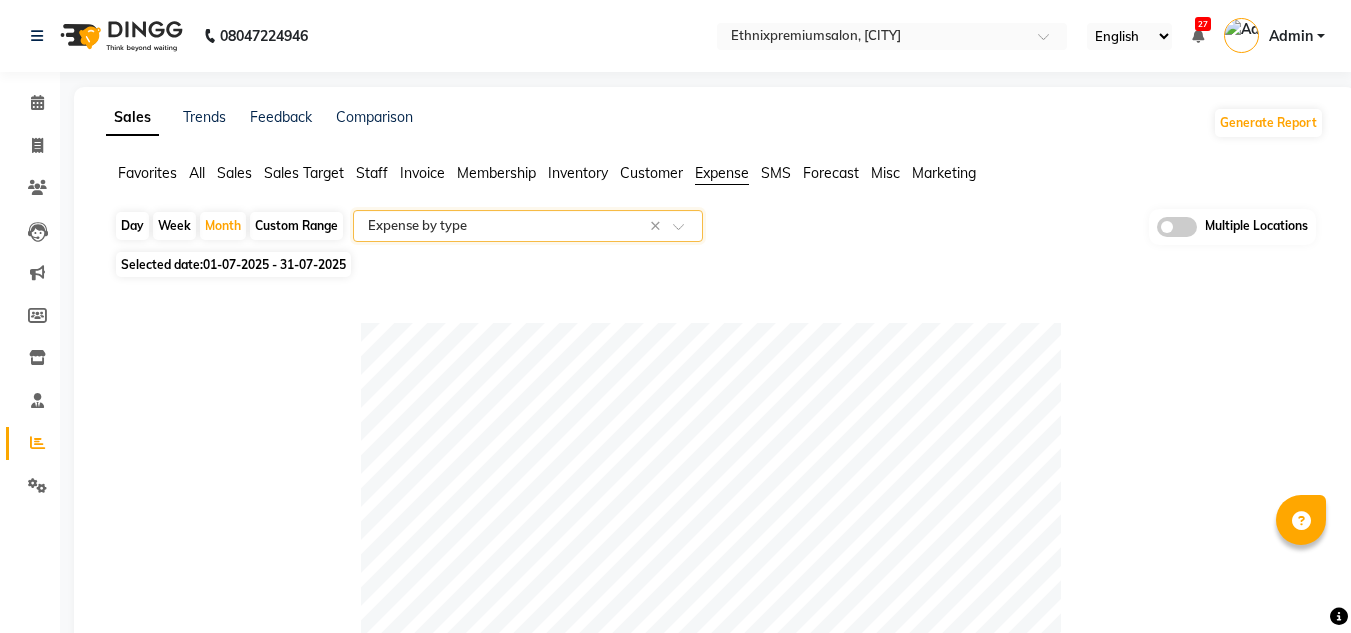 select on "full_report" 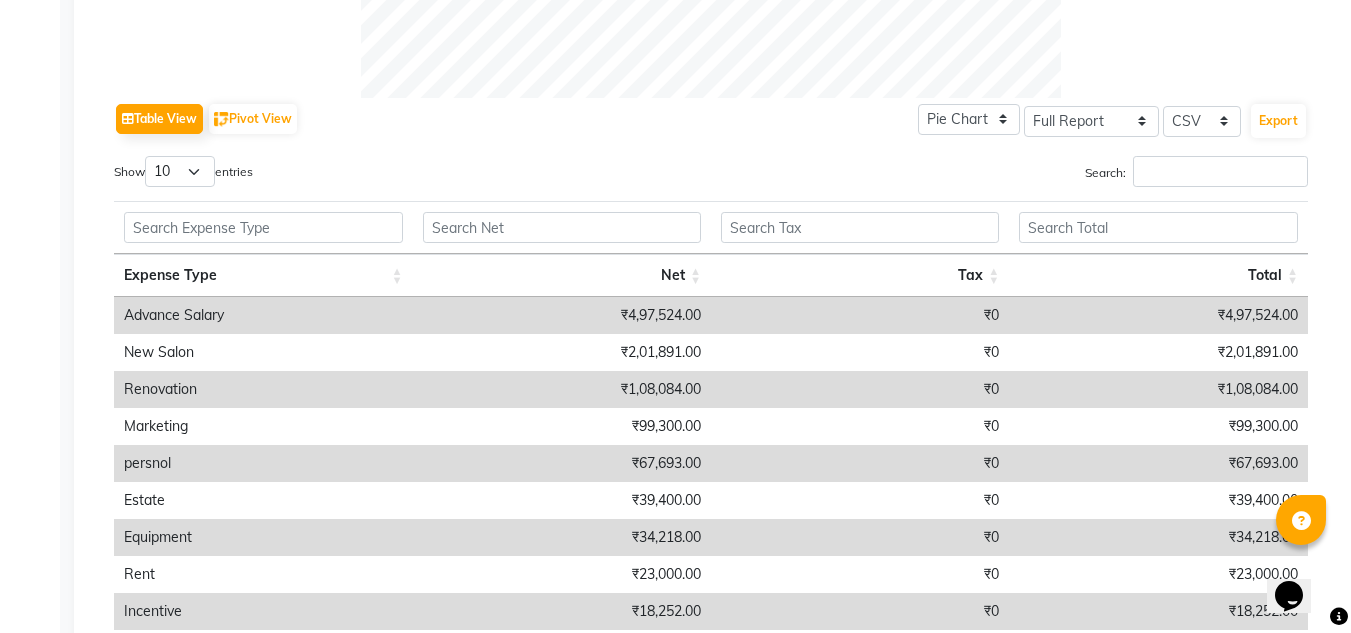 scroll, scrollTop: 0, scrollLeft: 0, axis: both 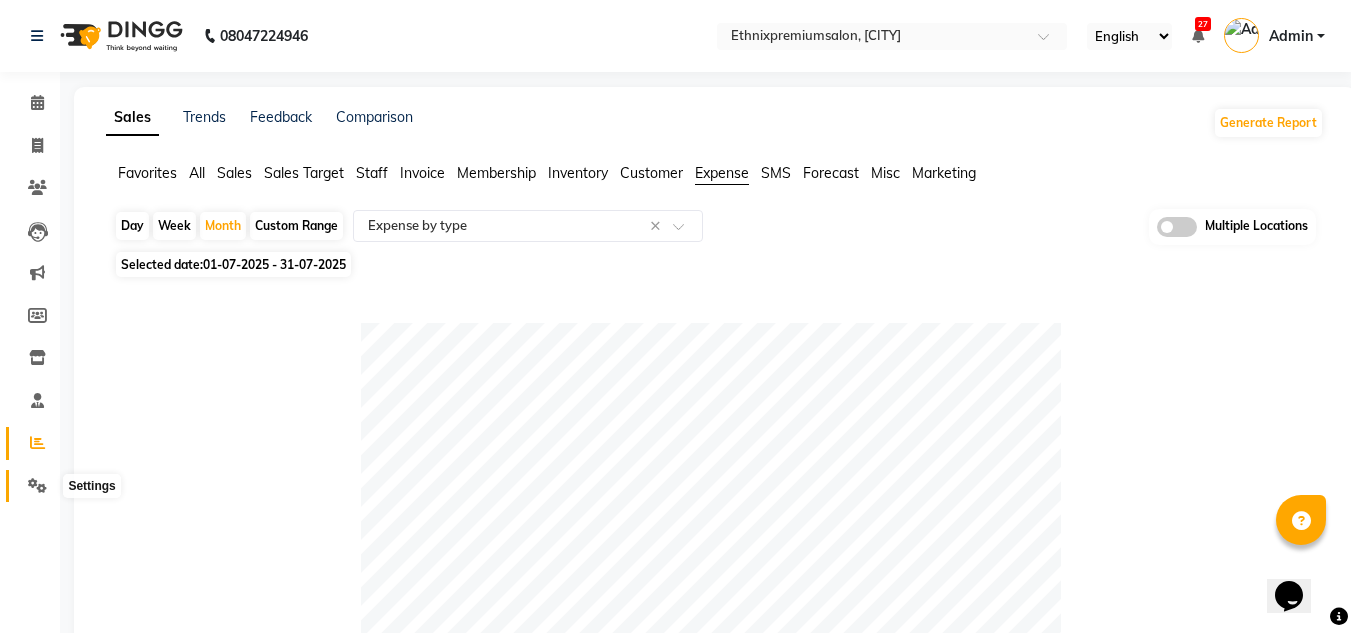 click 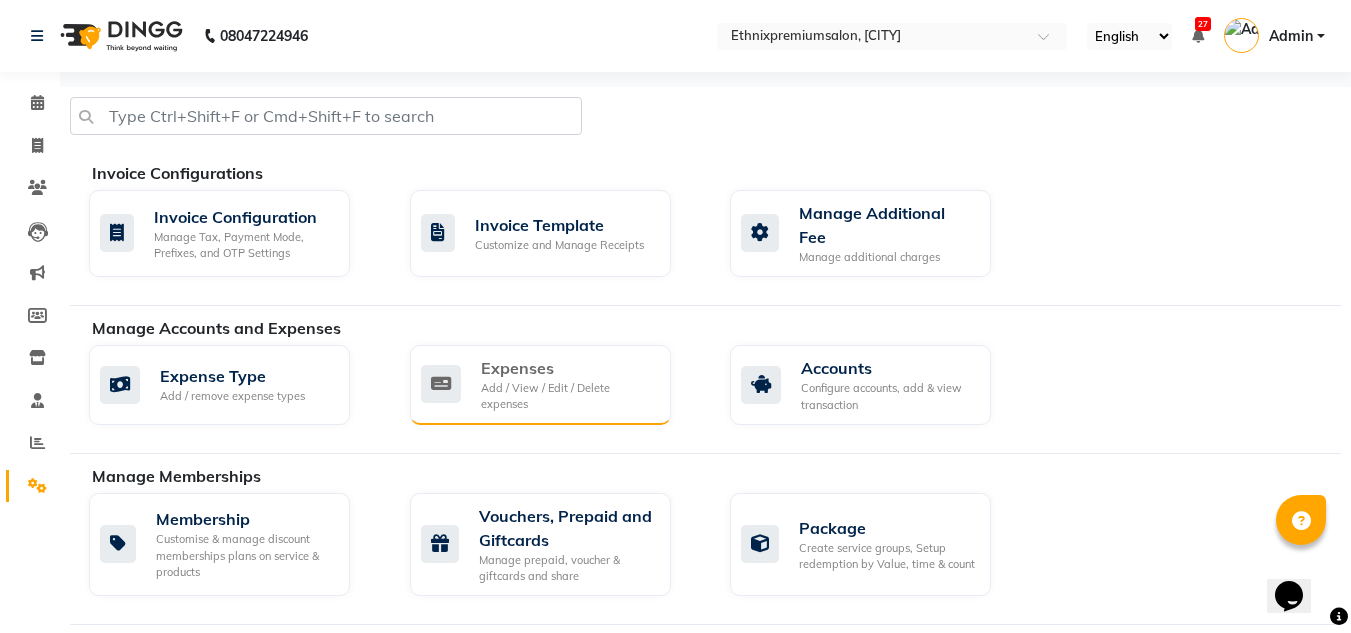 click on "Add / View / Edit / Delete expenses" 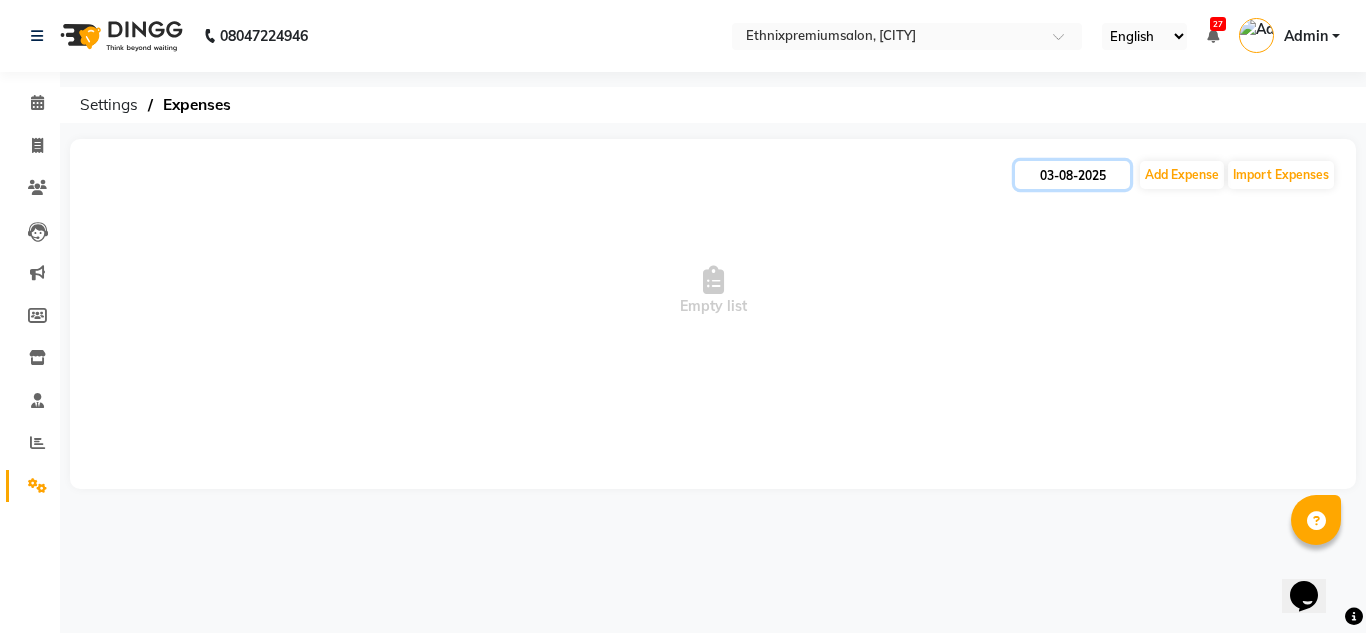 click on "03-08-2025" 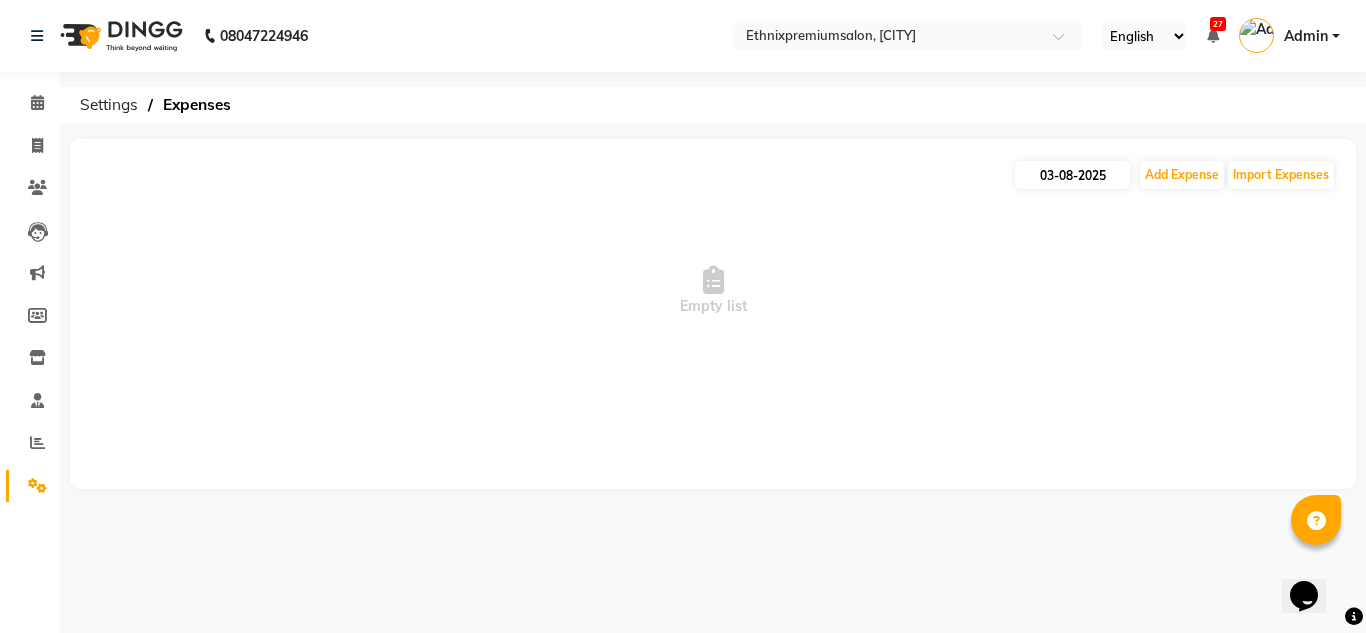 select on "8" 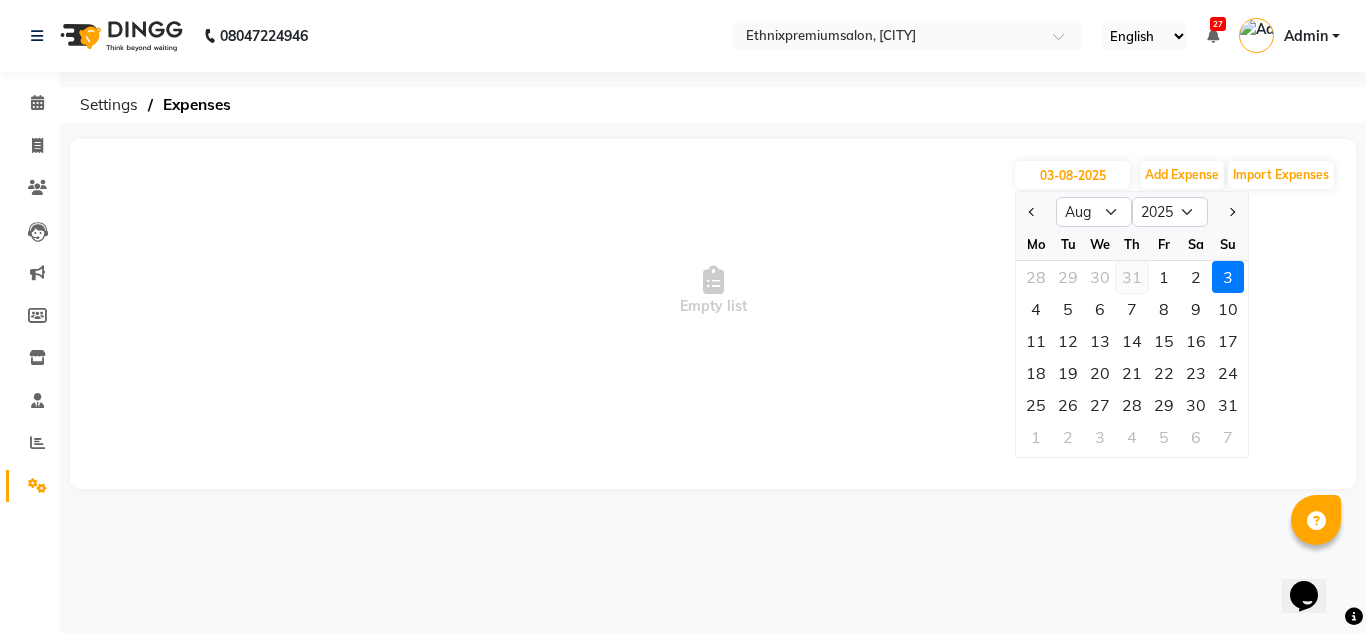 click on "31" 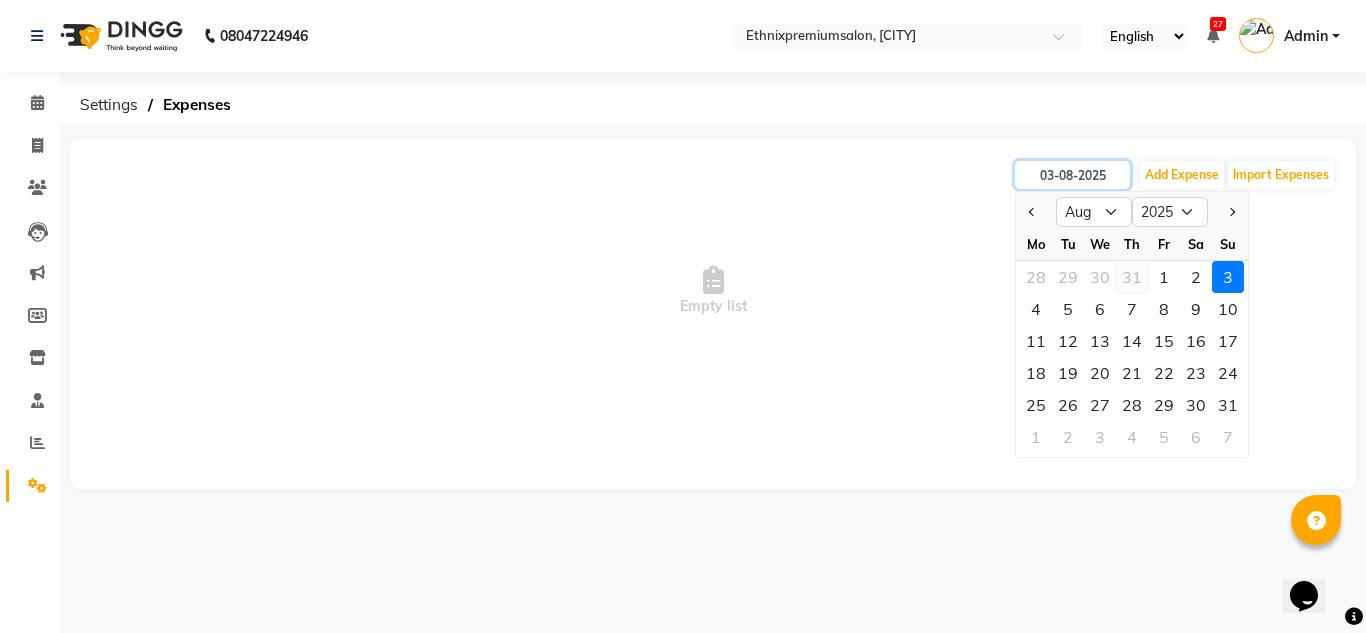 type on "31-07-2025" 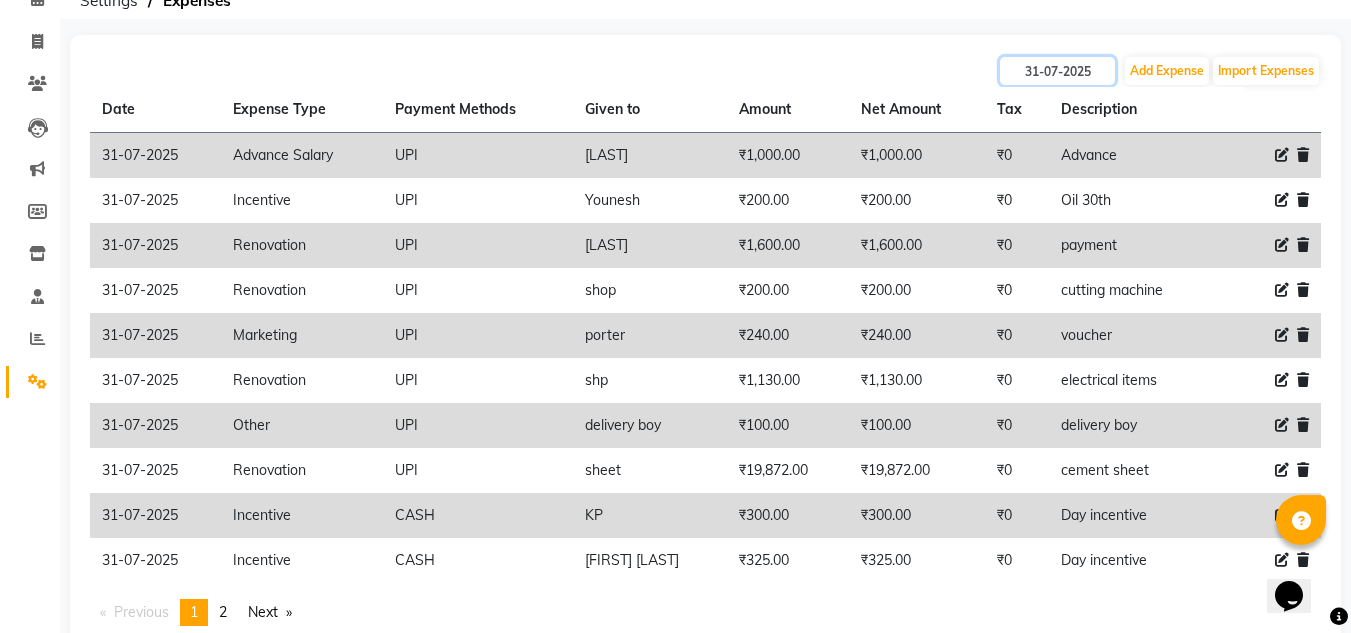 scroll, scrollTop: 163, scrollLeft: 0, axis: vertical 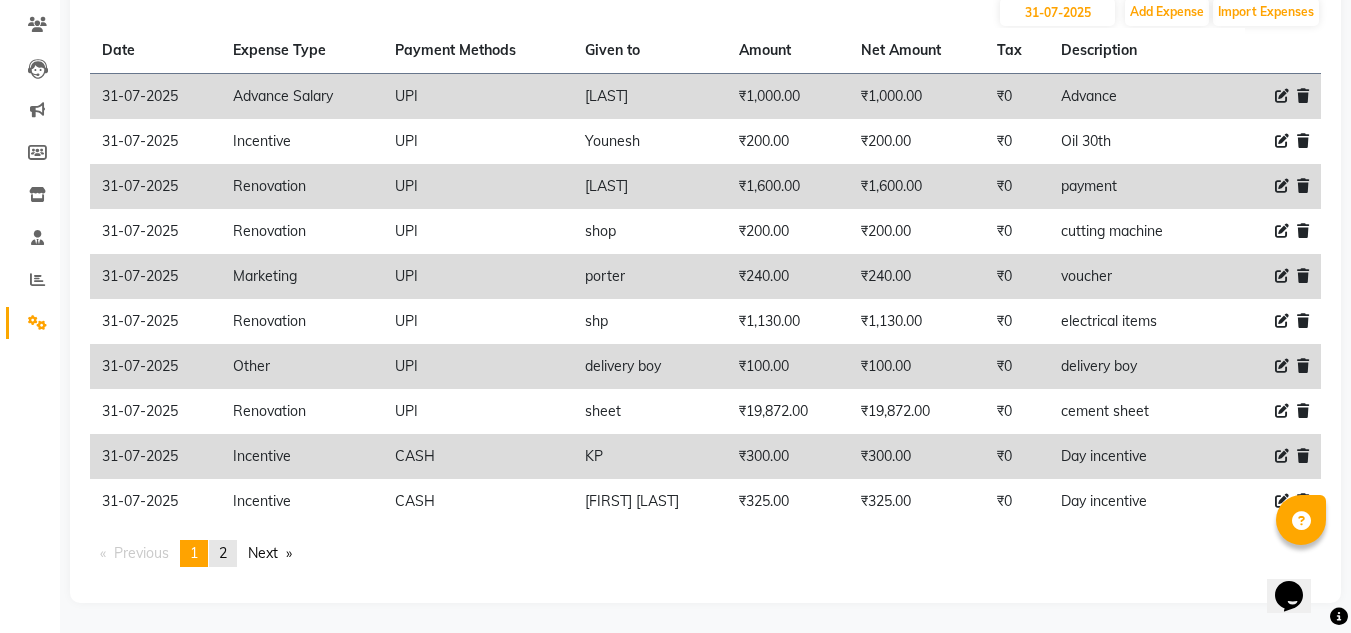 click on "page  2" at bounding box center [223, 553] 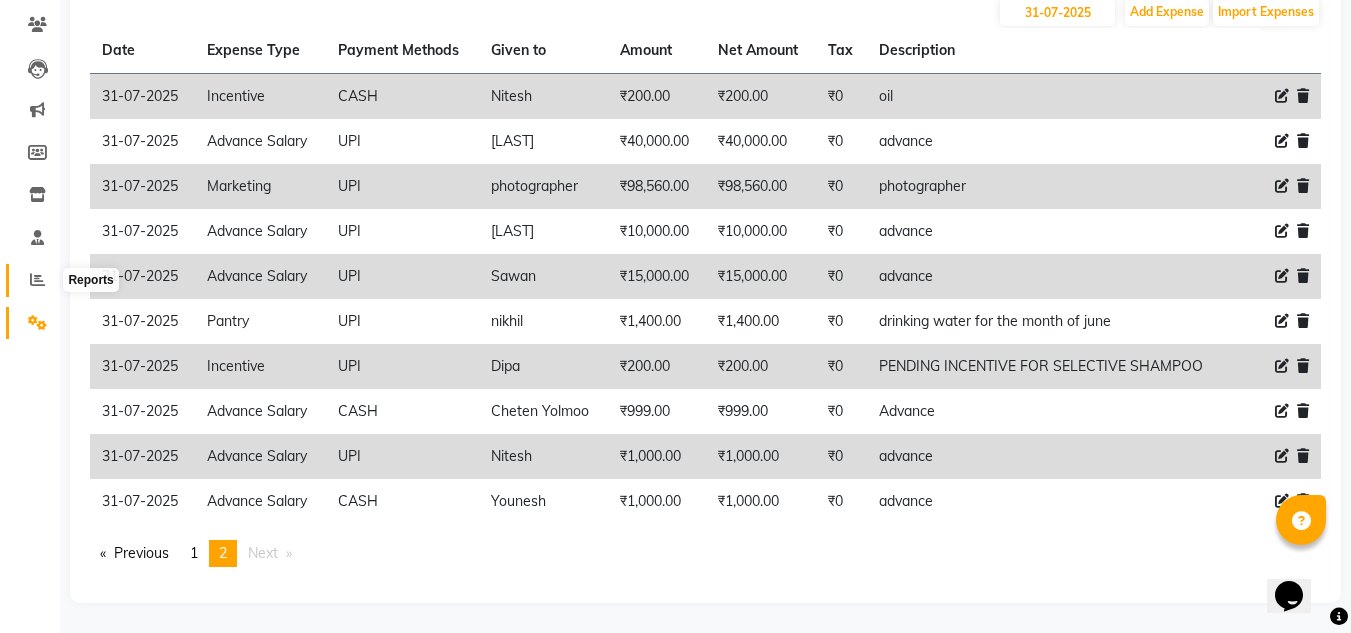 click 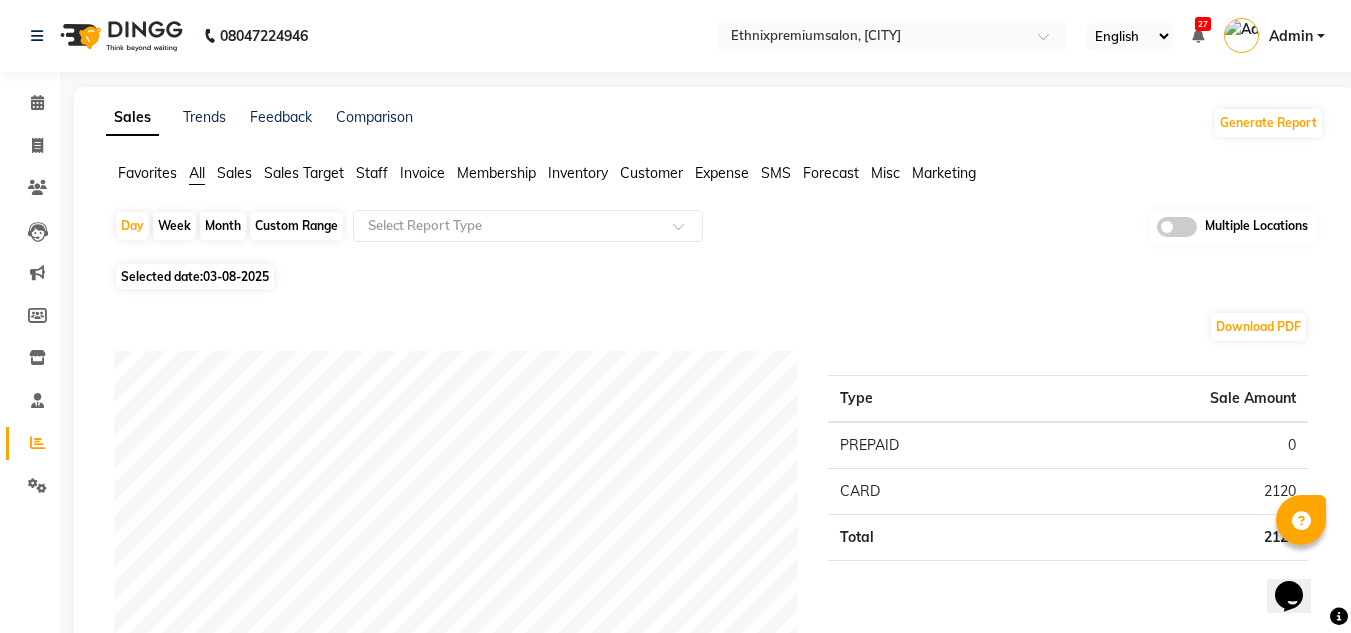 click on "Expense" 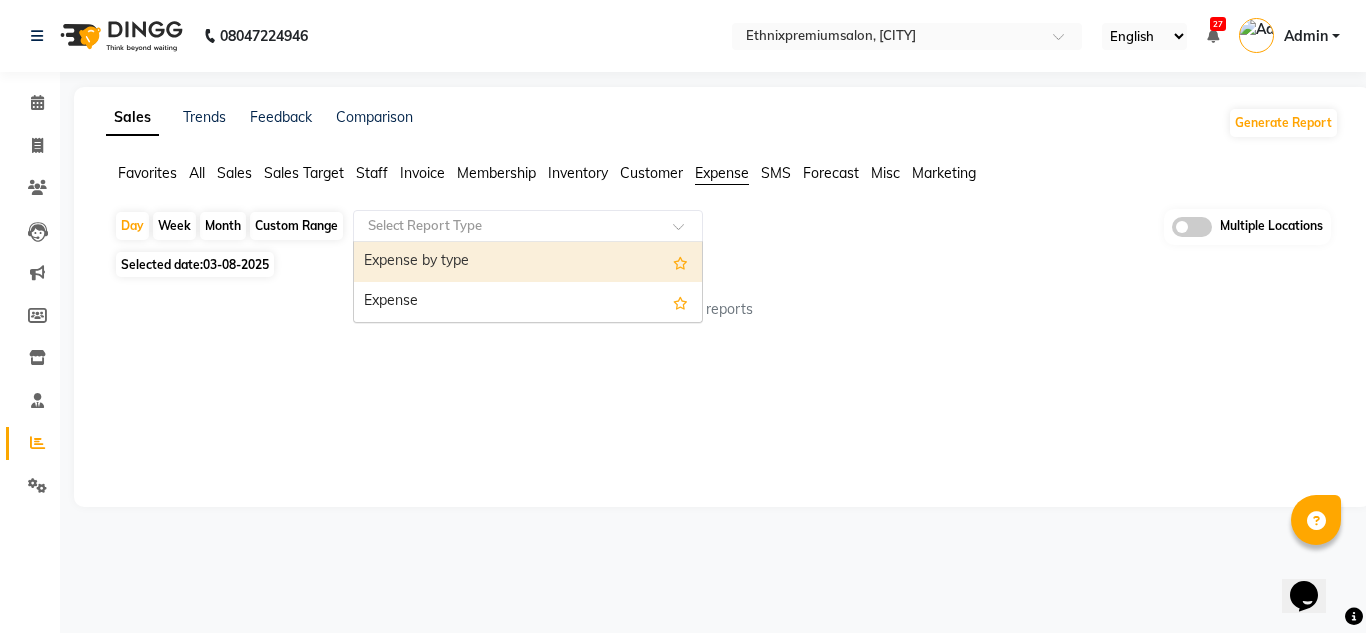 click 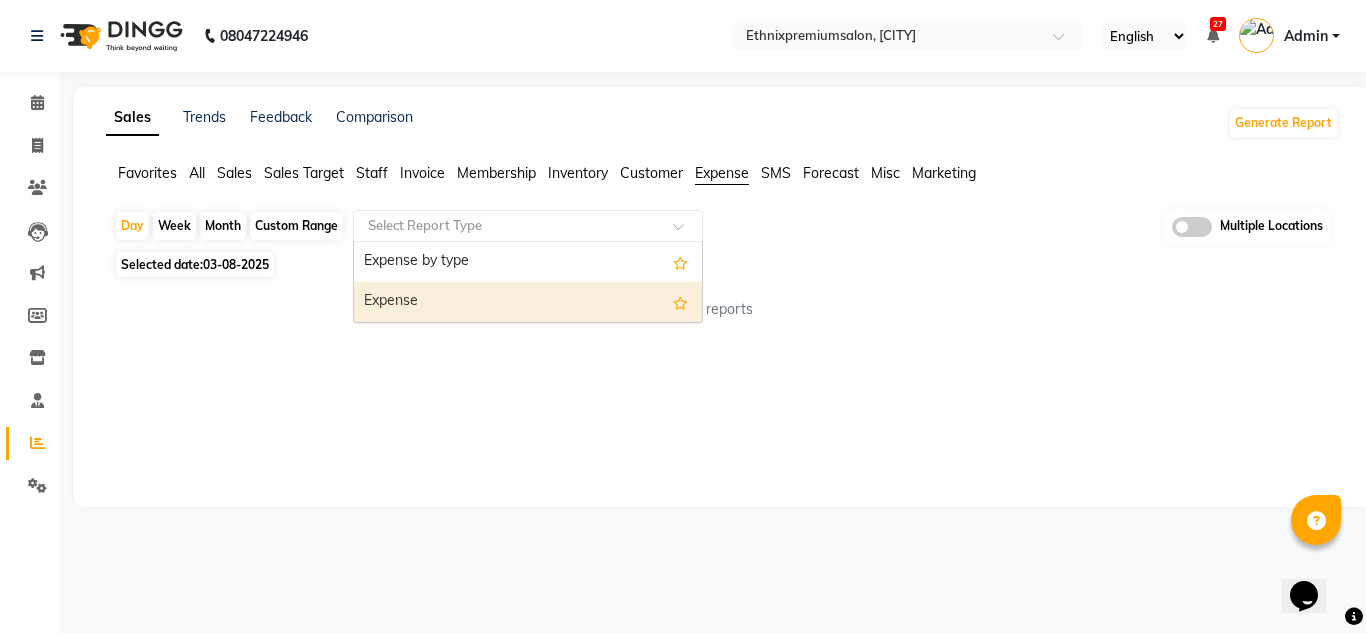 click on "Expense" at bounding box center [528, 302] 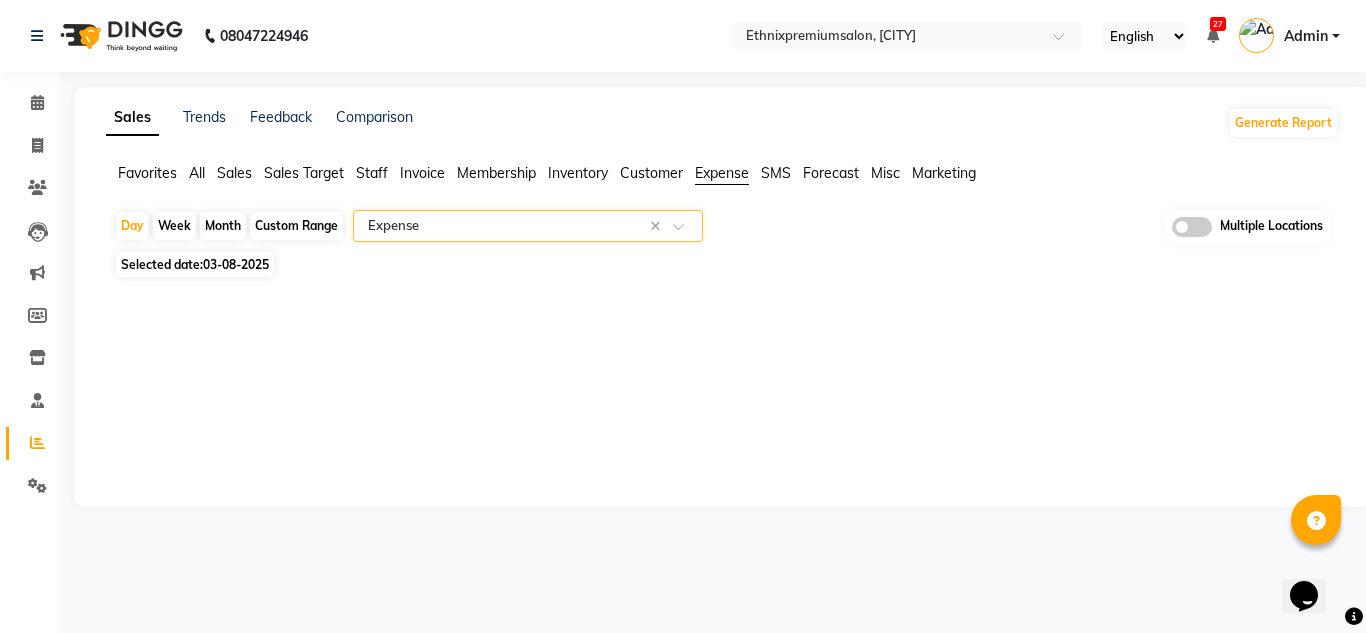 click on "Month" 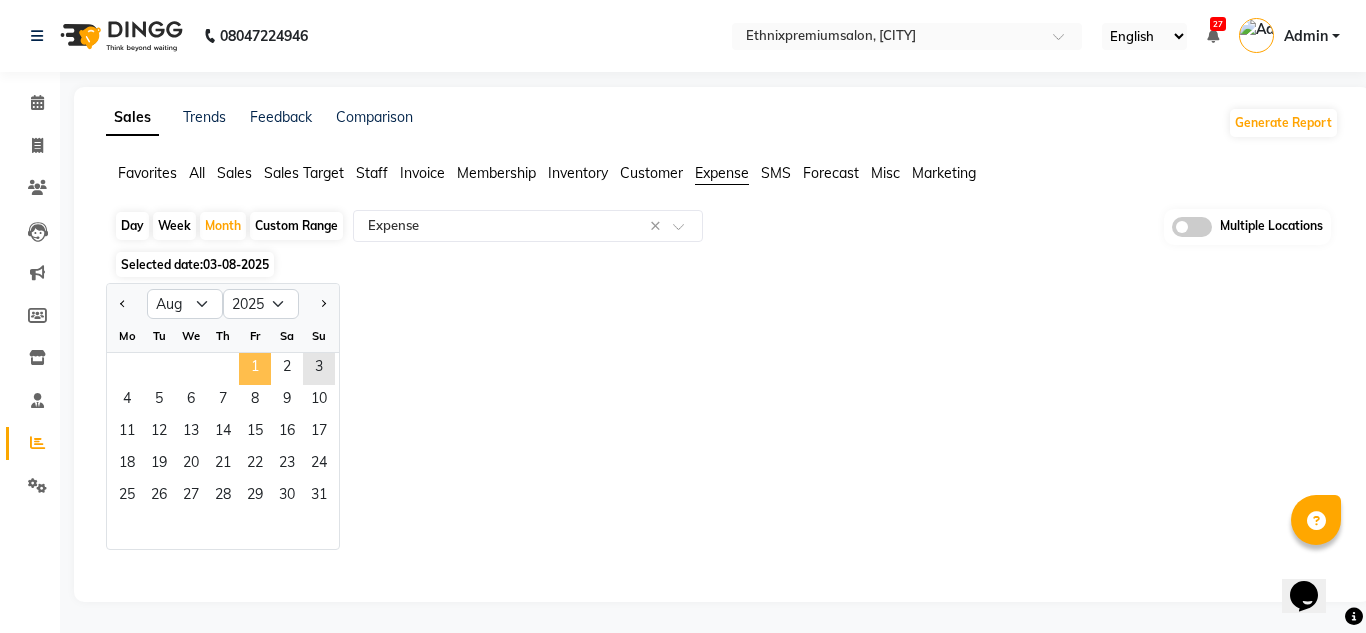 click on "1" 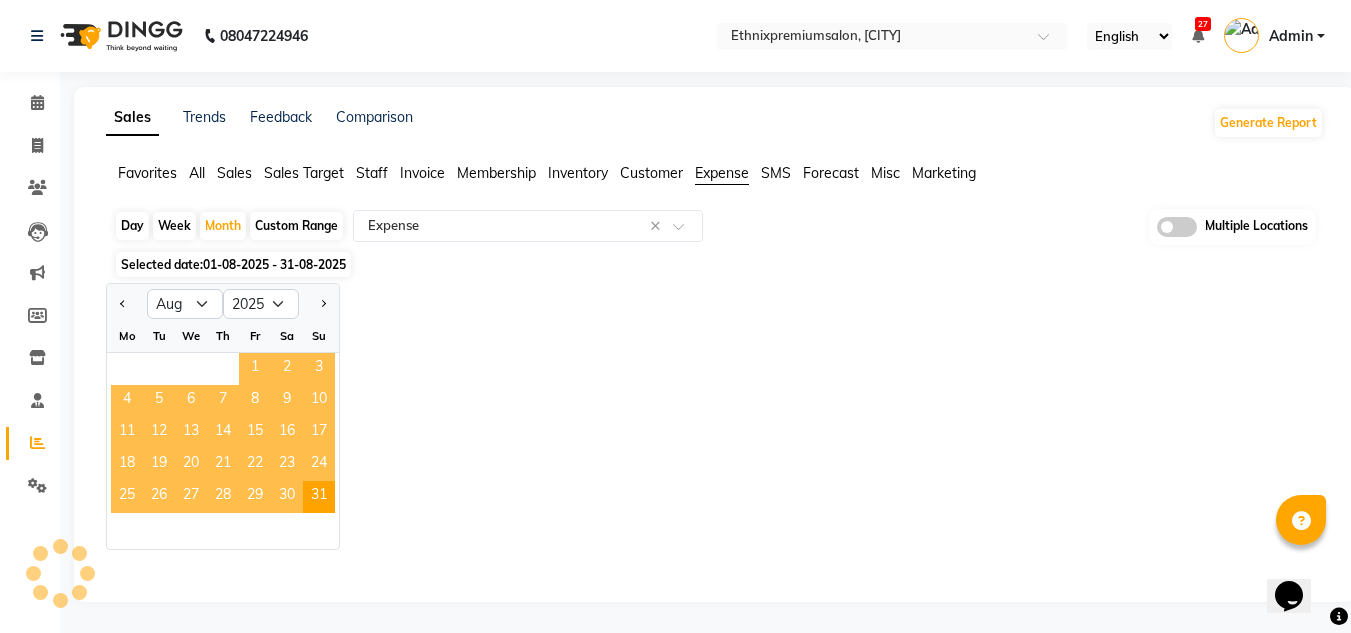 select on "full_report" 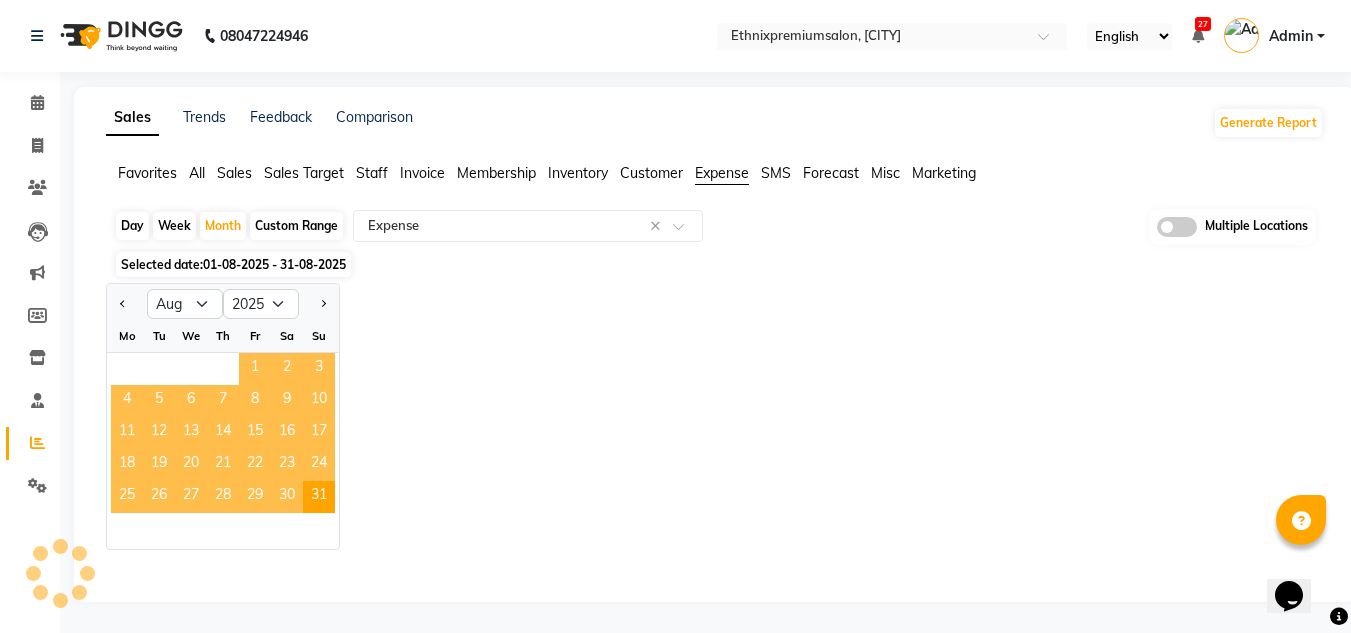 select on "csv" 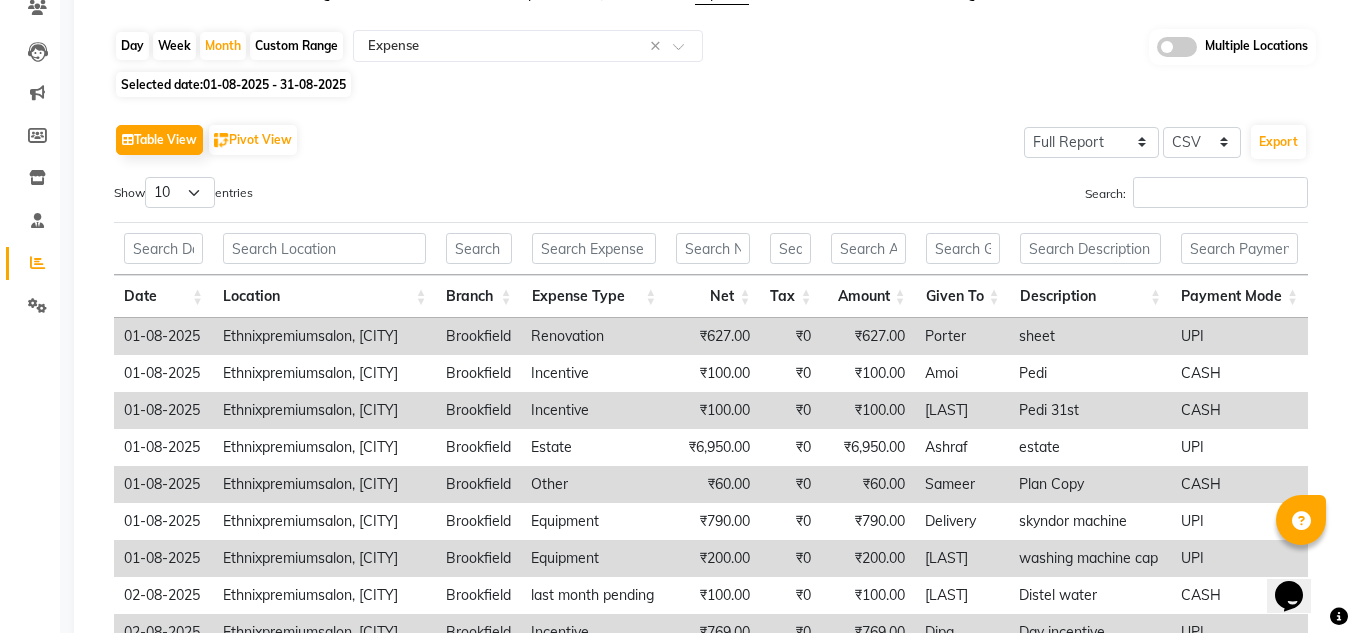 scroll, scrollTop: 0, scrollLeft: 0, axis: both 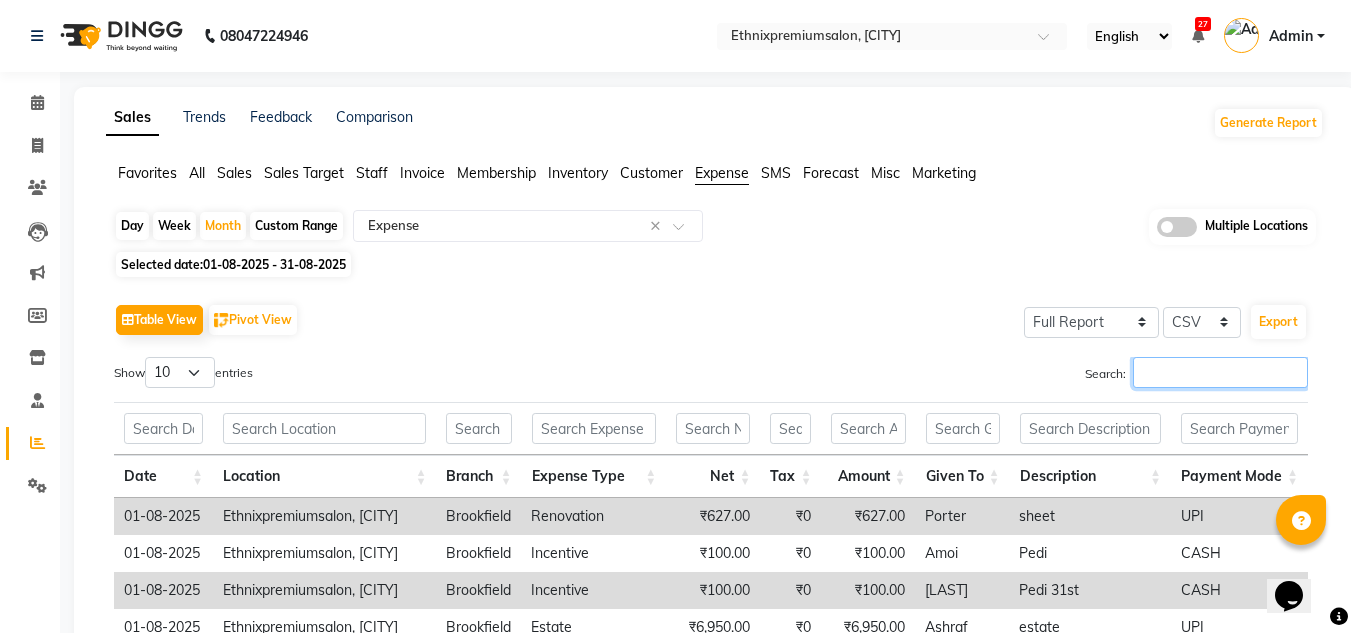 click on "Search:" at bounding box center (1220, 372) 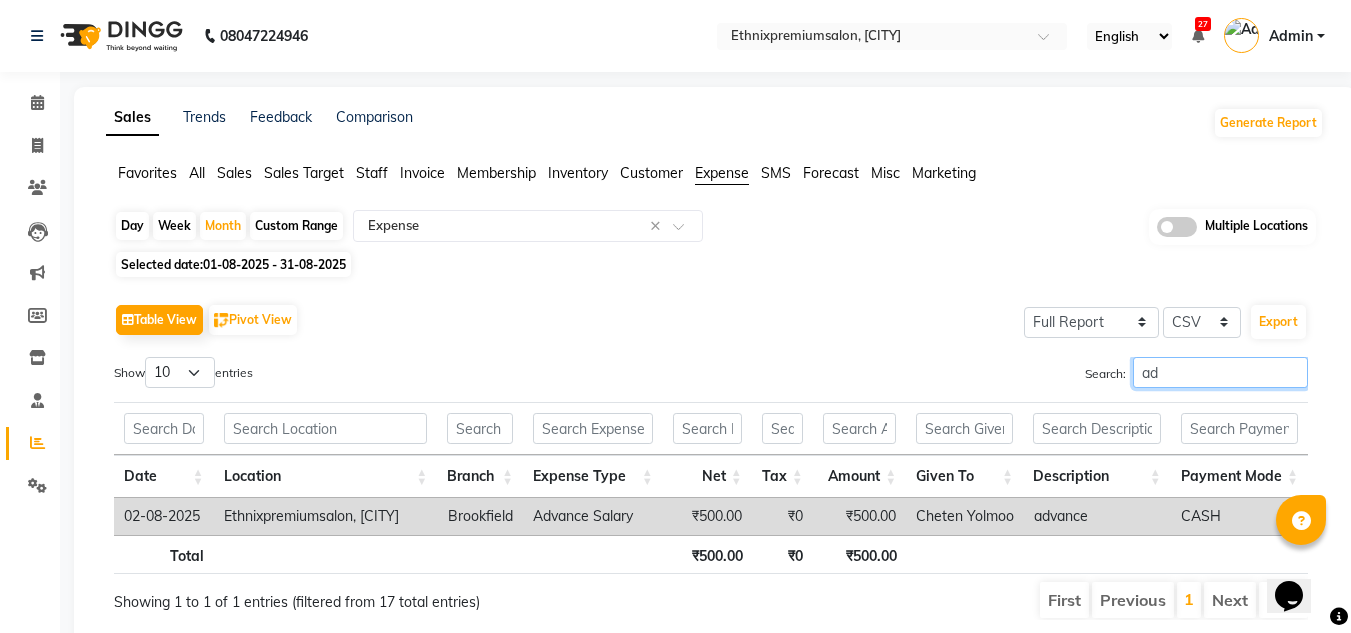 type on "ad" 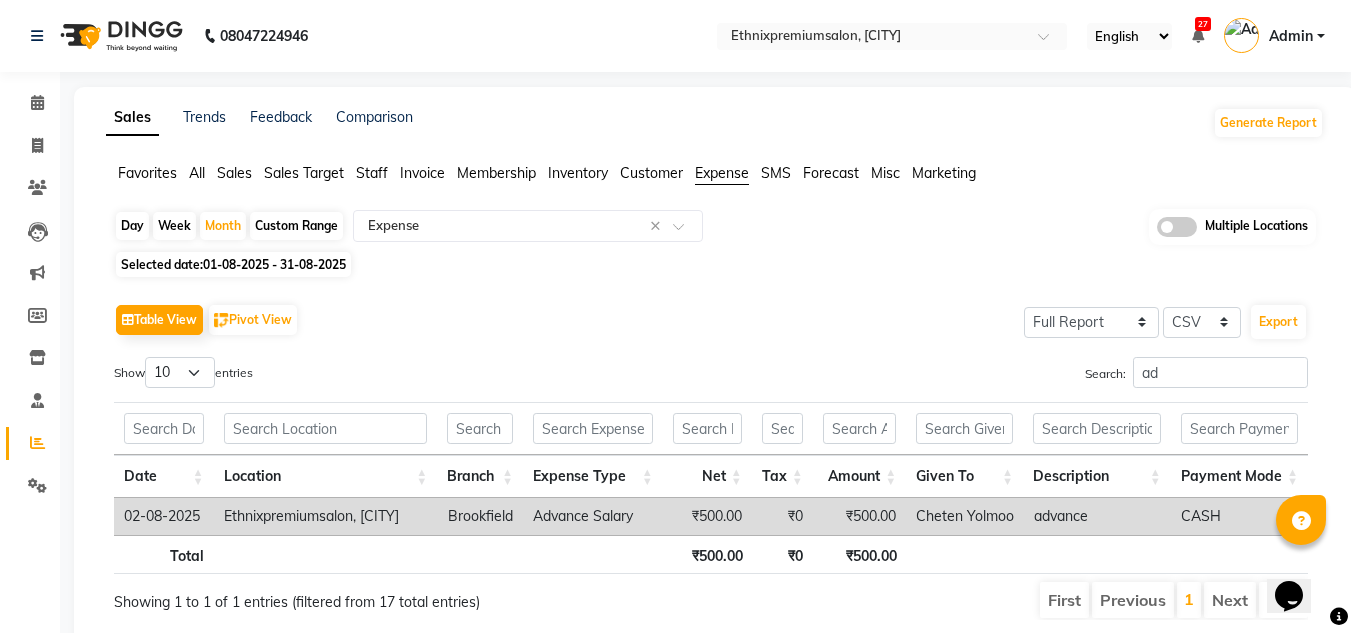 click on "01-08-2025 - 31-08-2025" 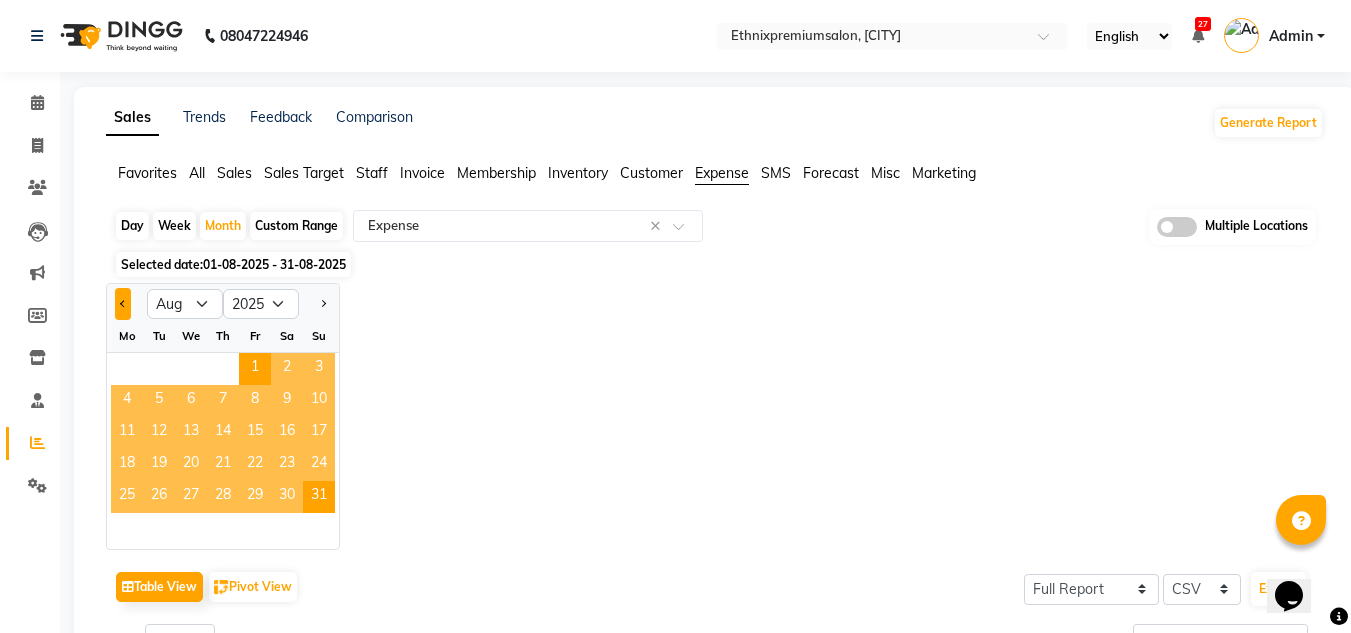 click 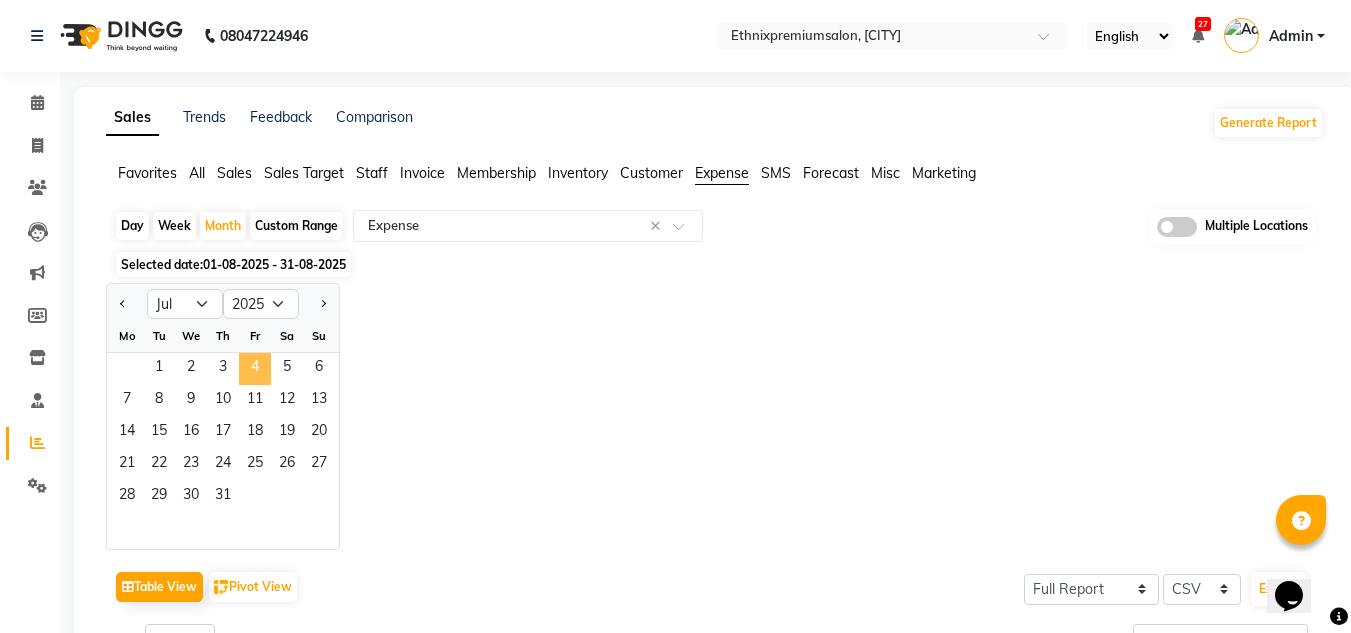 click on "4" 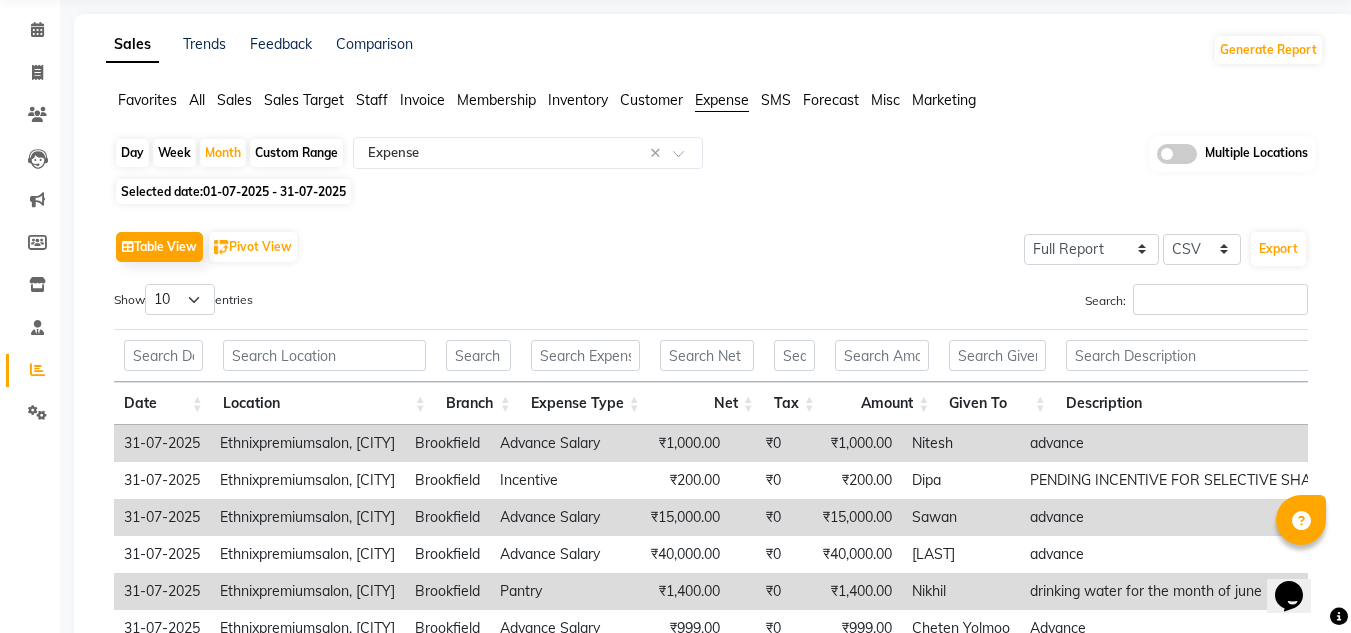 scroll, scrollTop: 74, scrollLeft: 0, axis: vertical 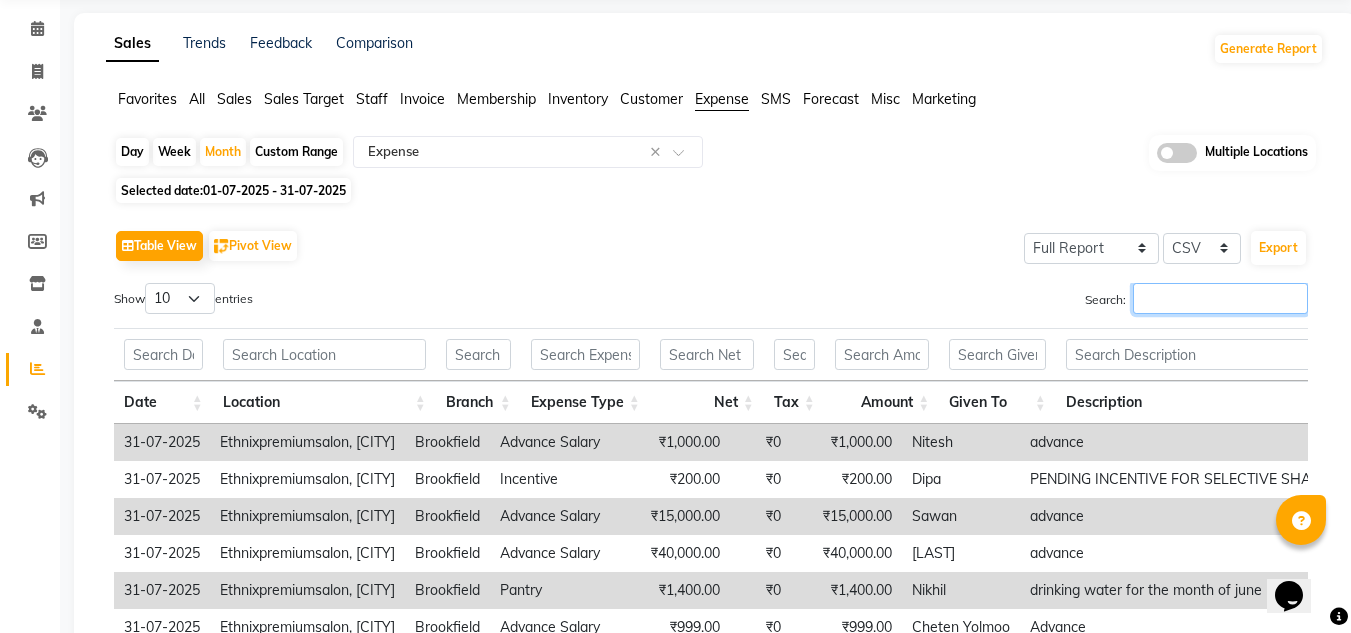 click on "Search:" at bounding box center [1220, 298] 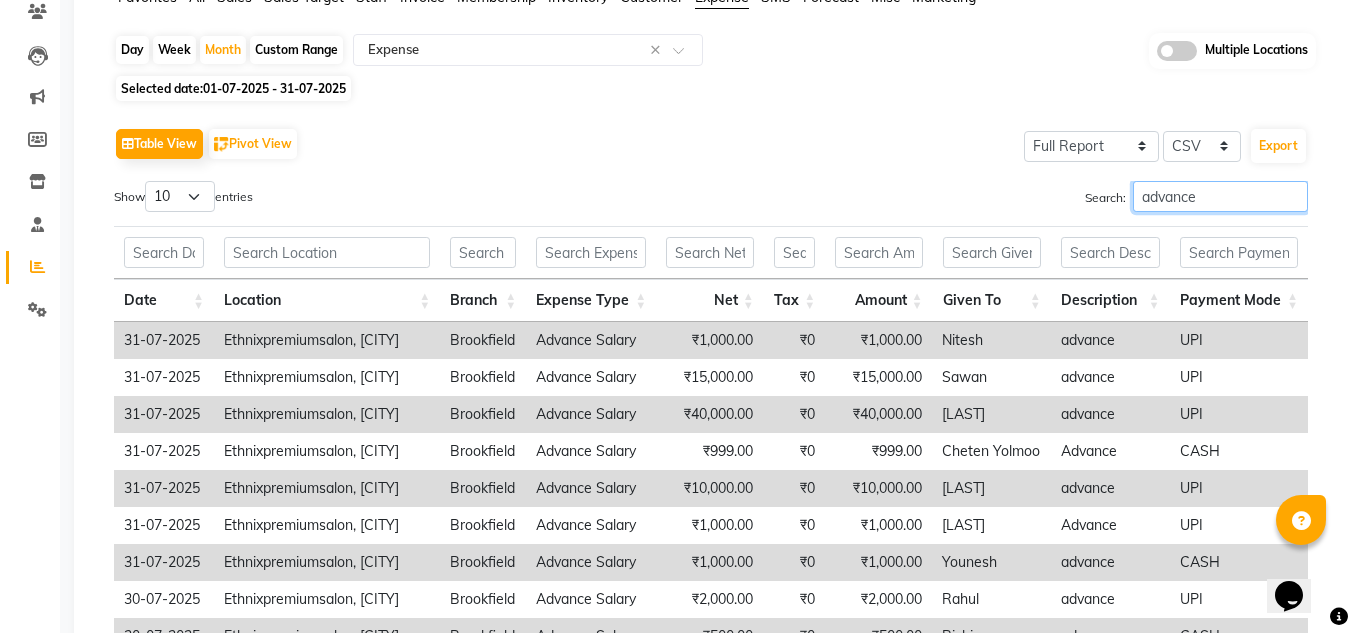 scroll, scrollTop: 162, scrollLeft: 0, axis: vertical 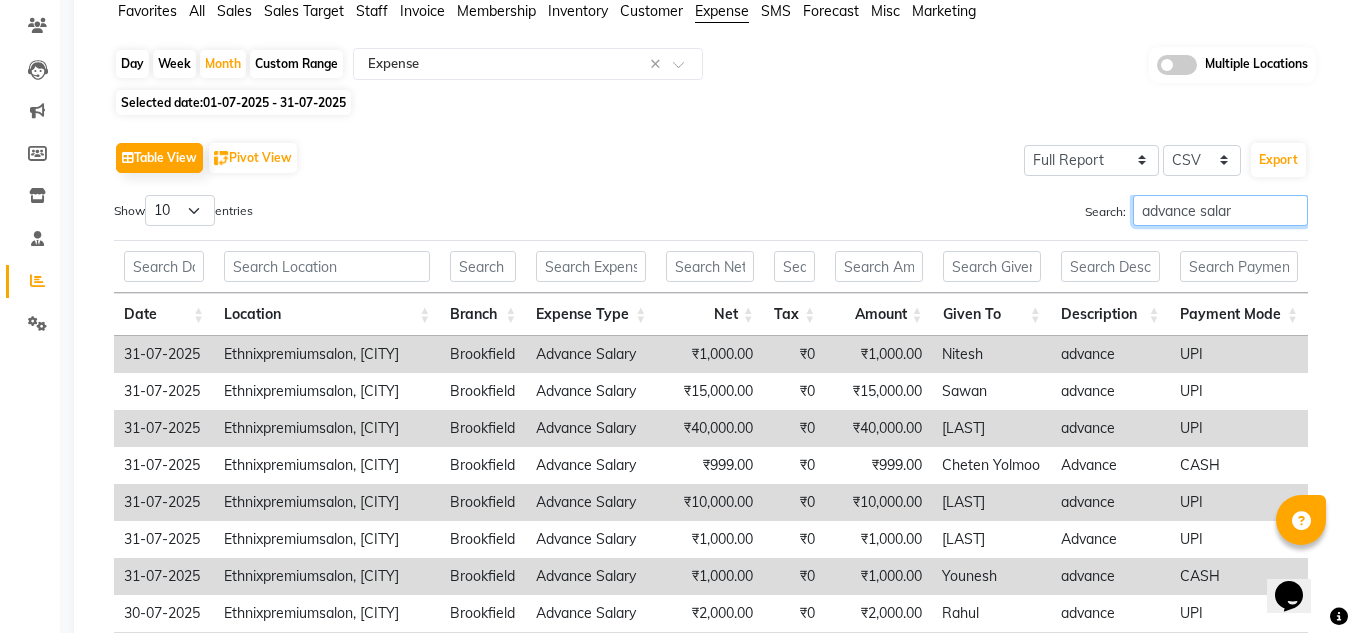 type on "advance salary" 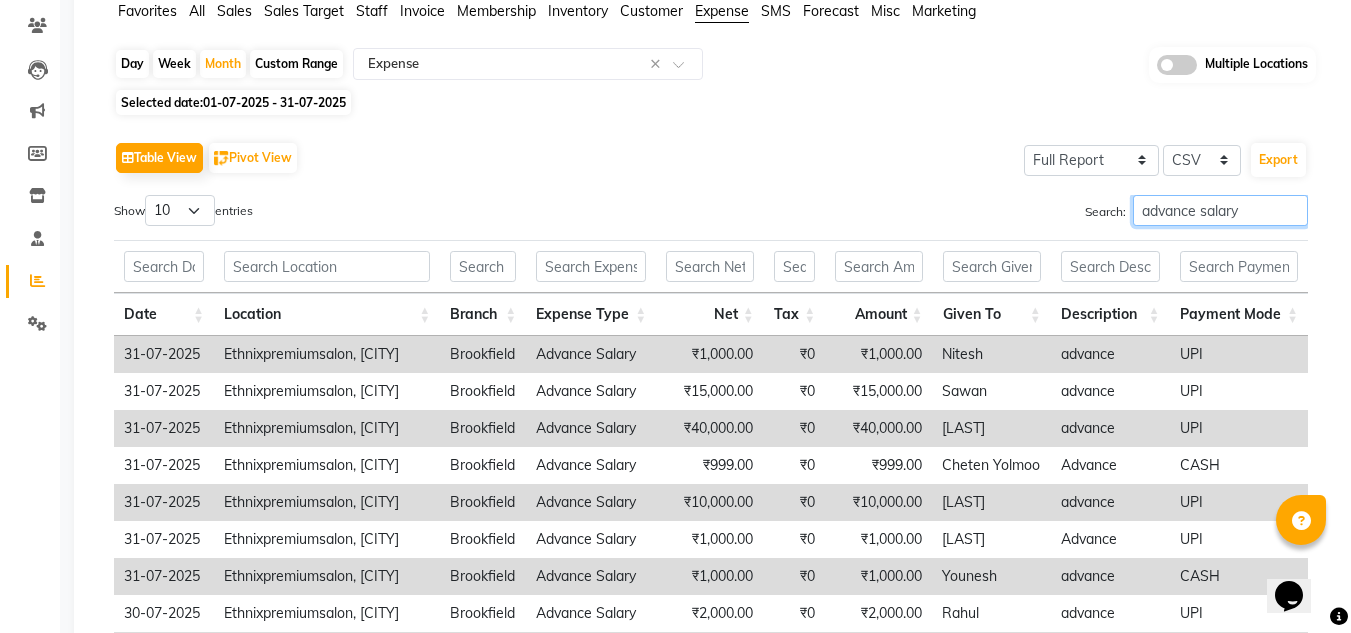 scroll, scrollTop: 401, scrollLeft: 0, axis: vertical 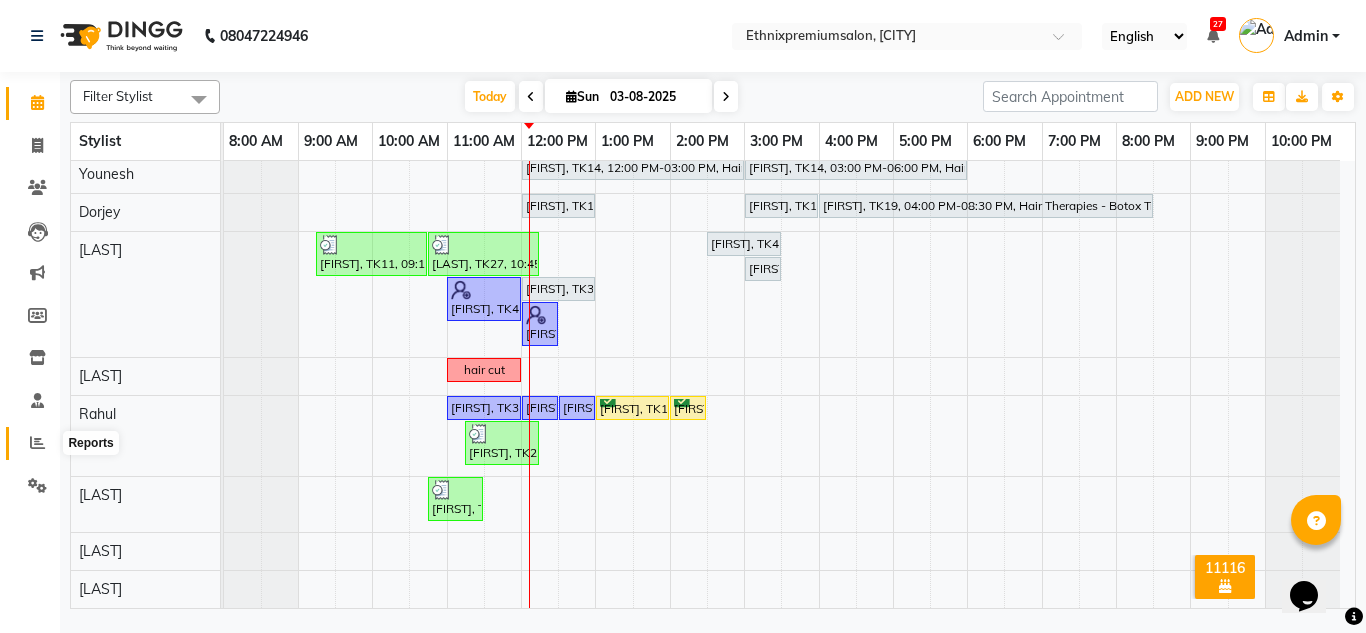 click 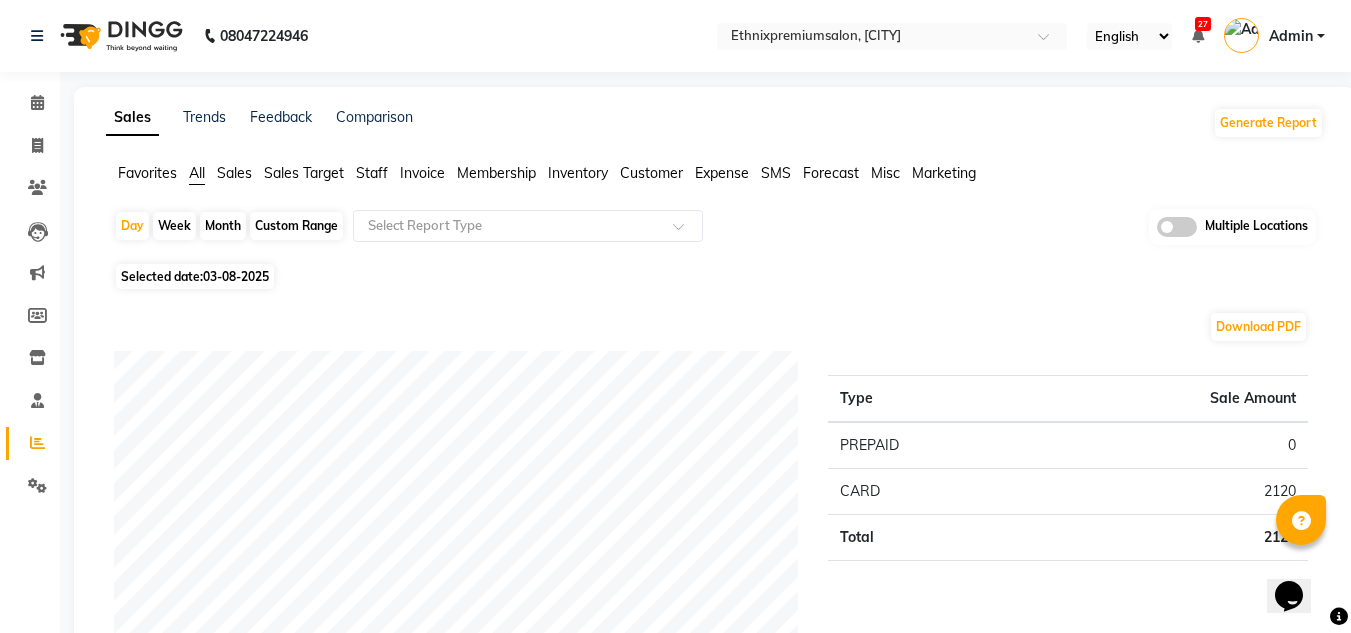 click on "Staff" 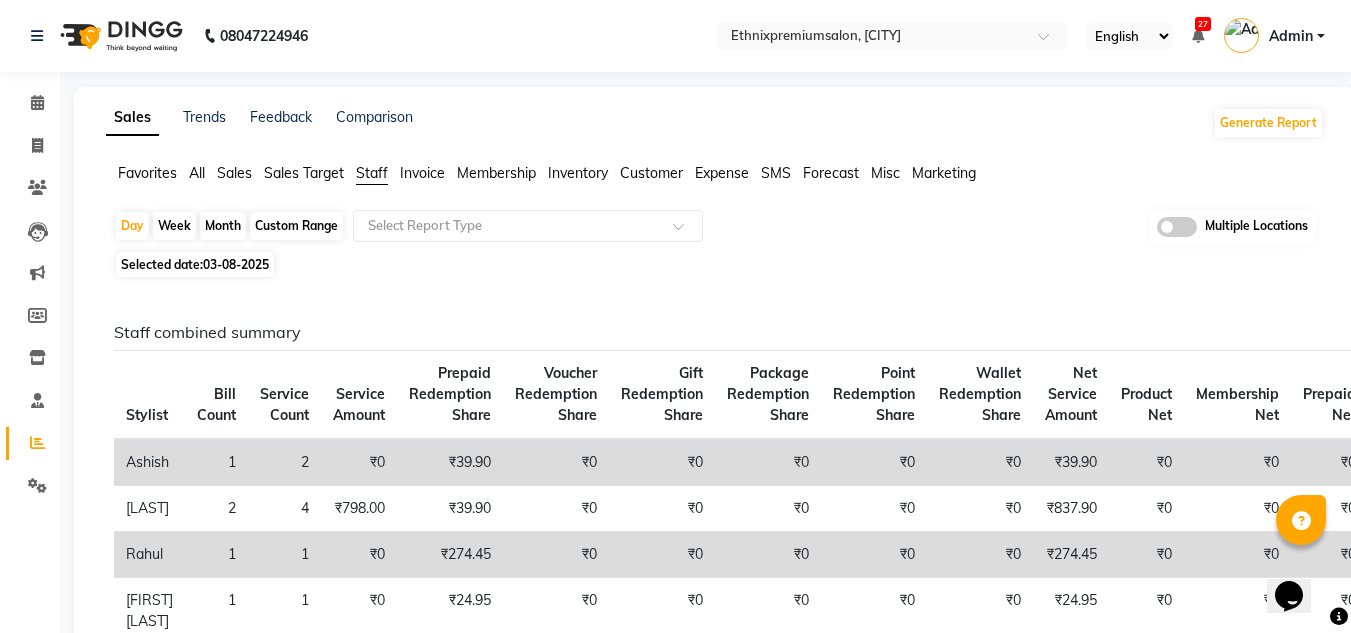 click on "Expense" 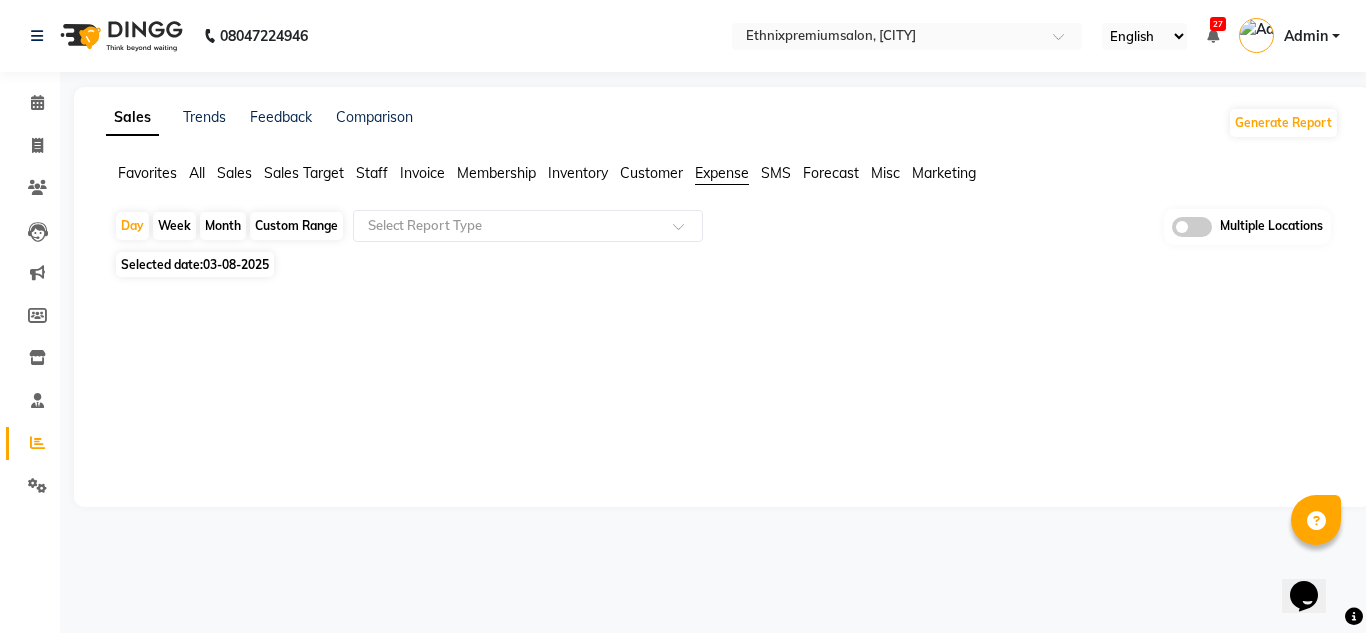 click on "Month" 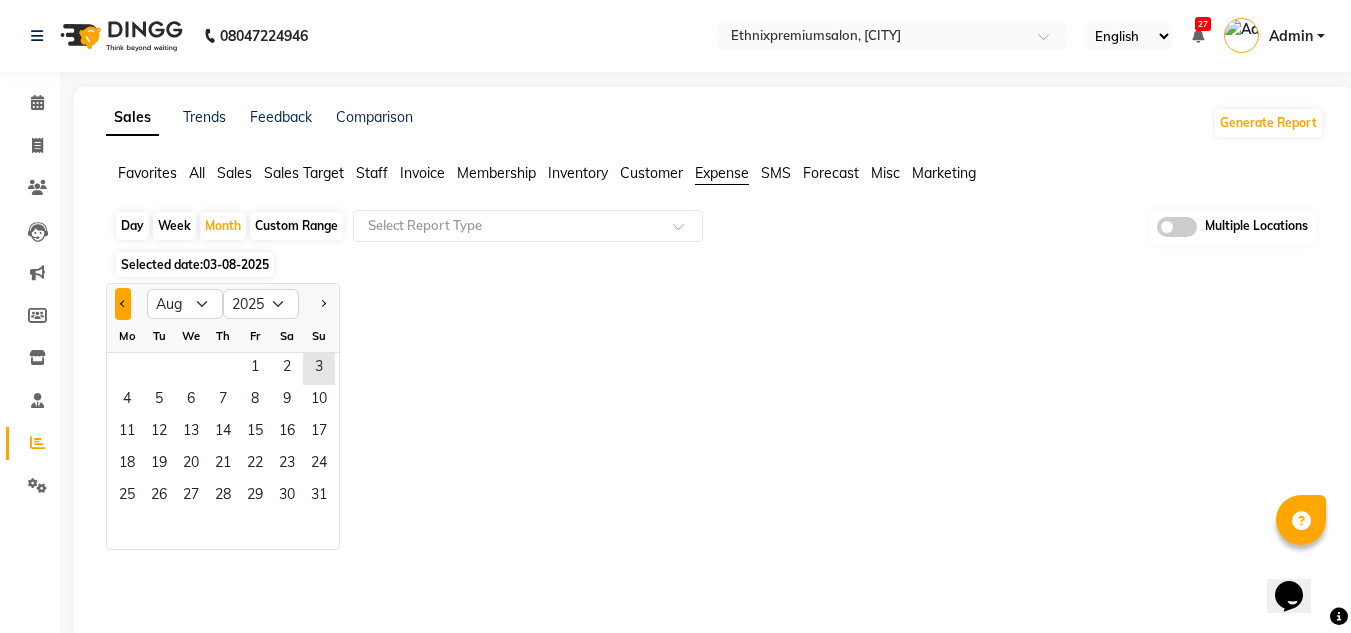 click 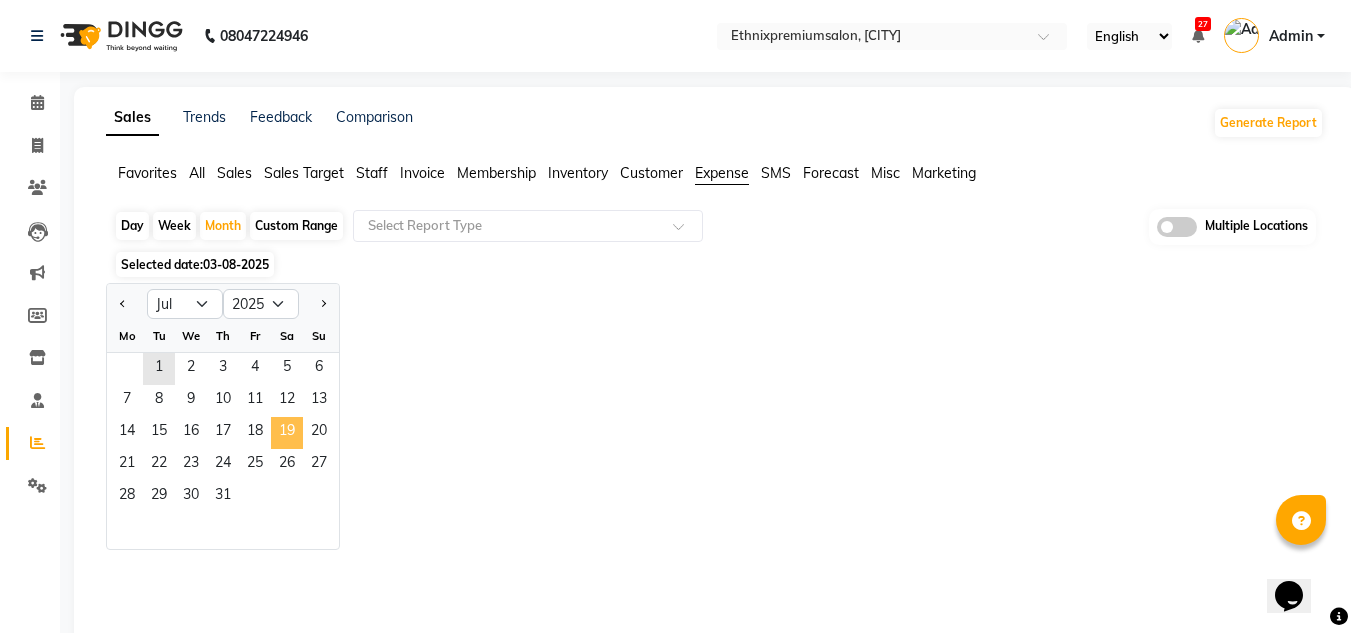 click on "19" 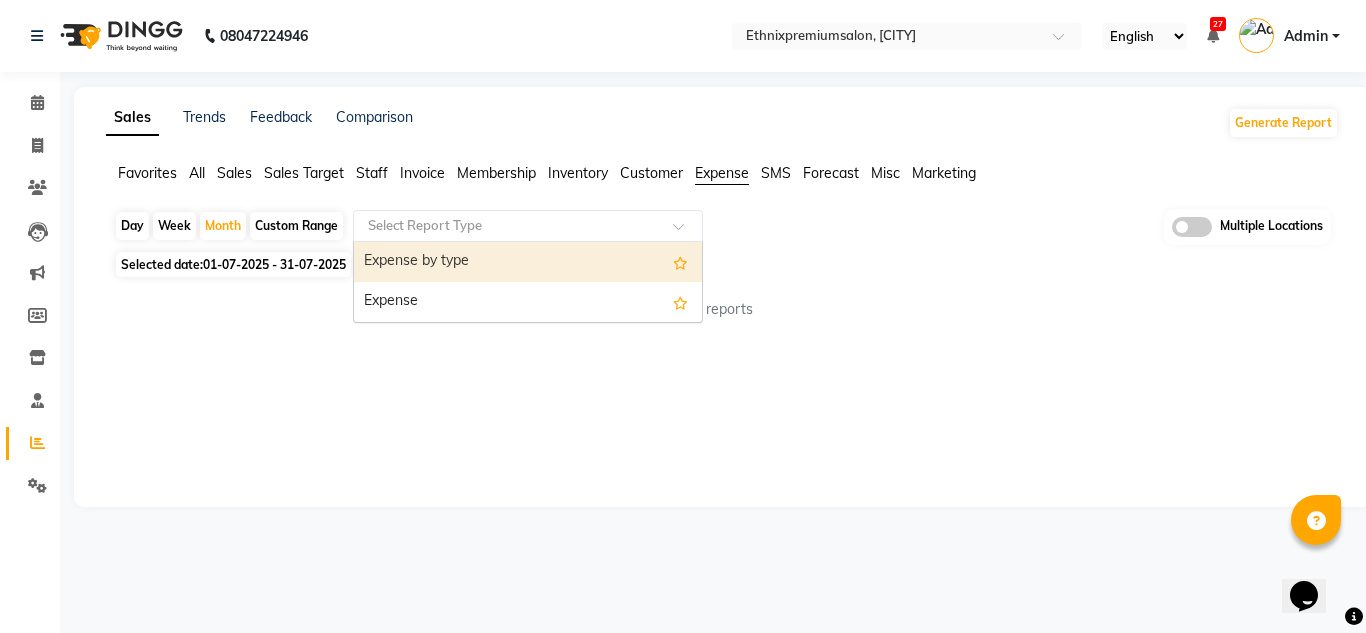 click 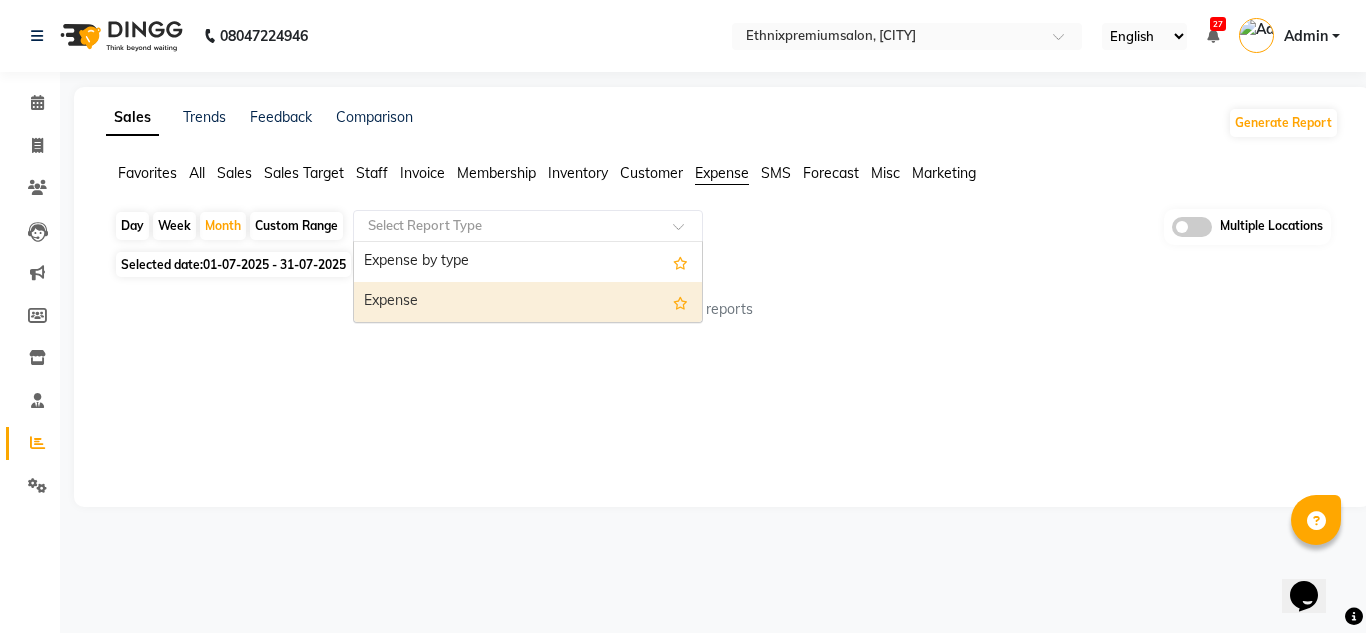 click on "Expense" at bounding box center [528, 302] 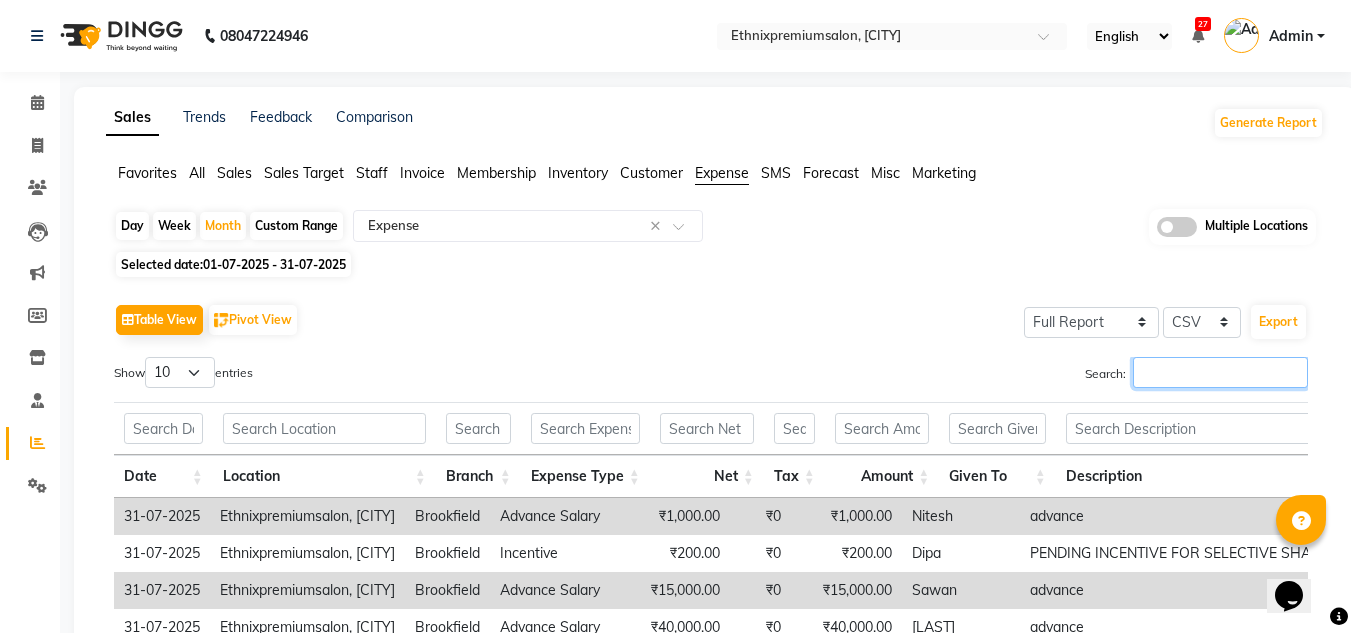 click on "Search:" at bounding box center [1220, 372] 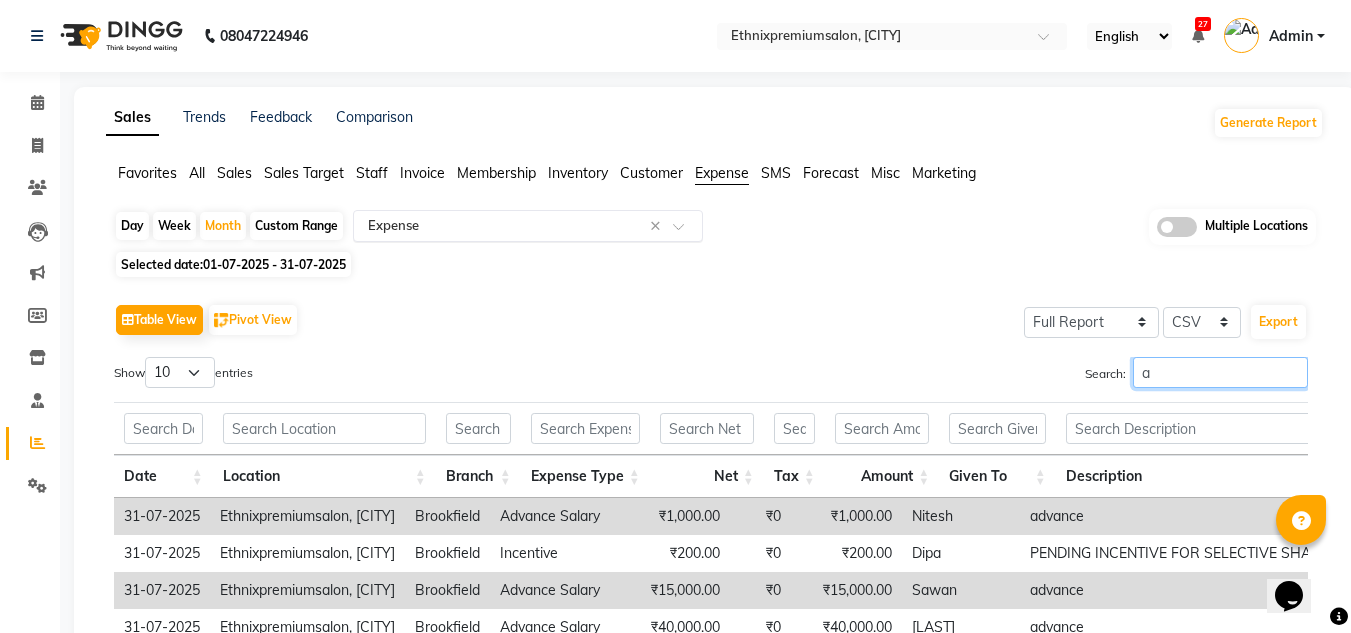 type on "a" 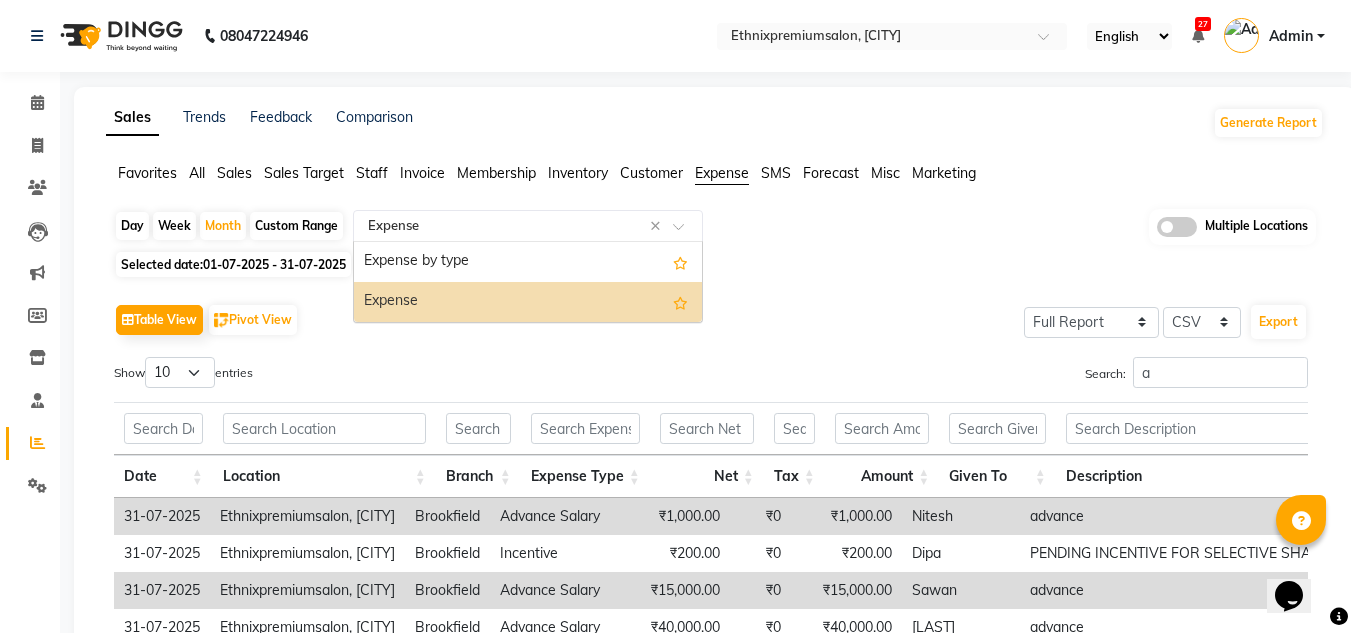 click 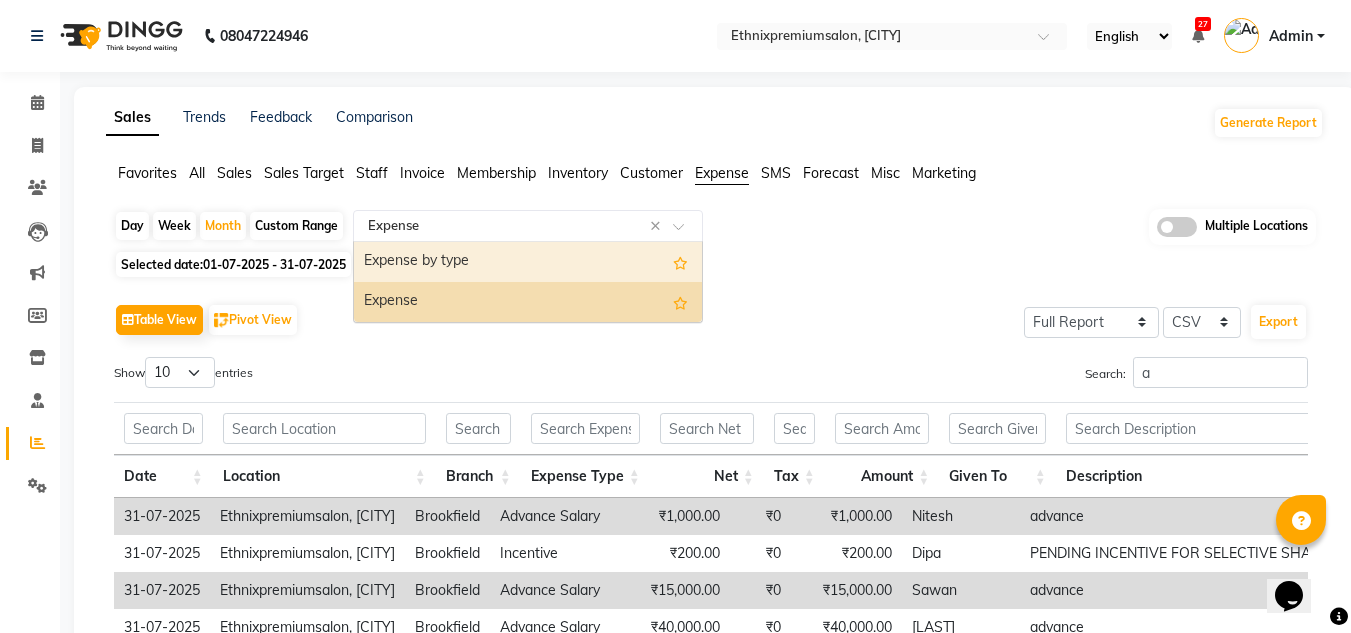 click on "Expense by type" at bounding box center [528, 262] 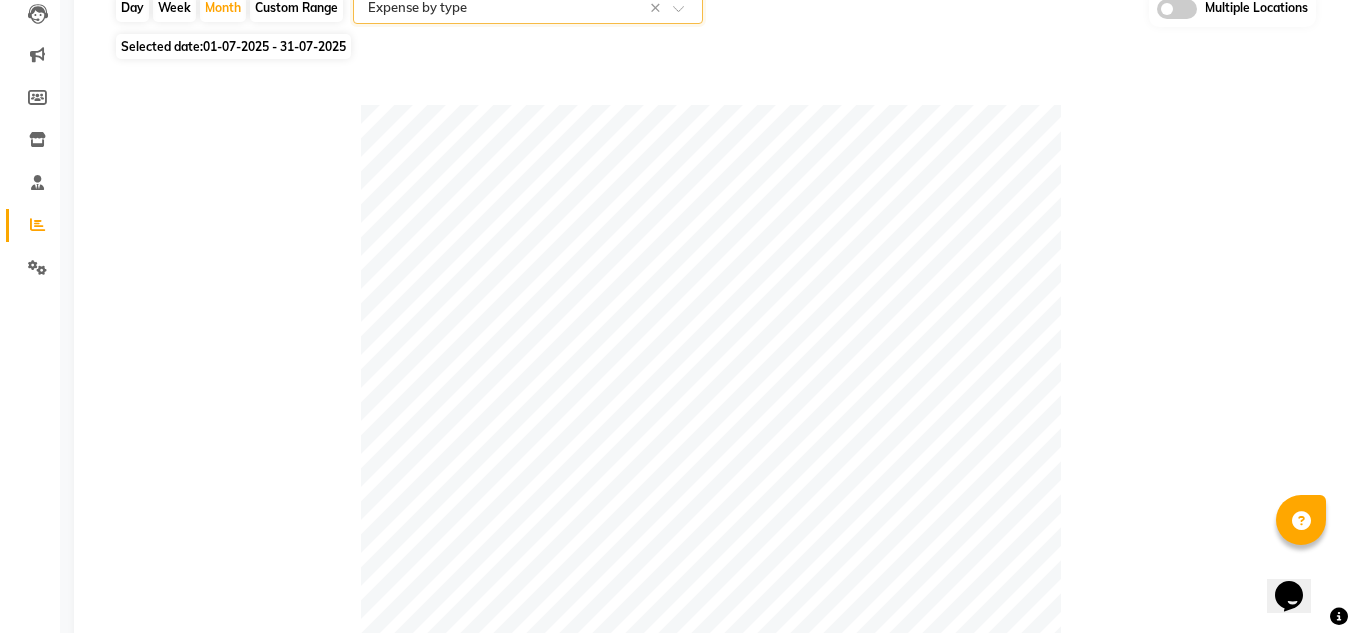 scroll, scrollTop: 219, scrollLeft: 0, axis: vertical 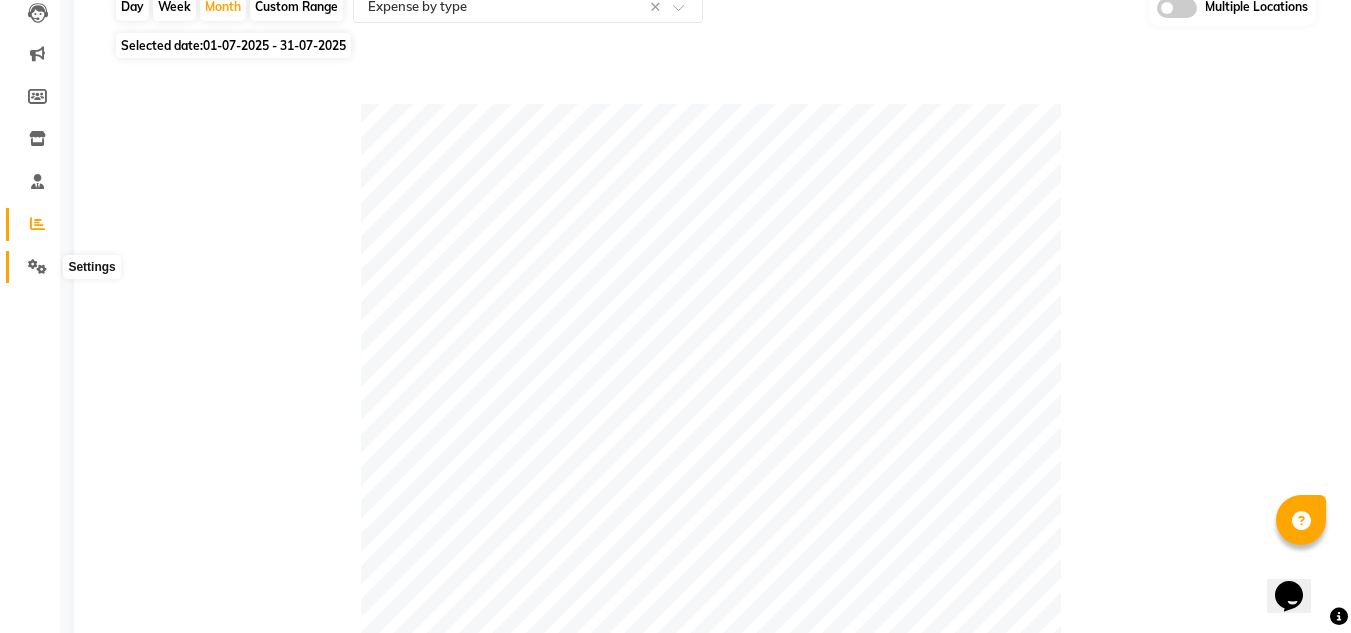 click 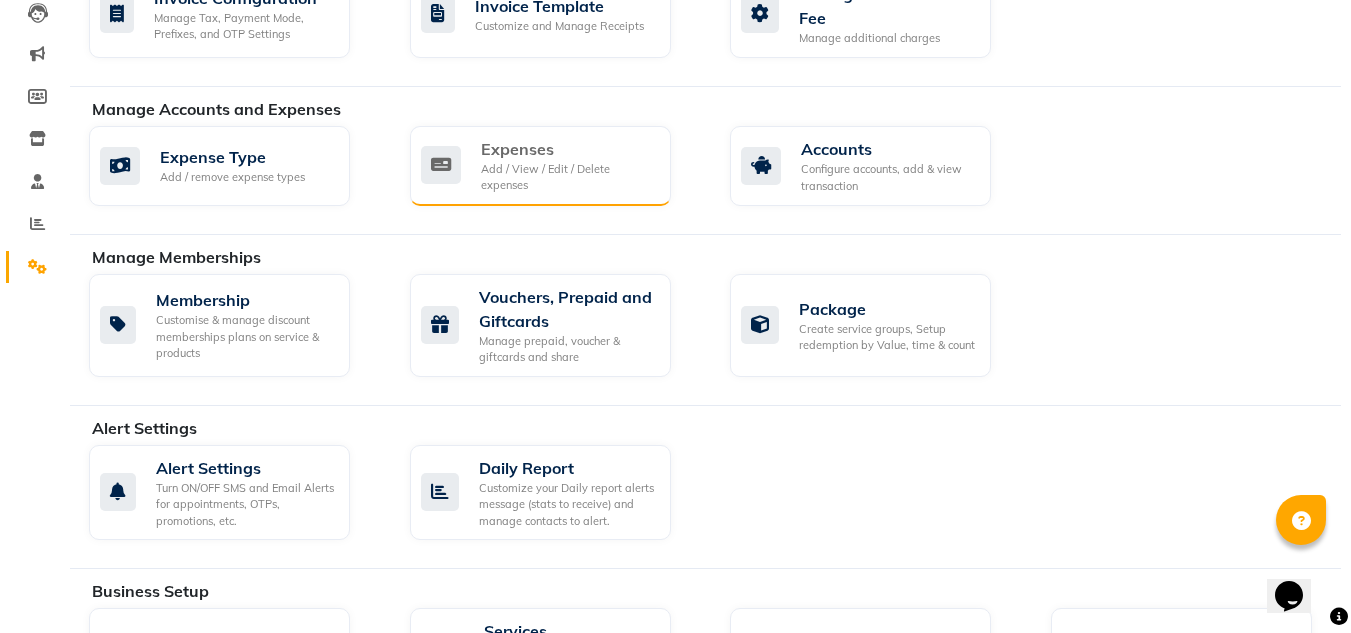 click on "Expenses" 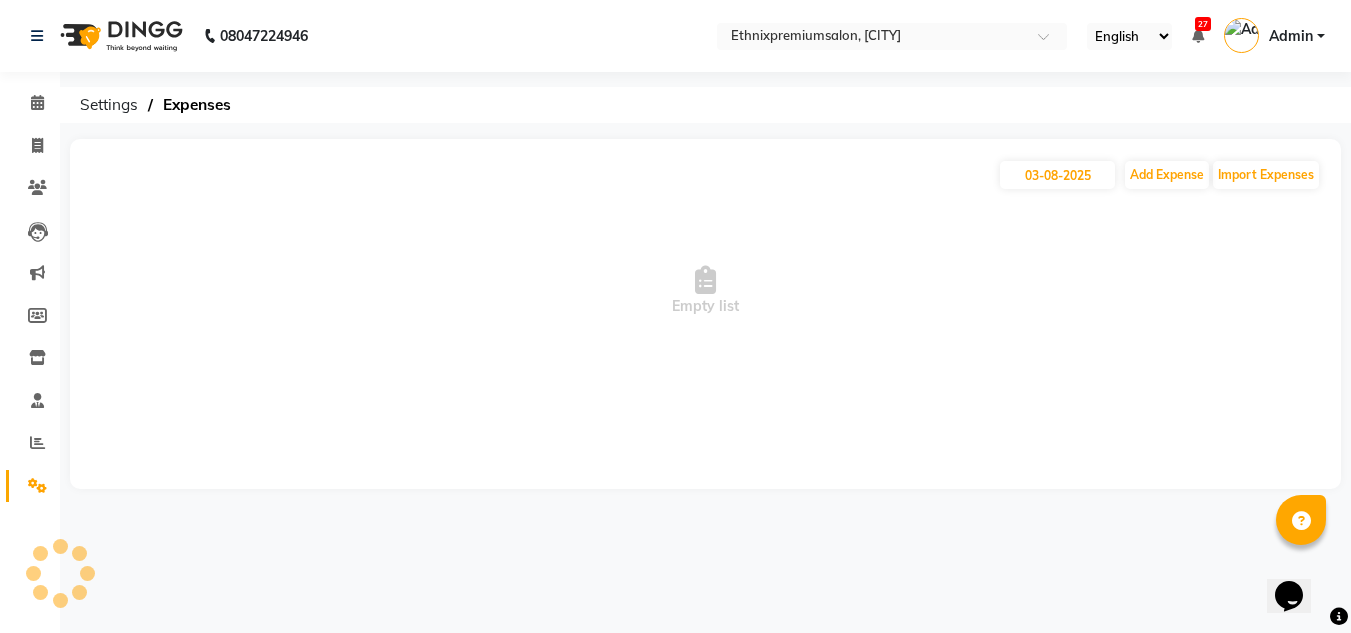 scroll, scrollTop: 0, scrollLeft: 0, axis: both 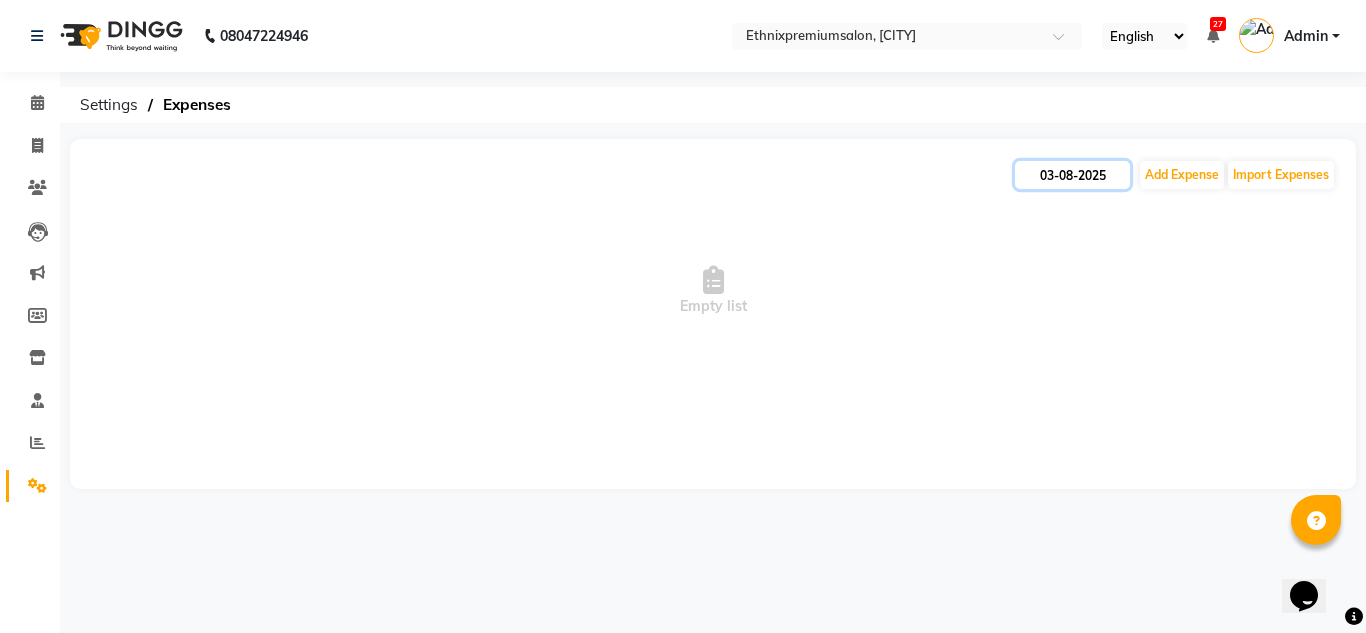 click on "03-08-2025" 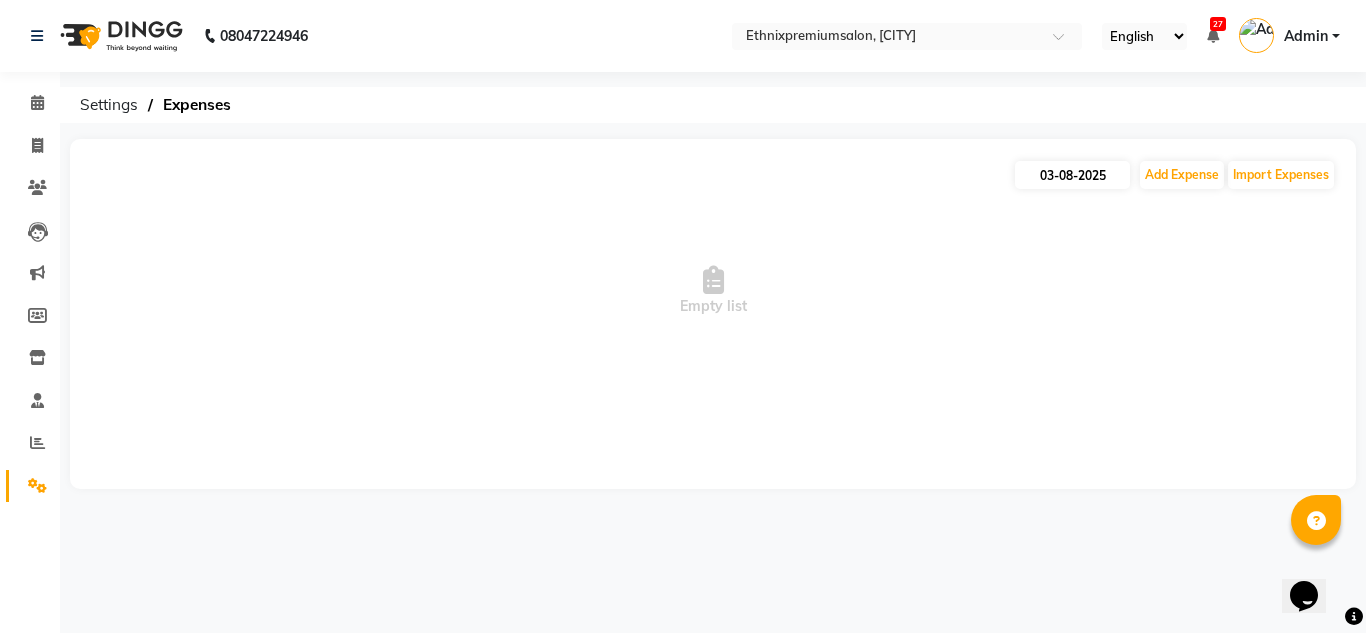 select on "8" 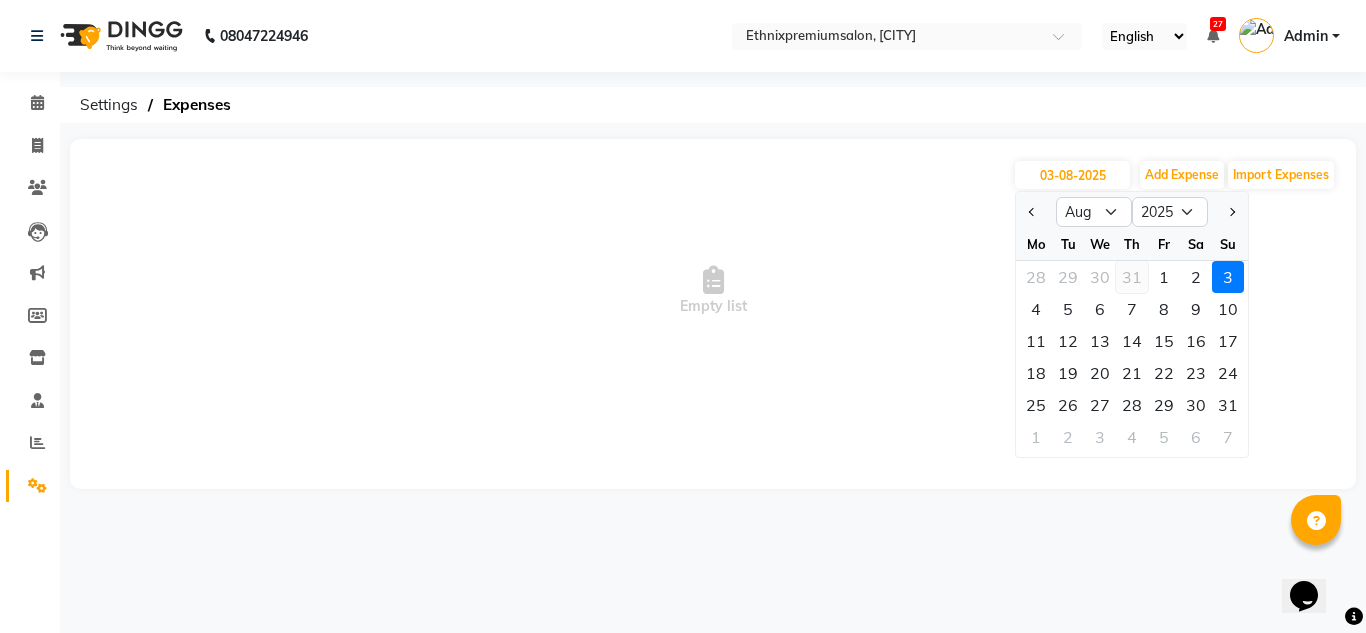 click on "31" 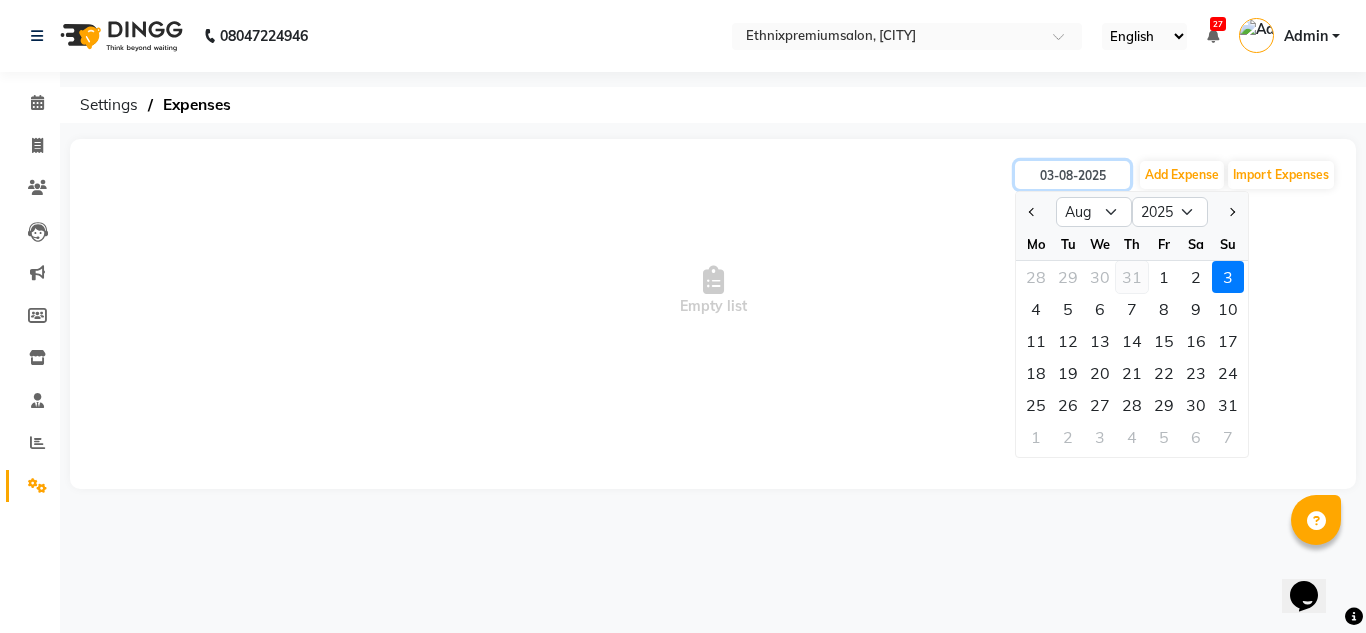type on "31-07-2025" 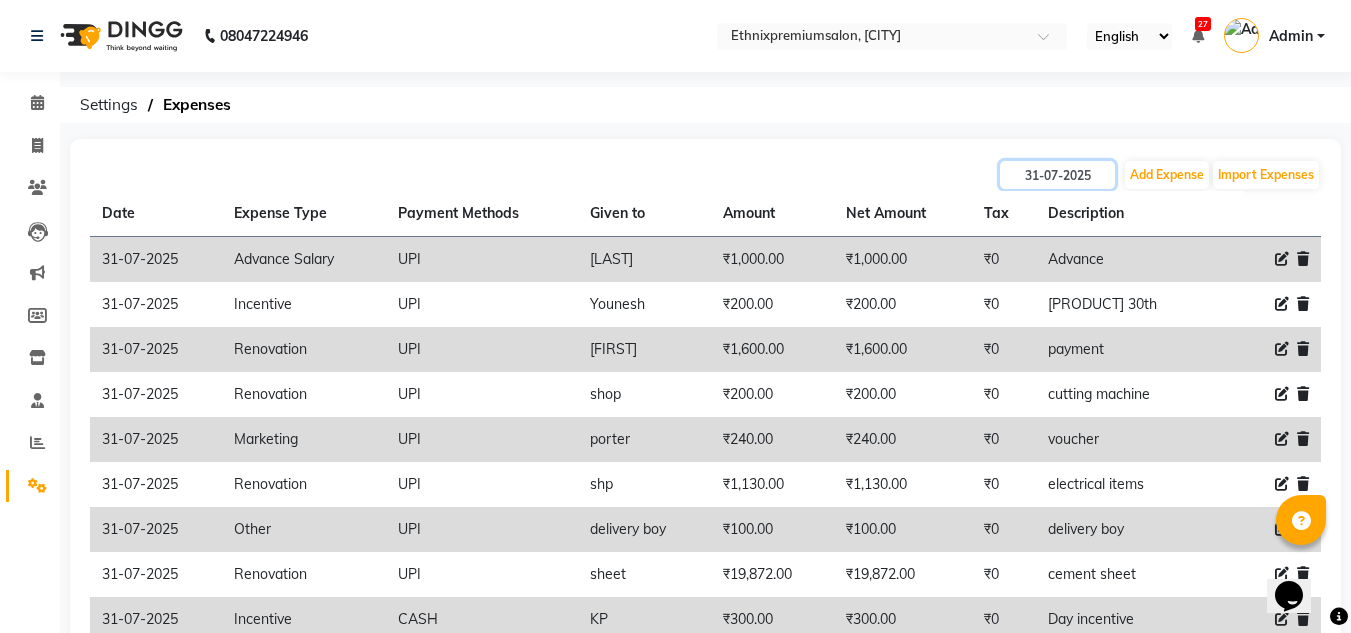 scroll, scrollTop: 163, scrollLeft: 0, axis: vertical 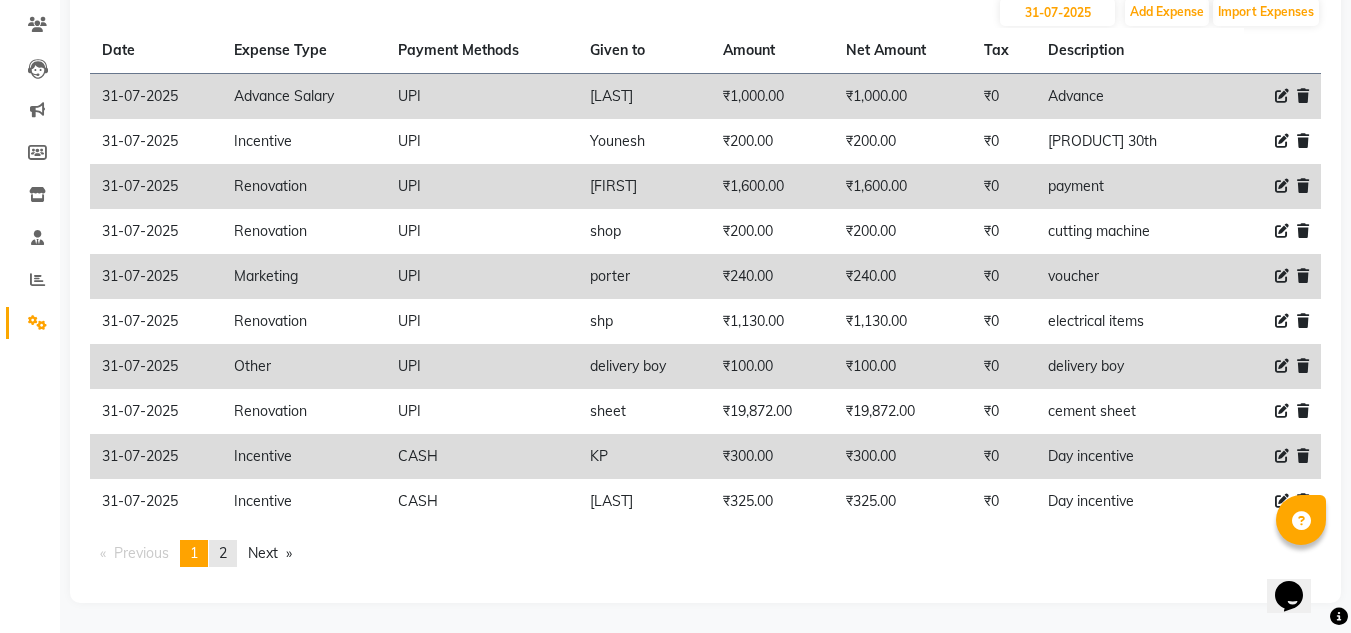 click on "page  2" at bounding box center (223, 553) 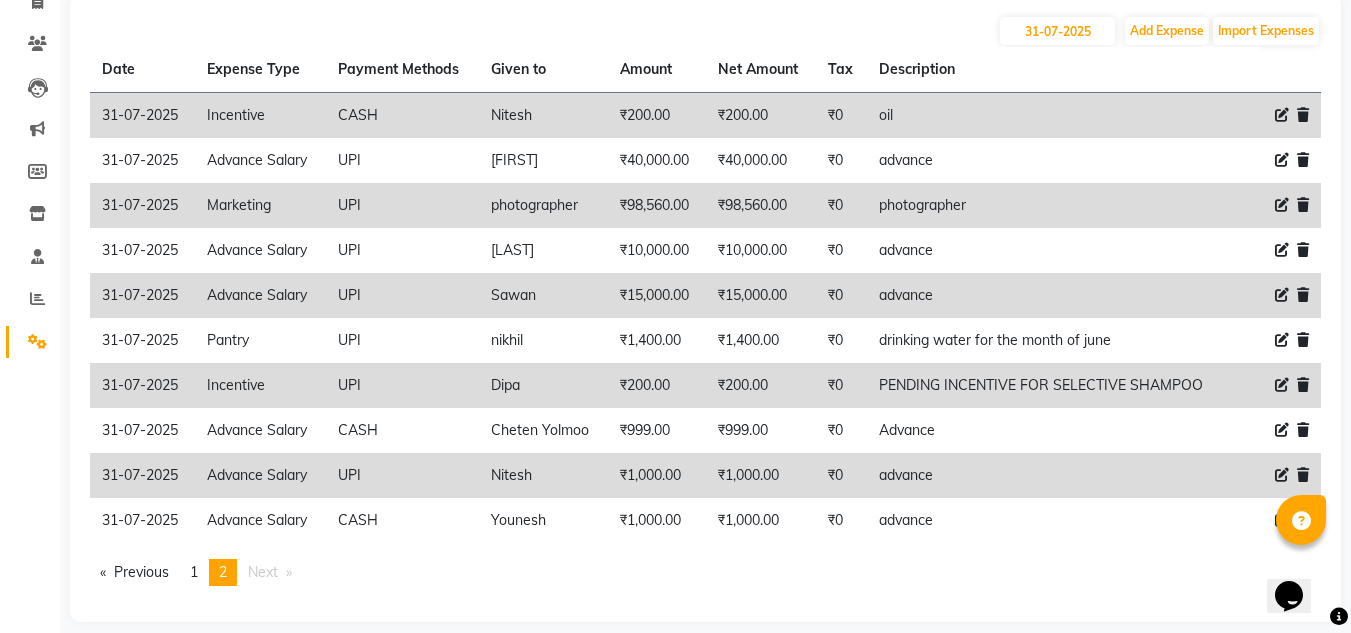 scroll, scrollTop: 163, scrollLeft: 0, axis: vertical 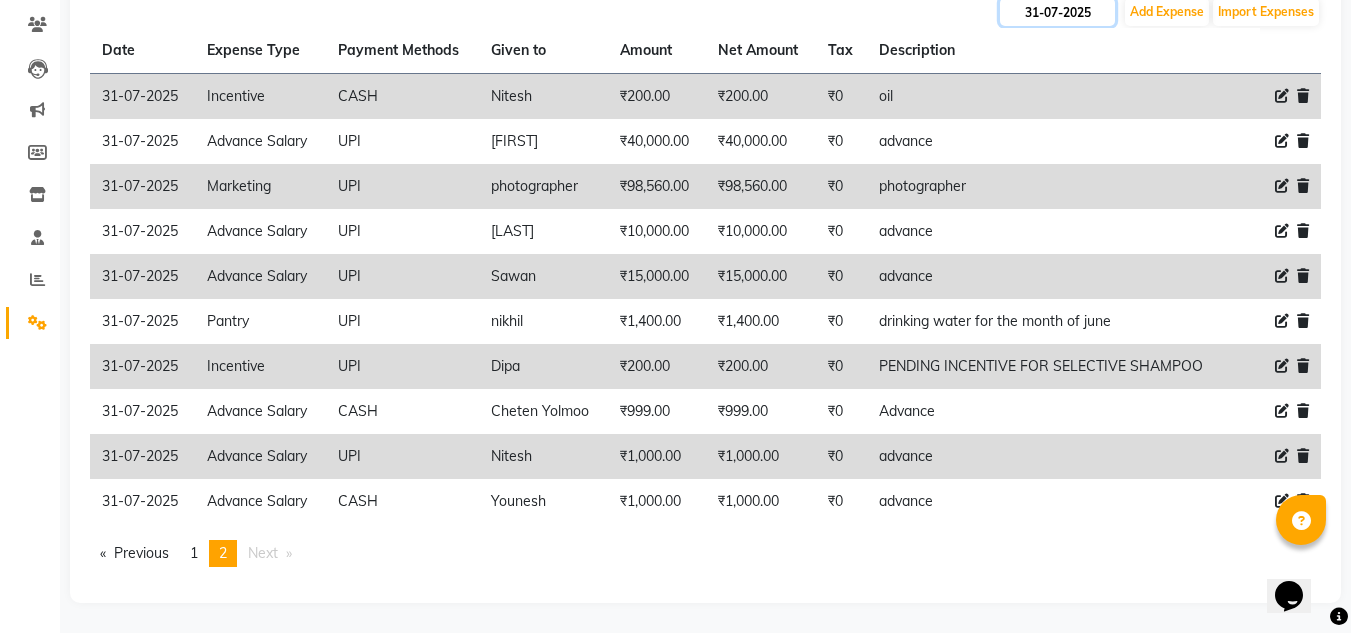 click on "31-07-2025" 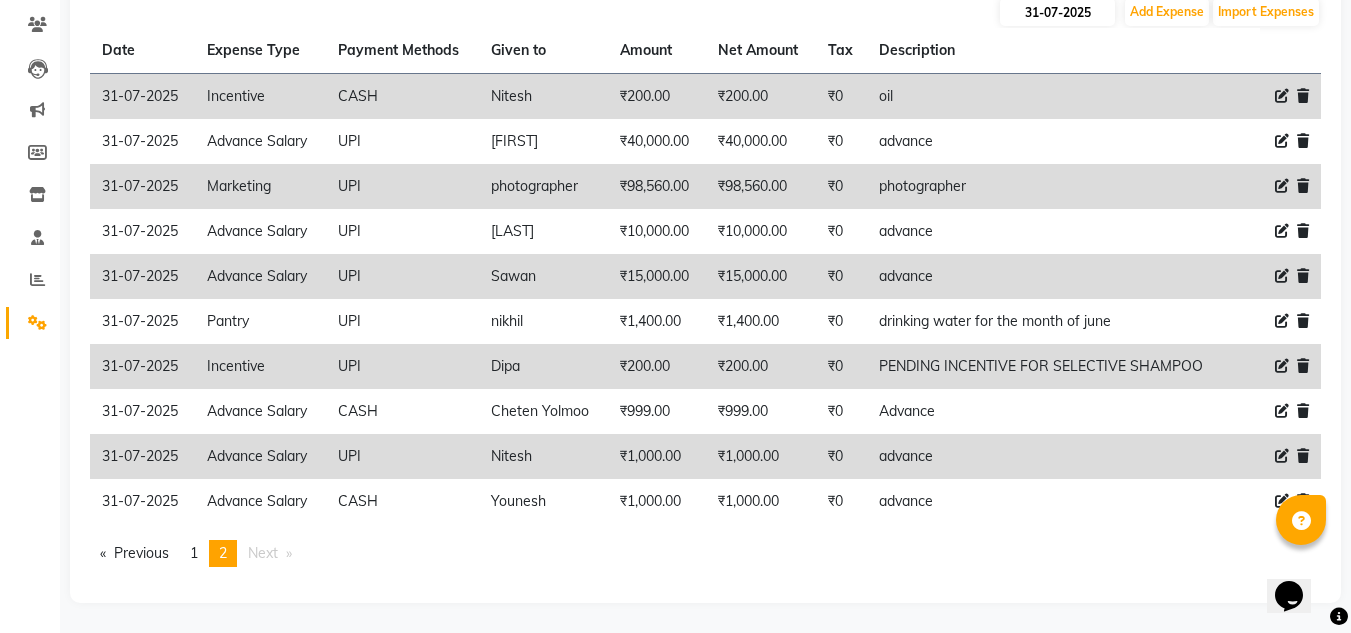 select on "7" 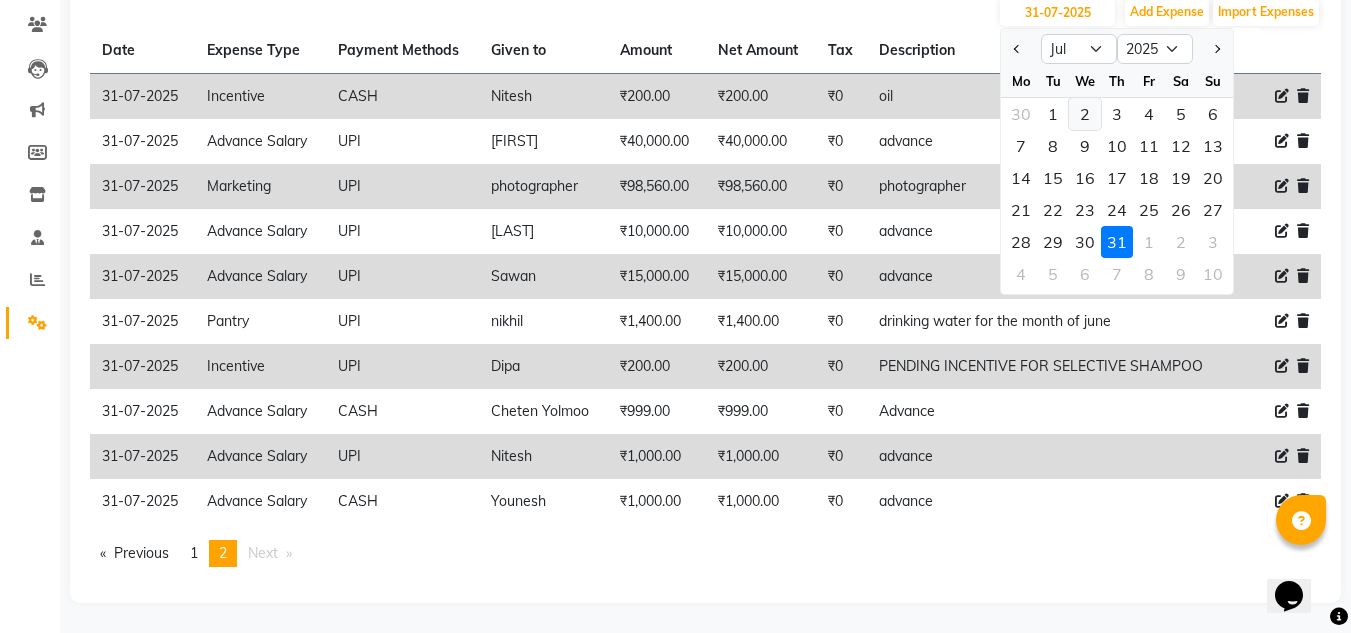 click on "2" 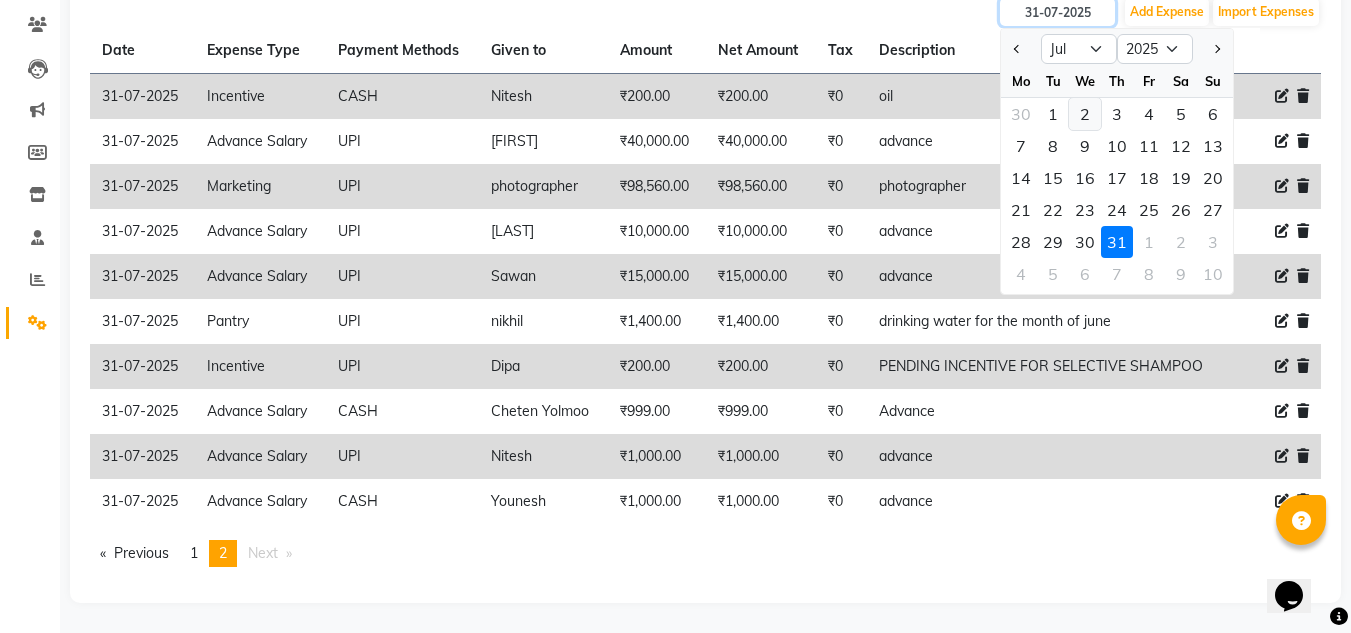 type on "02-07-2025" 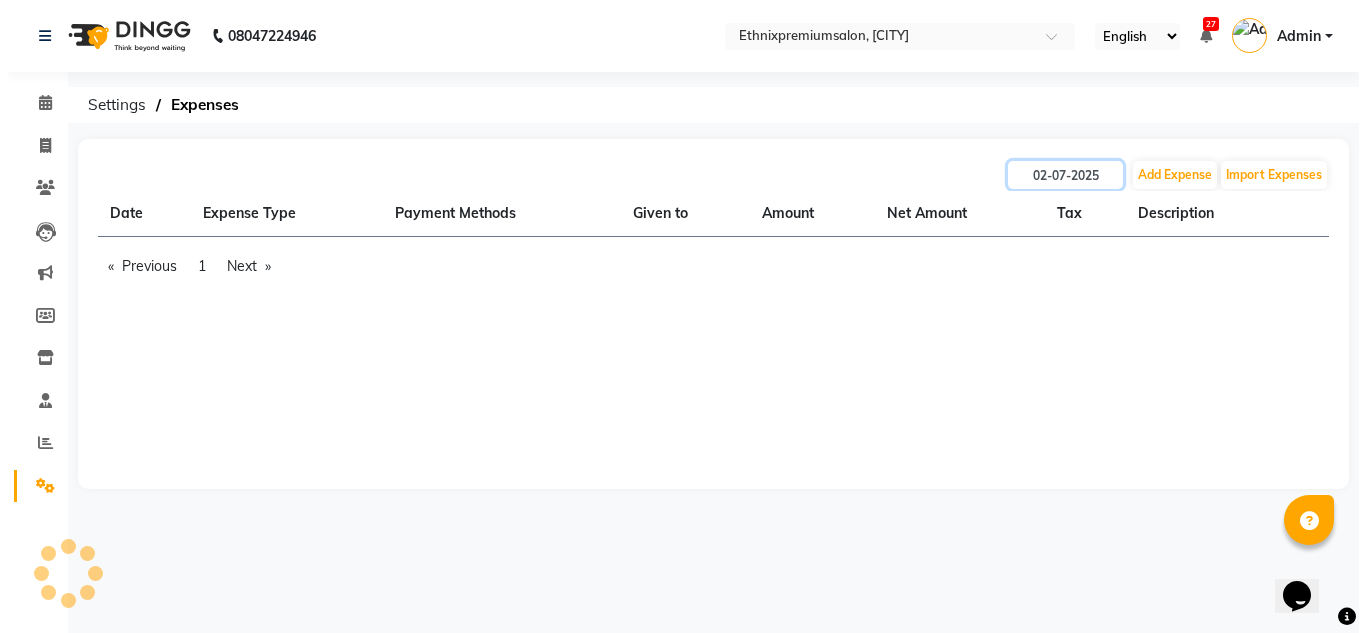 scroll, scrollTop: 0, scrollLeft: 0, axis: both 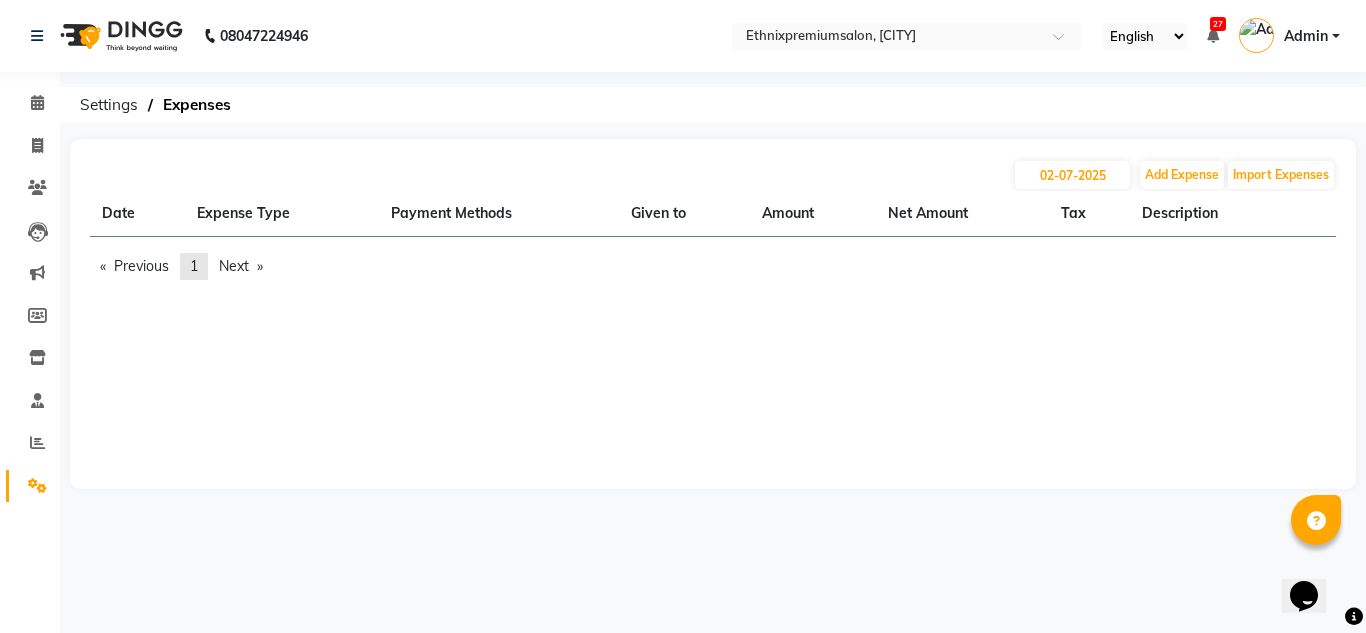 click on "1" at bounding box center (194, 266) 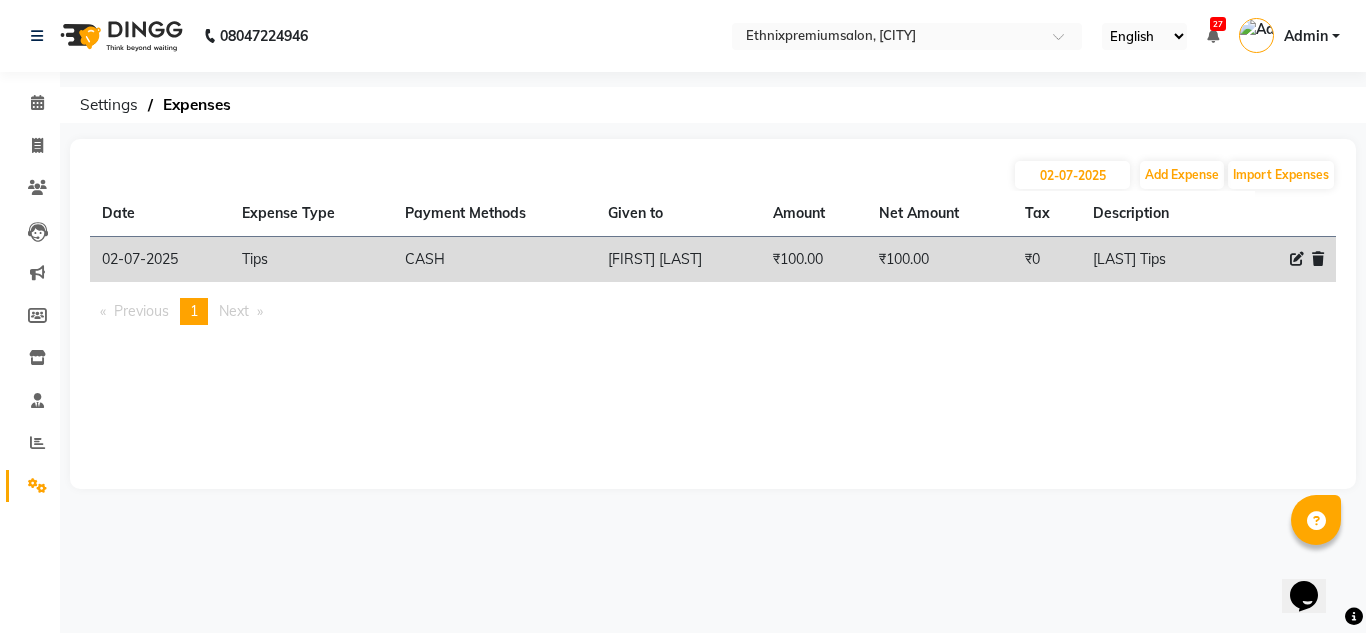 click on "Previous  page  1 / 1  You're on page  1  Next  page" at bounding box center (713, 311) 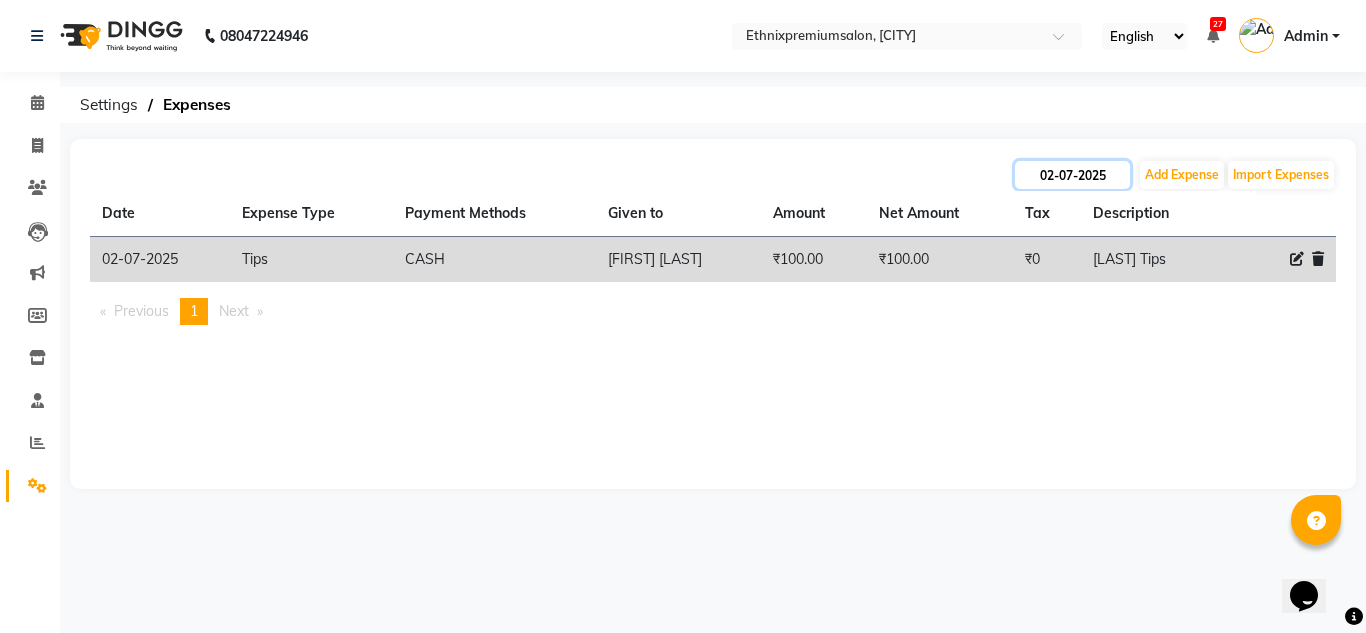 click on "02-07-2025" 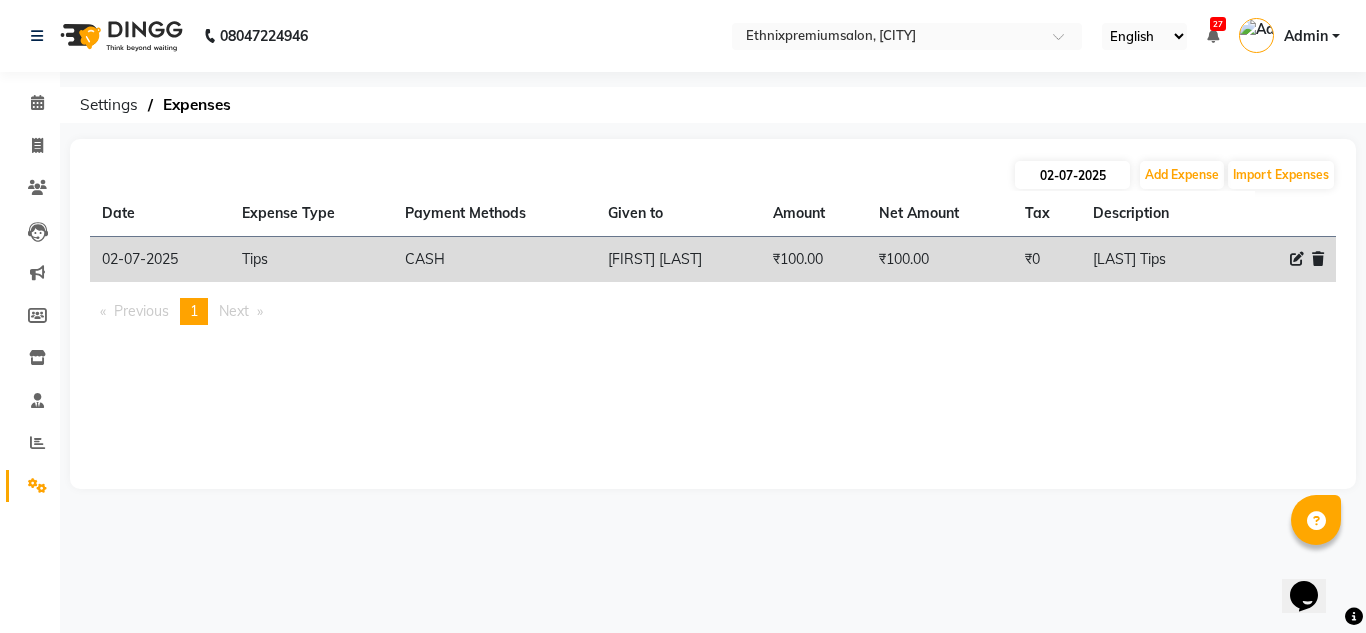 select on "7" 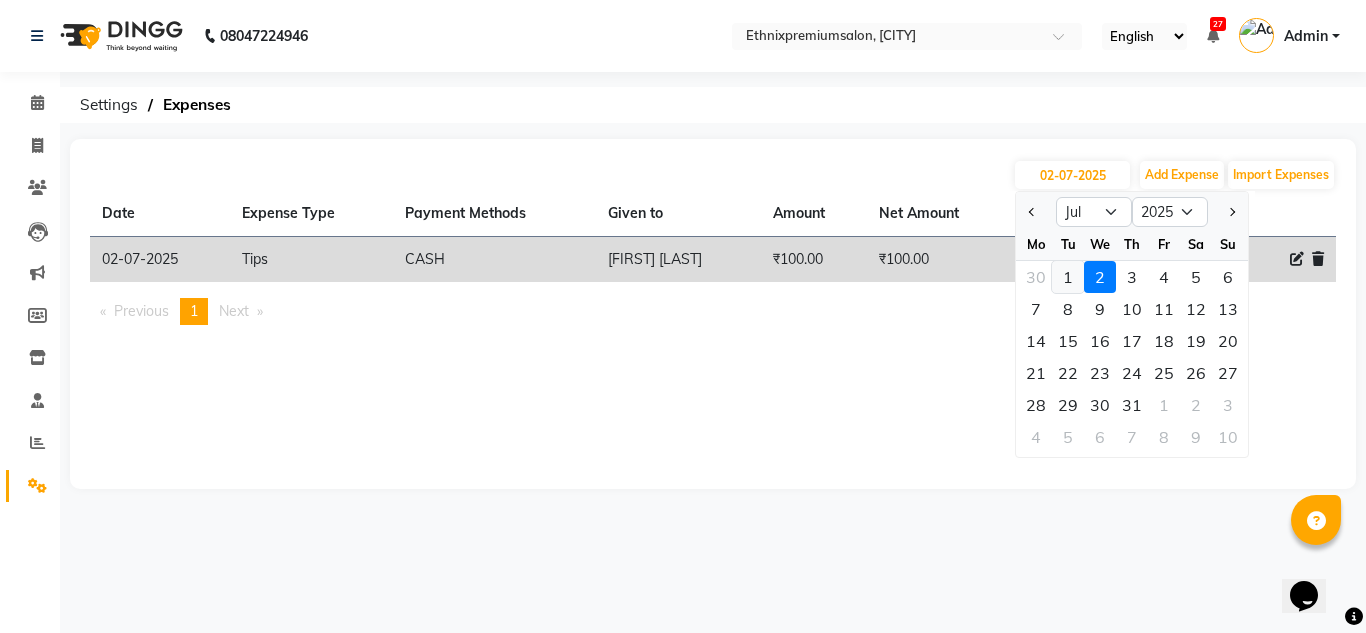 click on "1" 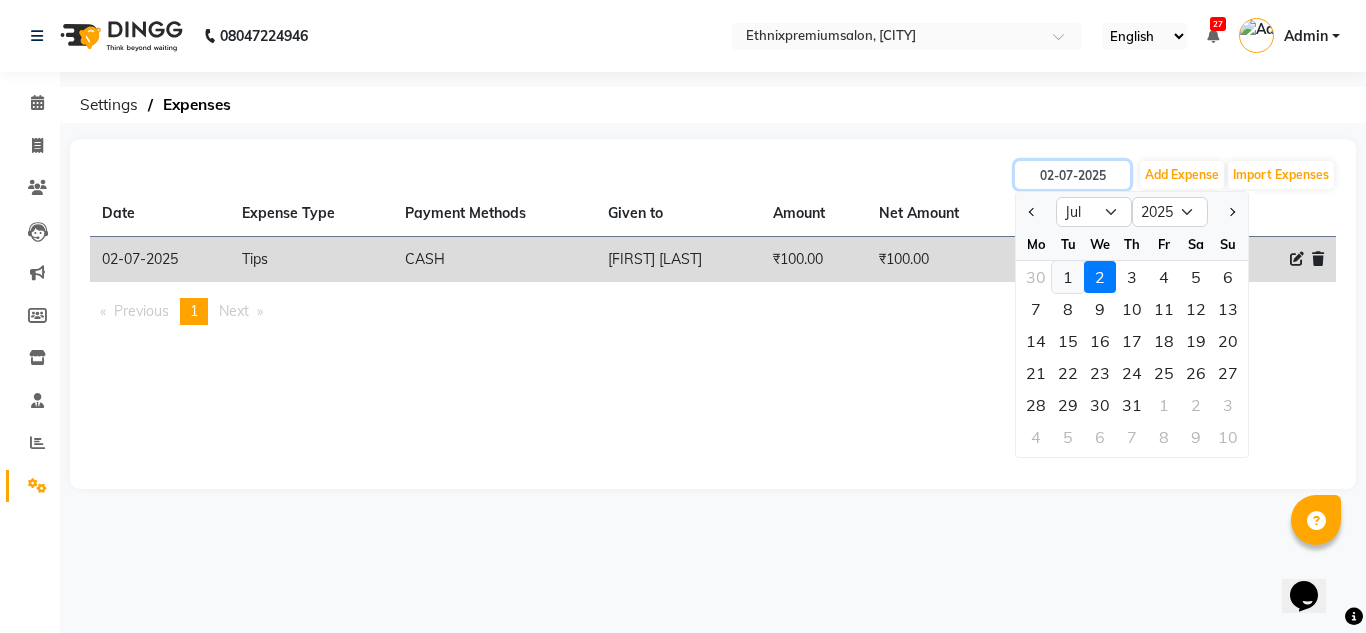 type on "01-07-2025" 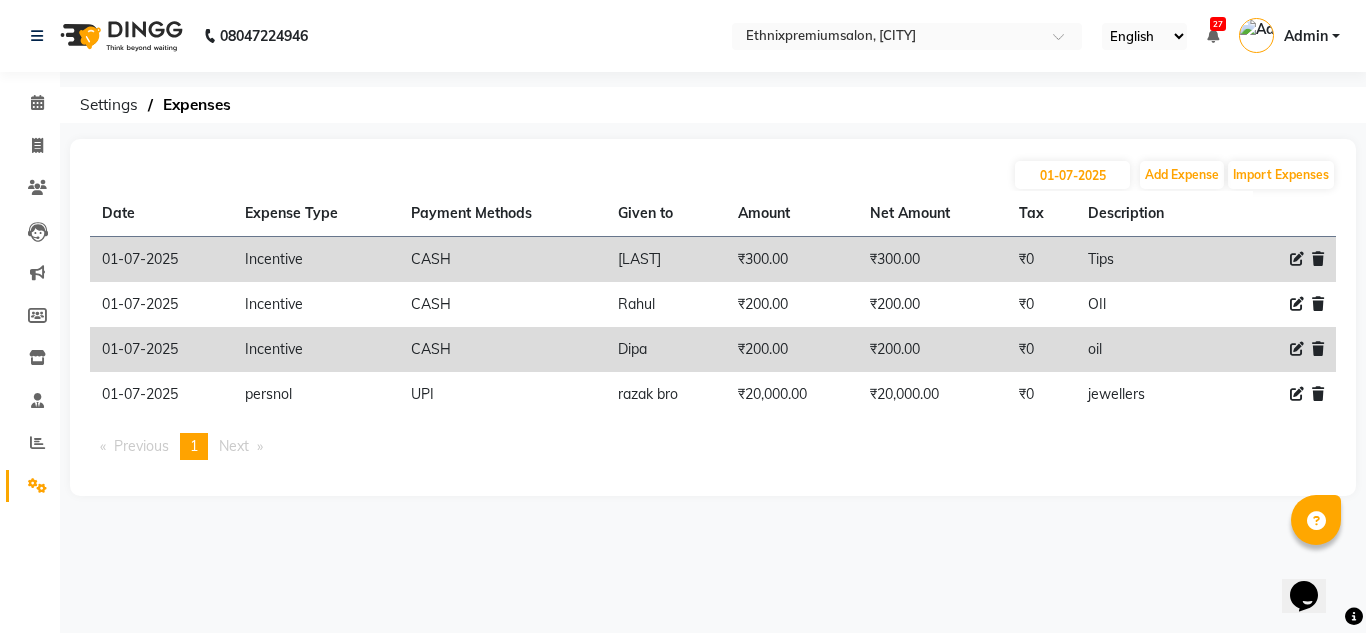 click on "01-07-2025 Add Expense Import Expenses Date Expense Type Payment Methods Given to Amount Net Amount Tax Description  01-07-2025   Incentive   CASH   [LAST]   ₹300.00  ₹300.00 ₹0  Tips   01-07-2025   Incentive   CASH   [LAST]   ₹200.00  ₹200.00 ₹0  OIl   01-07-2025   Incentive   CASH   [LAST]   ₹200.00  ₹200.00 ₹0  oil   01-07-2025   persnol   UPI   [LAST]   ₹20,000.00  ₹20,000.00 ₹0  jewellers   Previous  page  1 / 1  You're on page  1  Next  page" 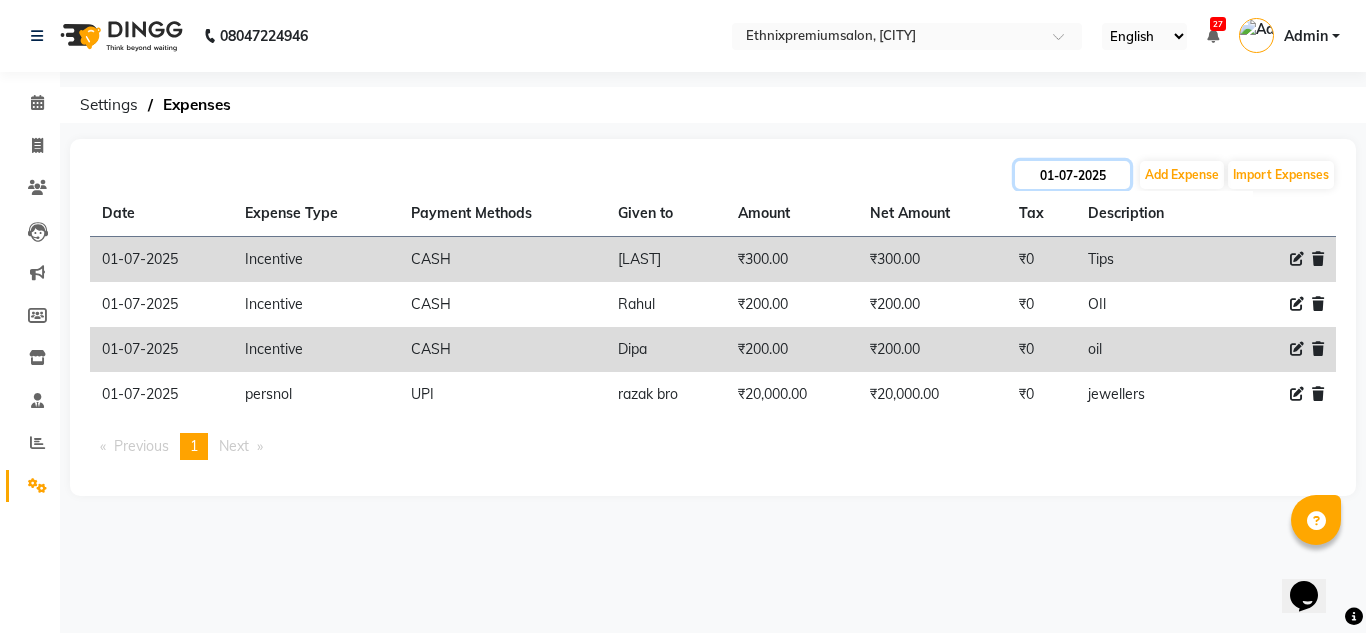 click on "01-07-2025" 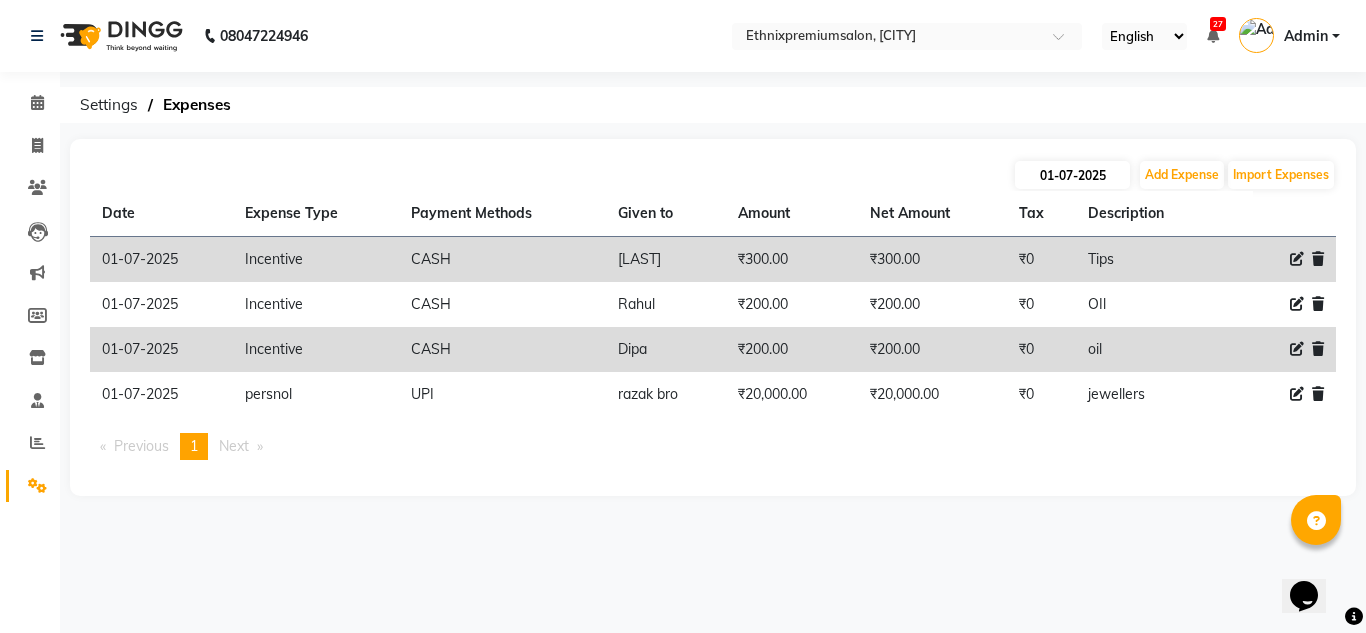 select on "7" 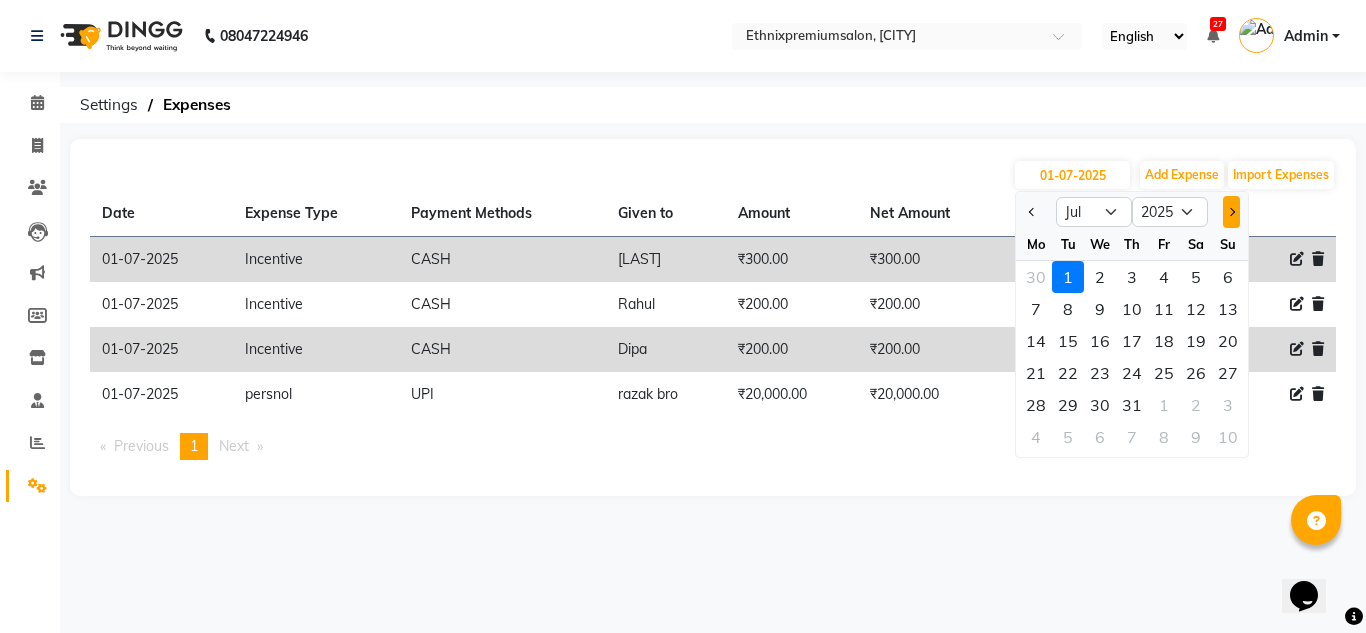 click 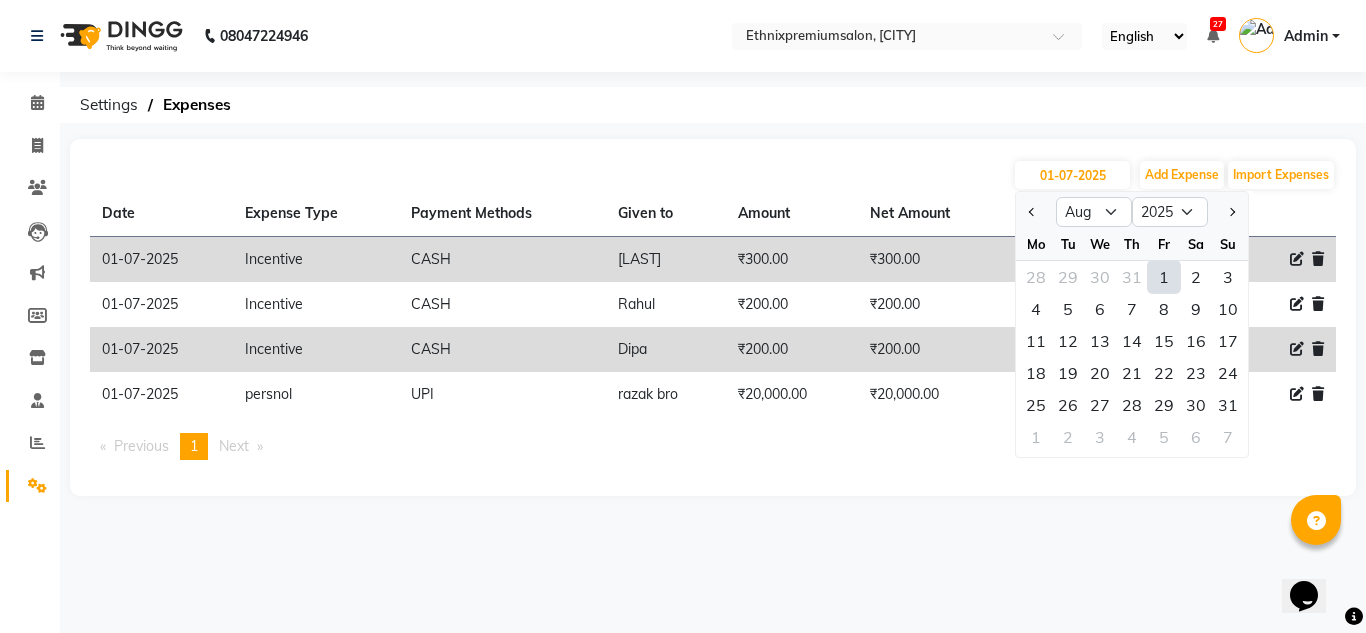 click on "1" 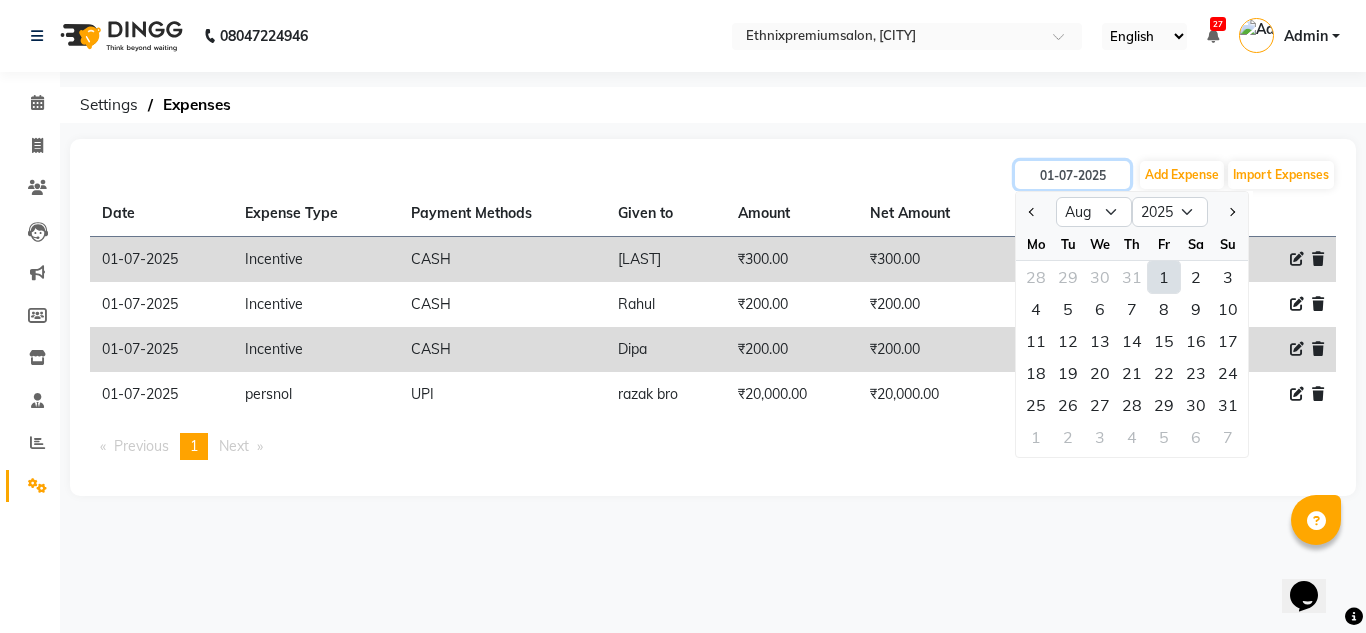 type on "01-08-2025" 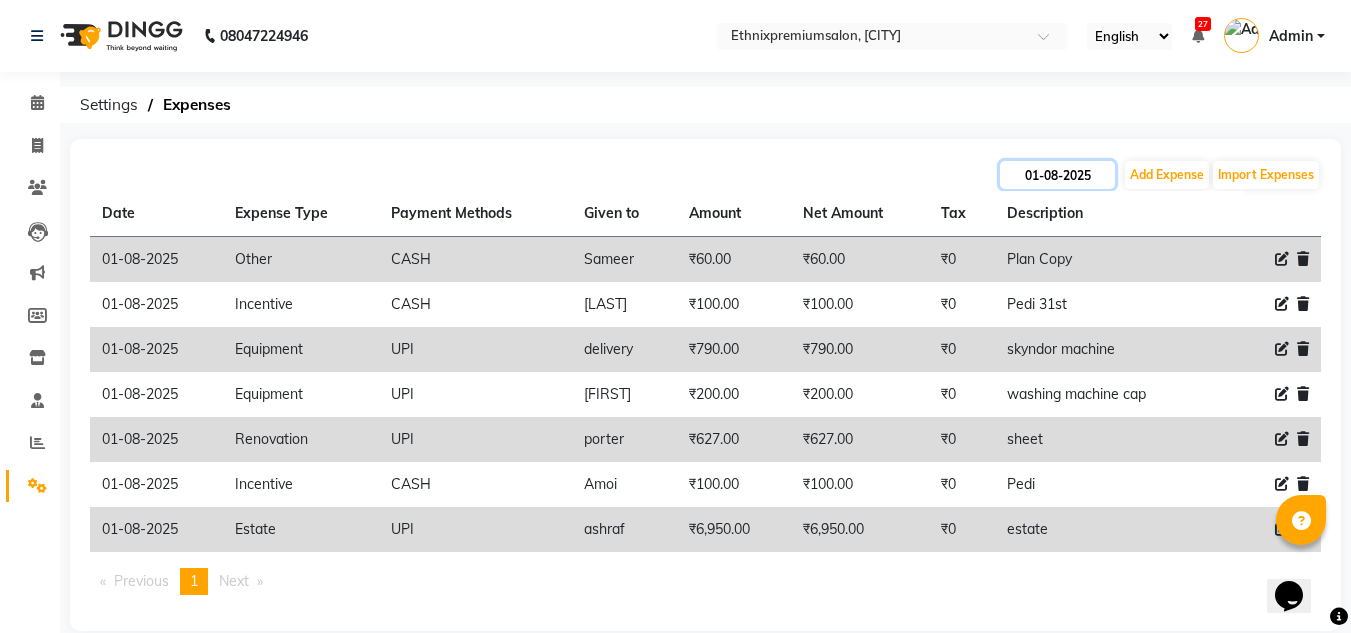 click on "01-08-2025" 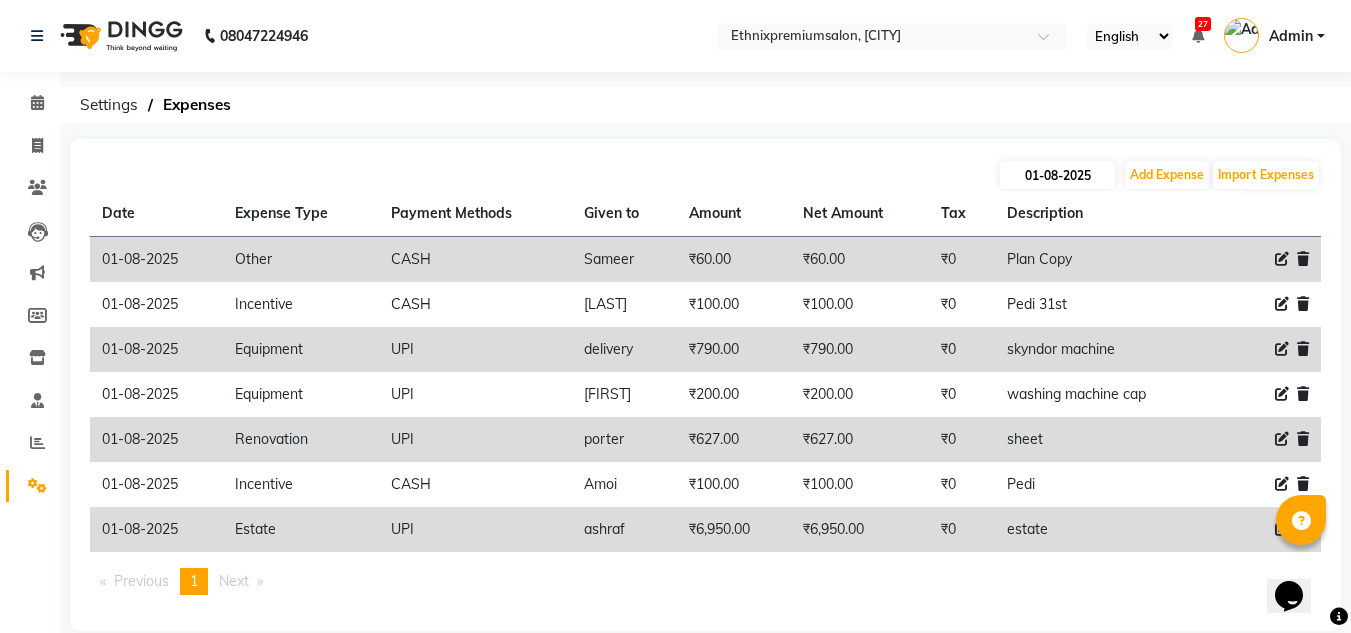 select on "8" 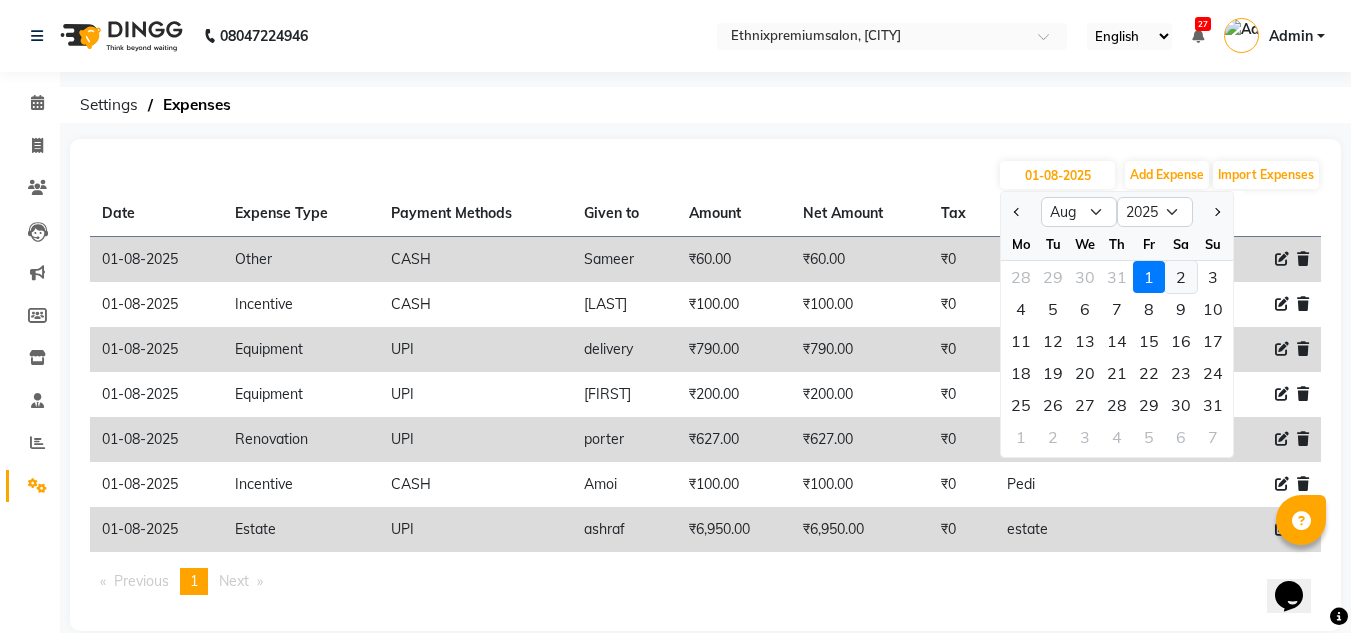 click on "2" 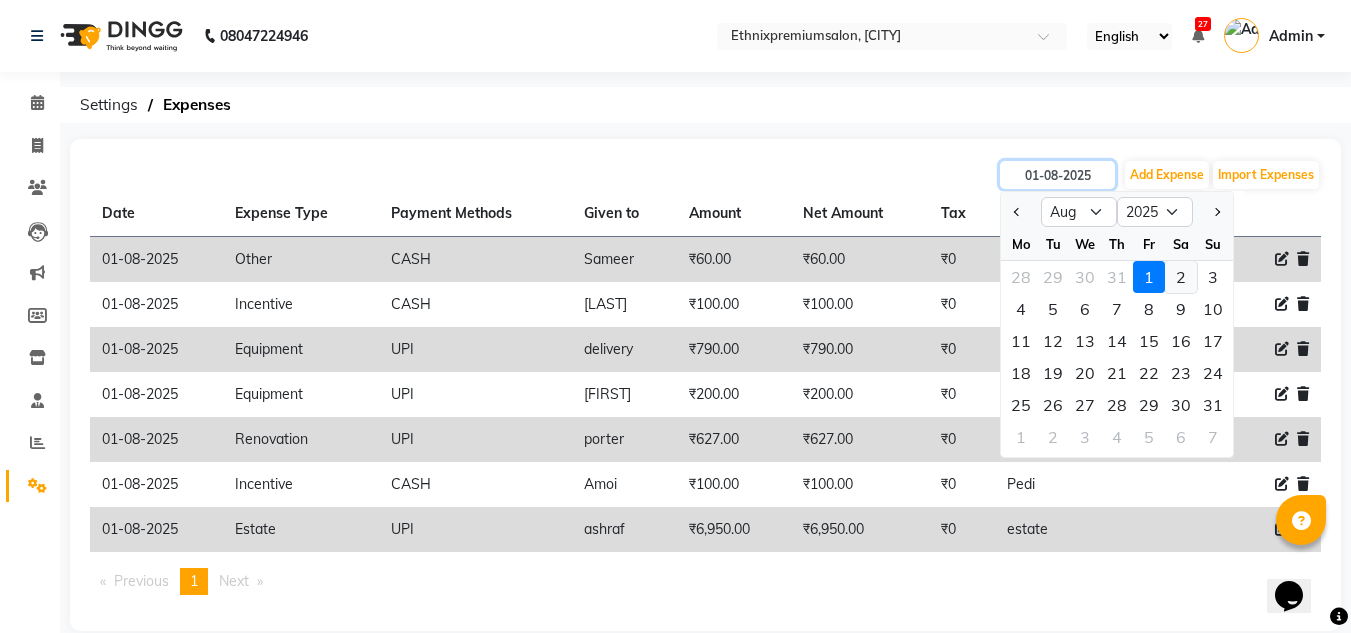 type on "02-08-2025" 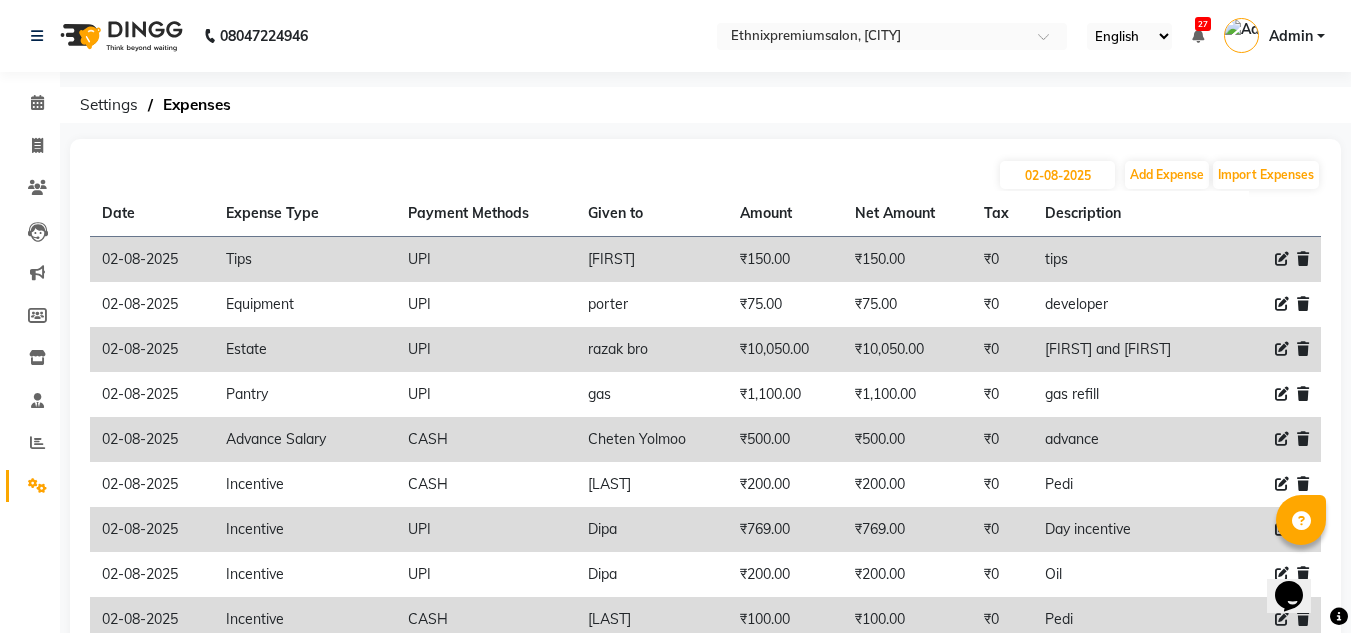 click 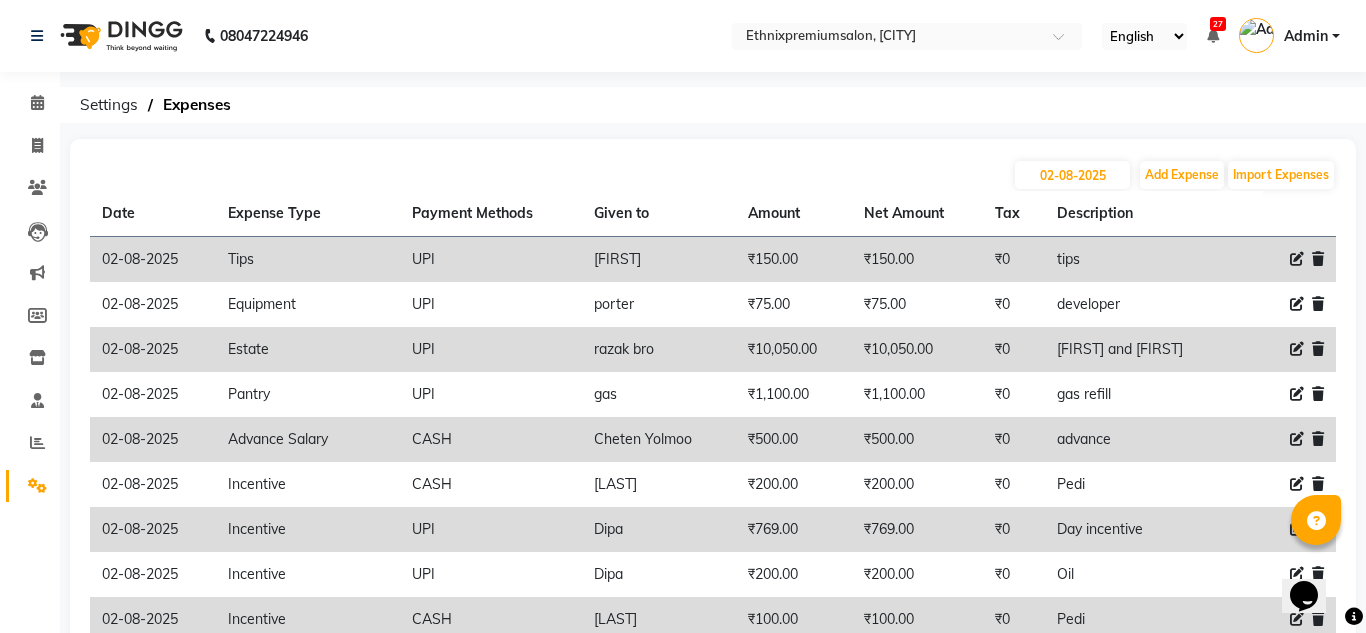 select on "3517" 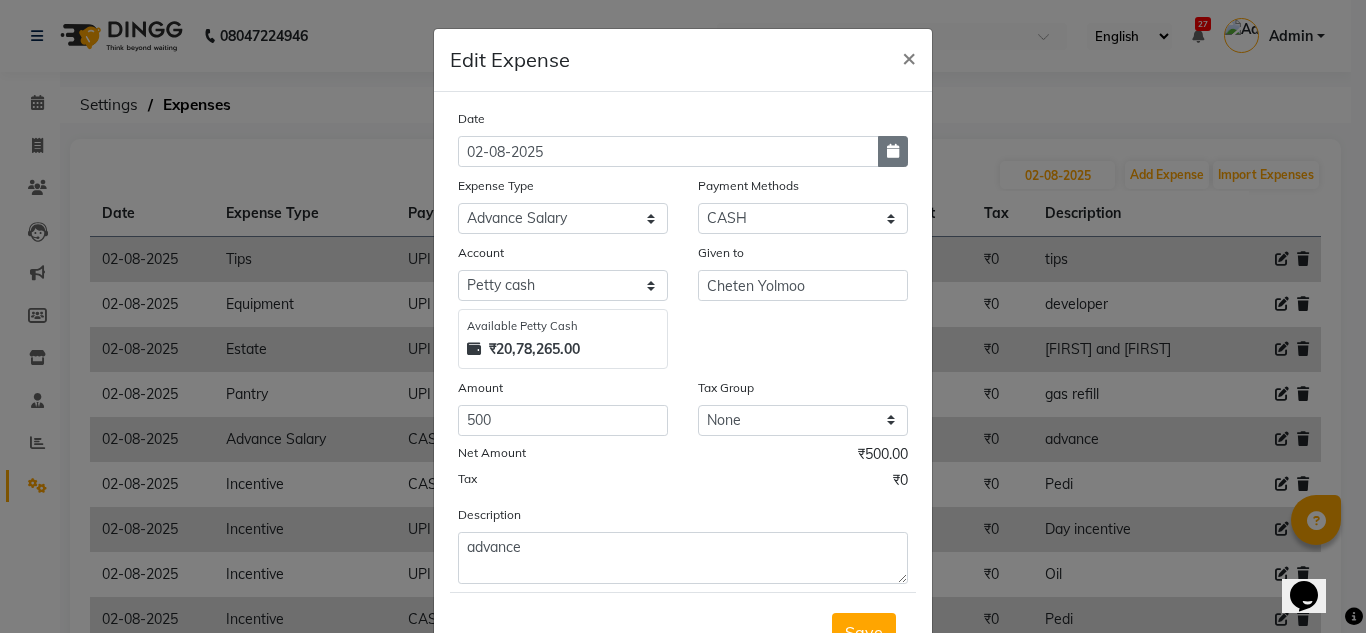 click 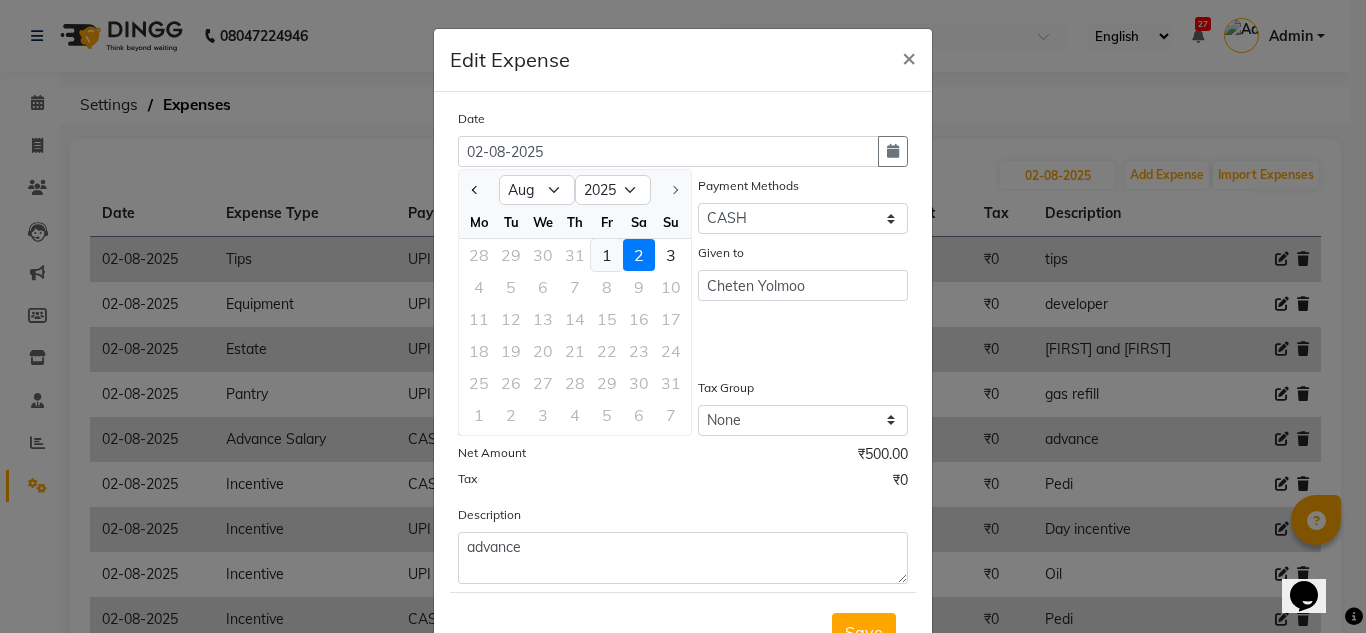 click on "1" 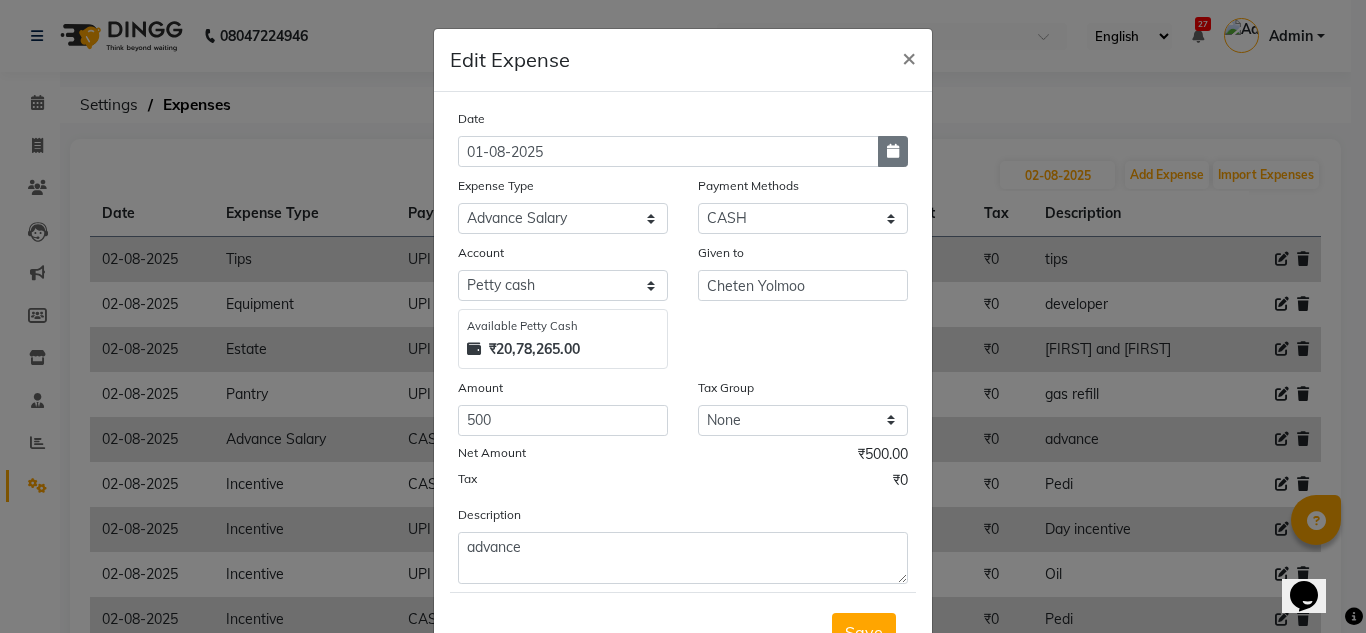 click 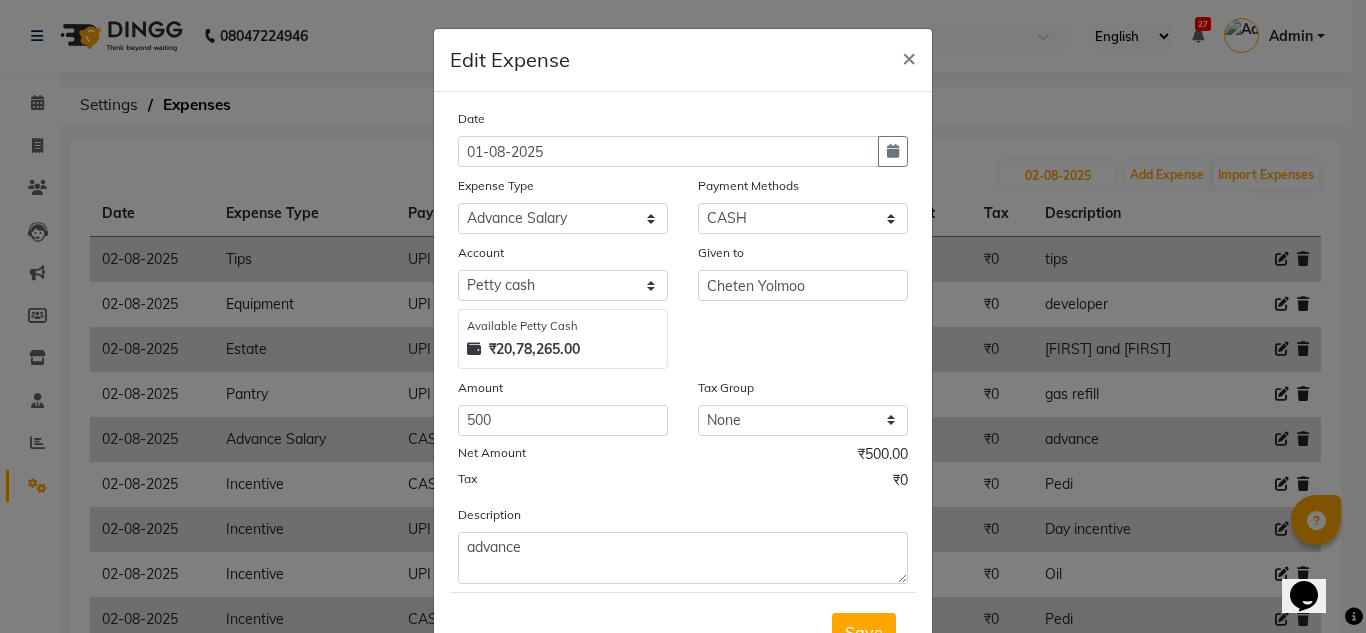 select on "8" 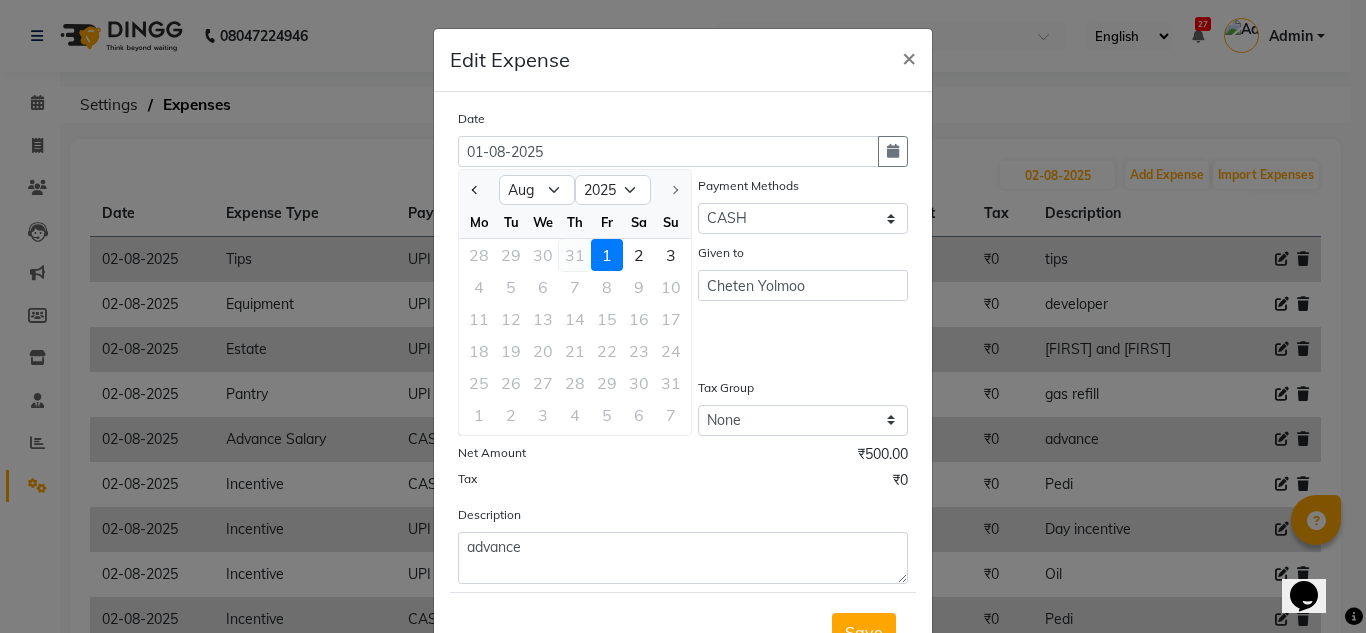 click on "31" 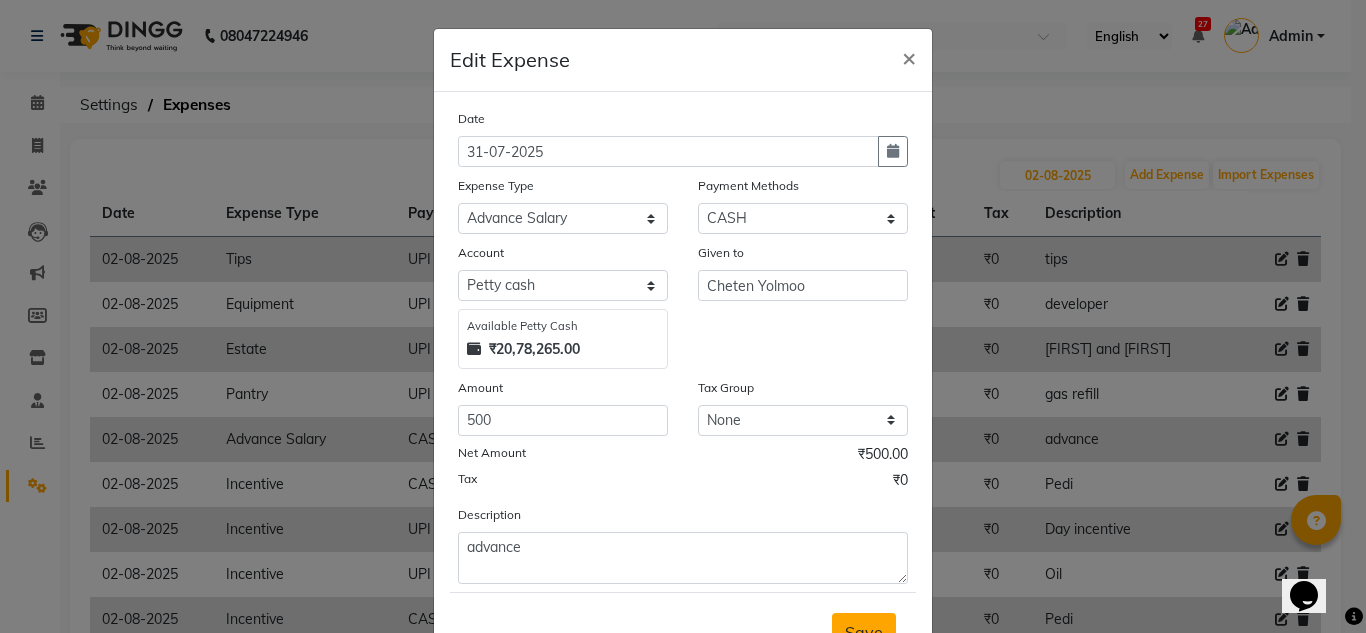 click on "Save" at bounding box center (864, 632) 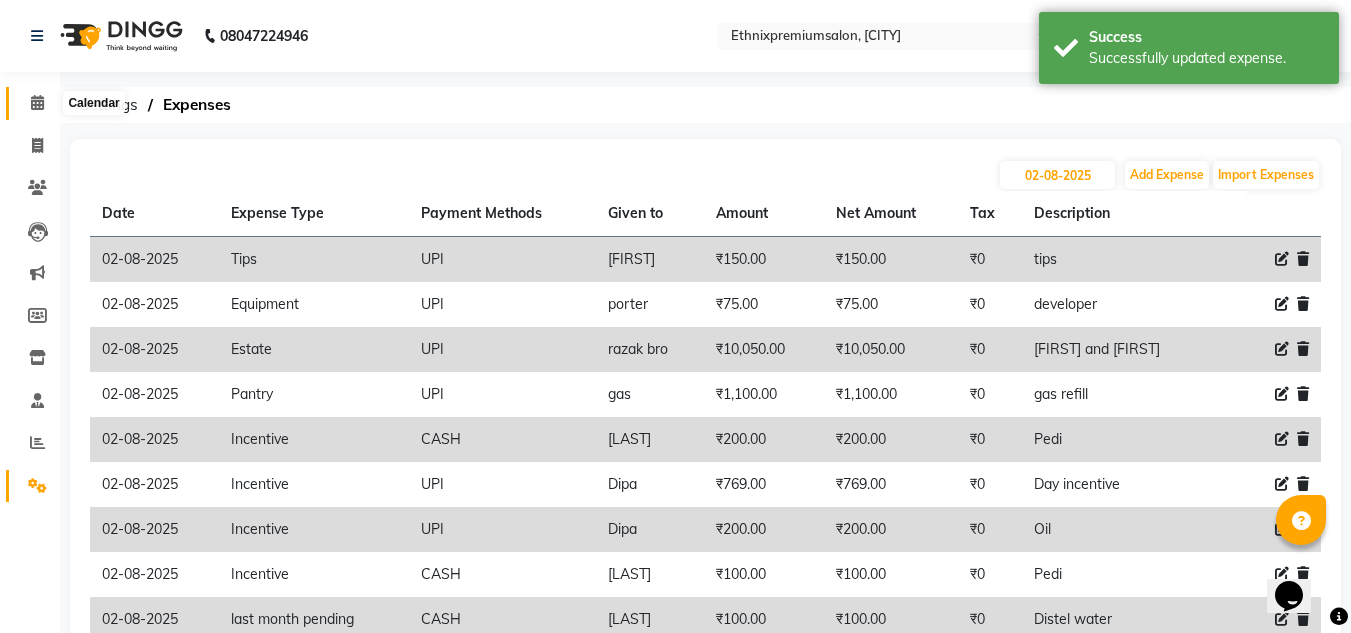click 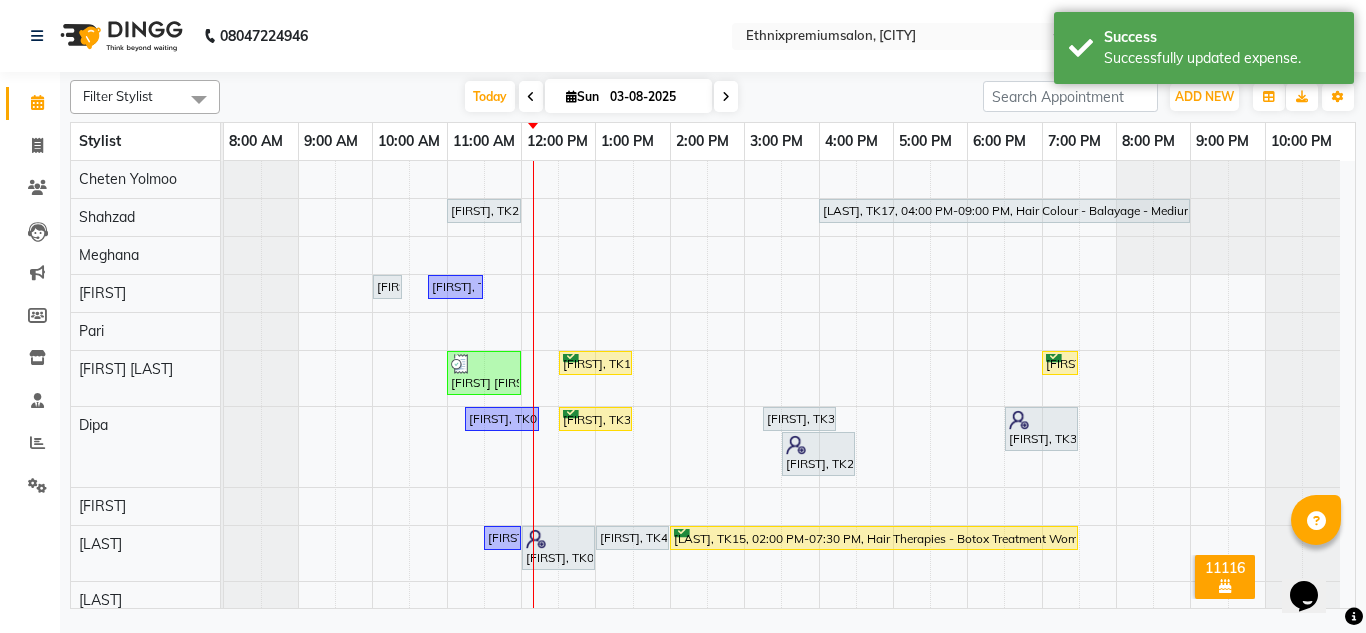 scroll, scrollTop: 98, scrollLeft: 0, axis: vertical 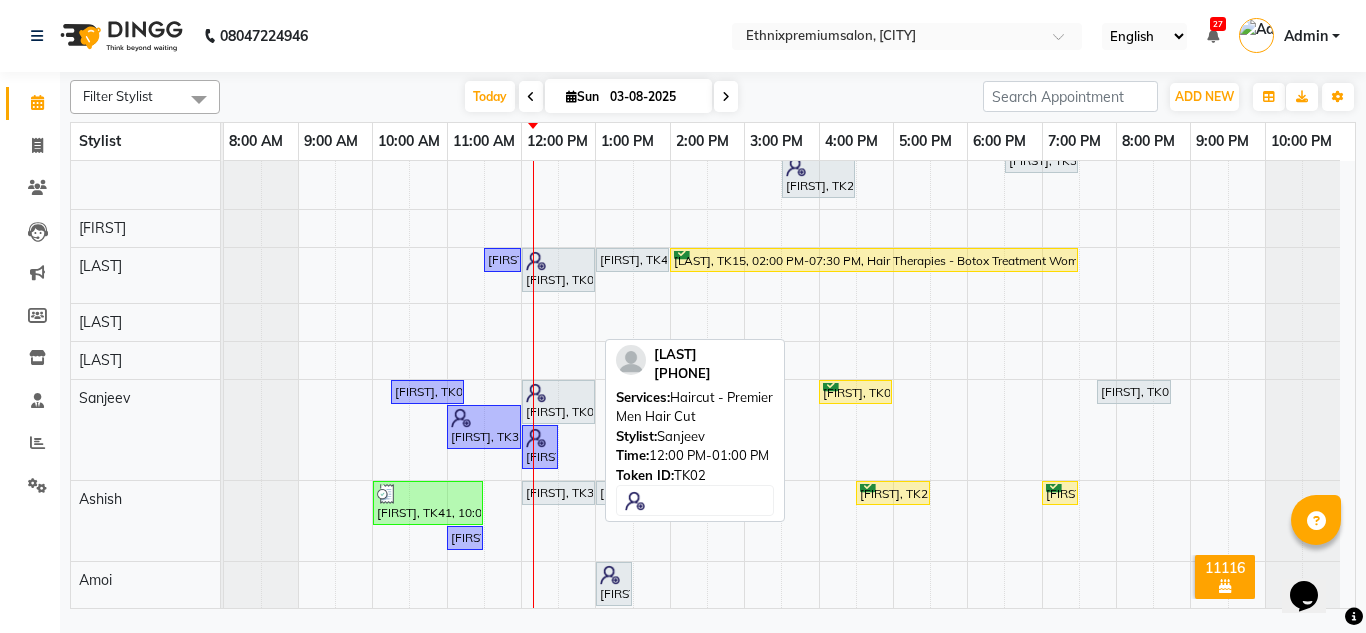 click at bounding box center [558, 393] 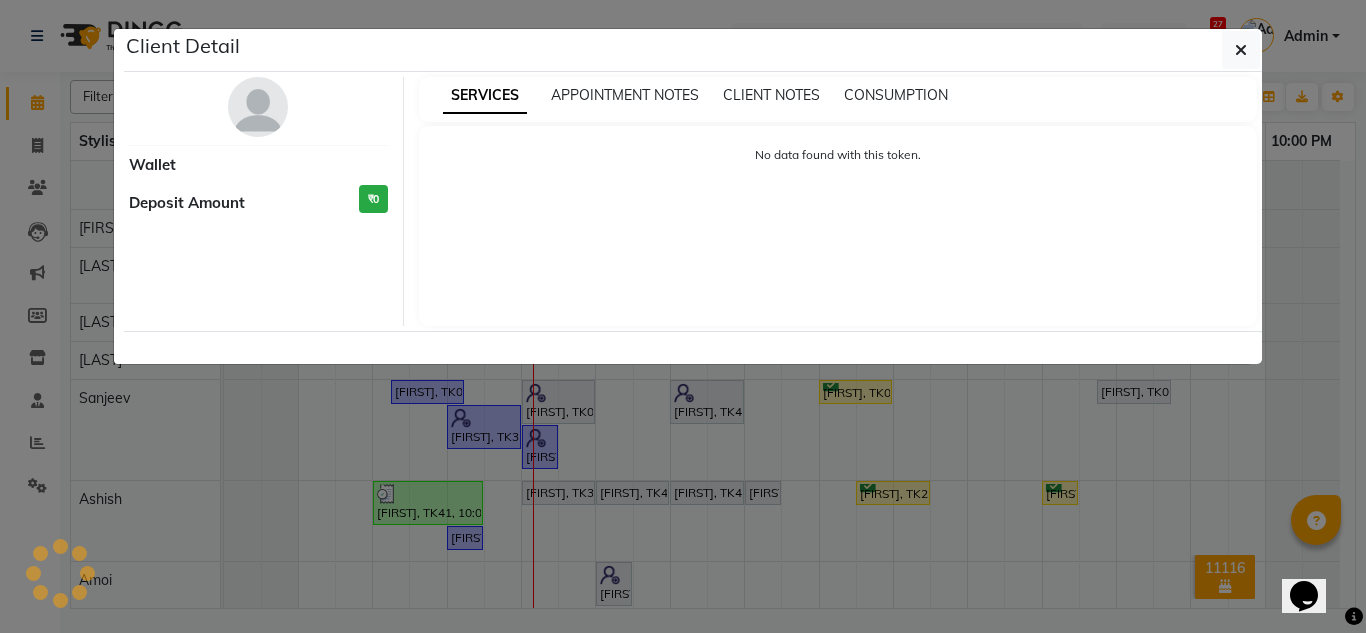select on "7" 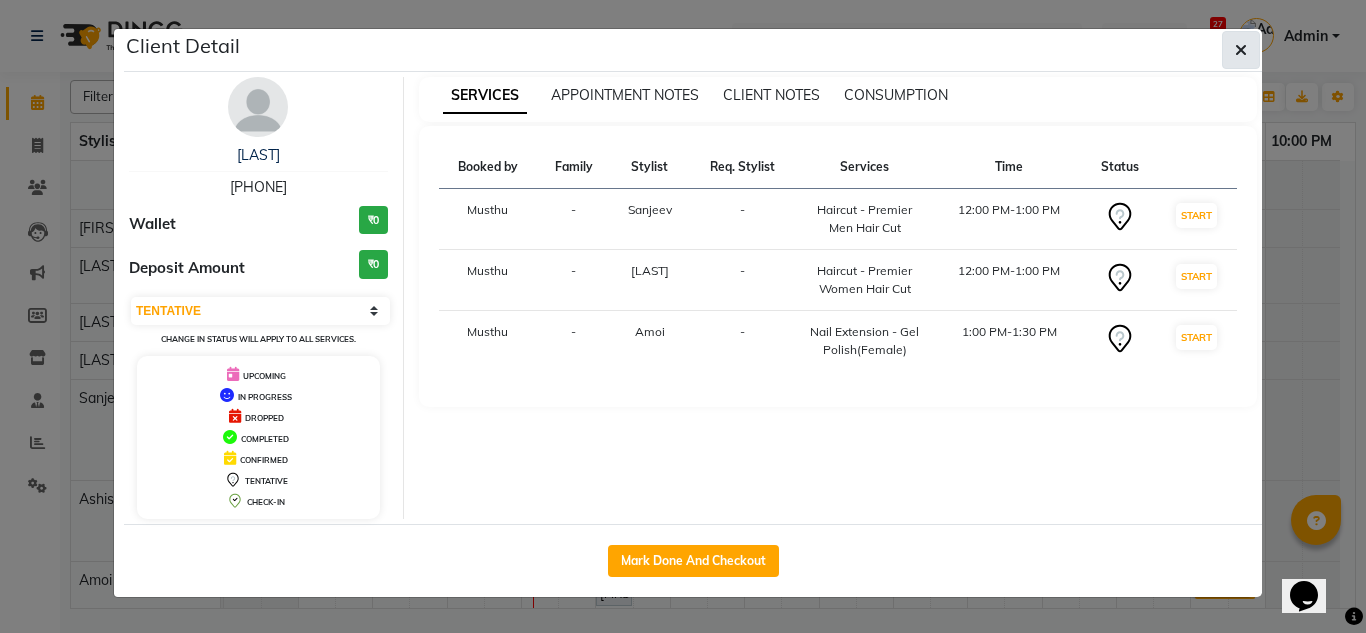 click 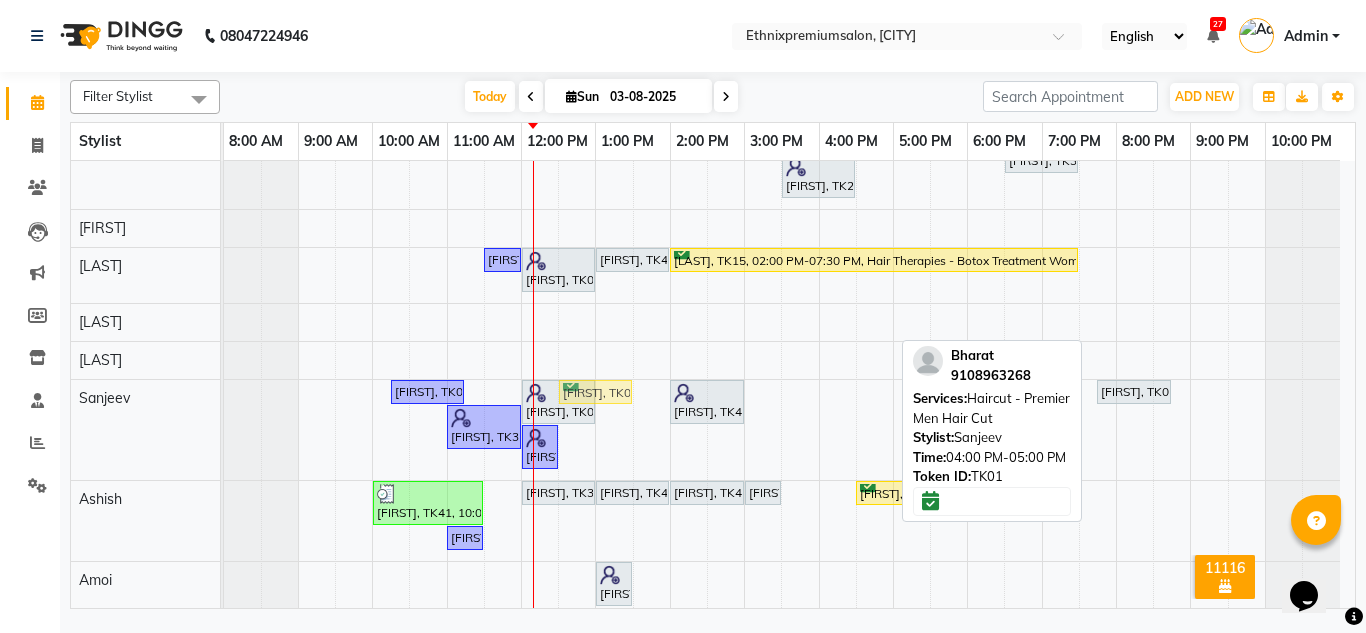 drag, startPoint x: 837, startPoint y: 396, endPoint x: 574, endPoint y: 389, distance: 263.09314 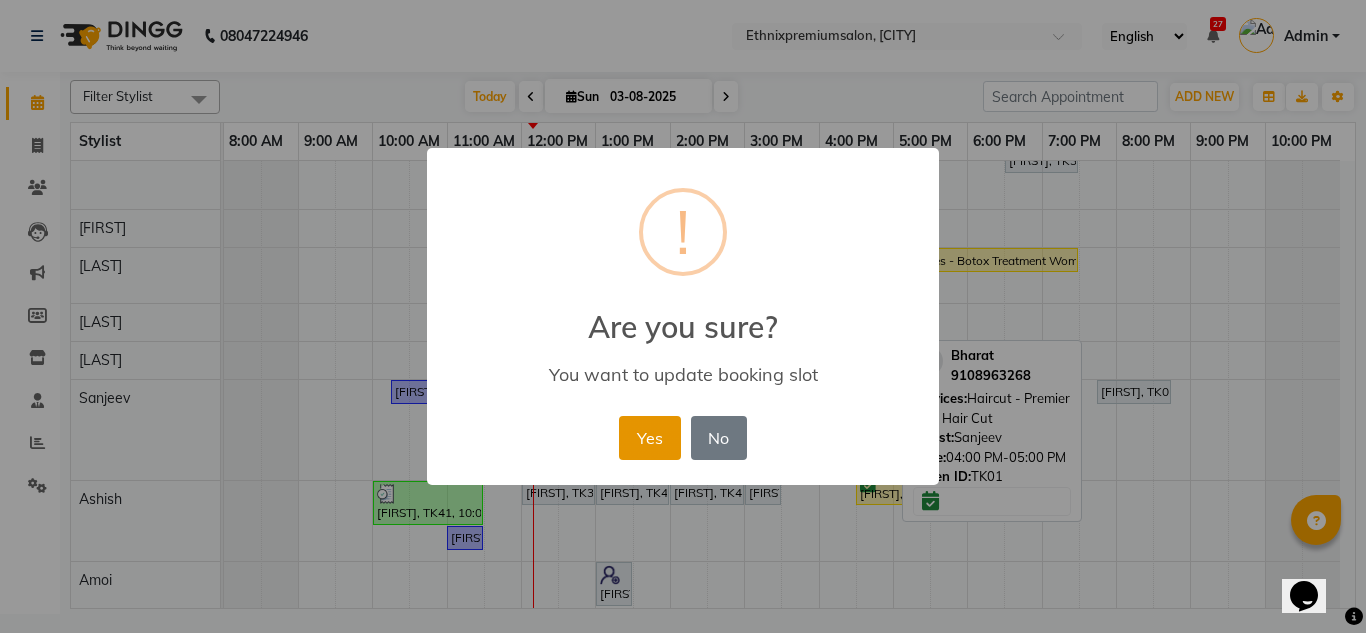 click on "Yes" at bounding box center (649, 438) 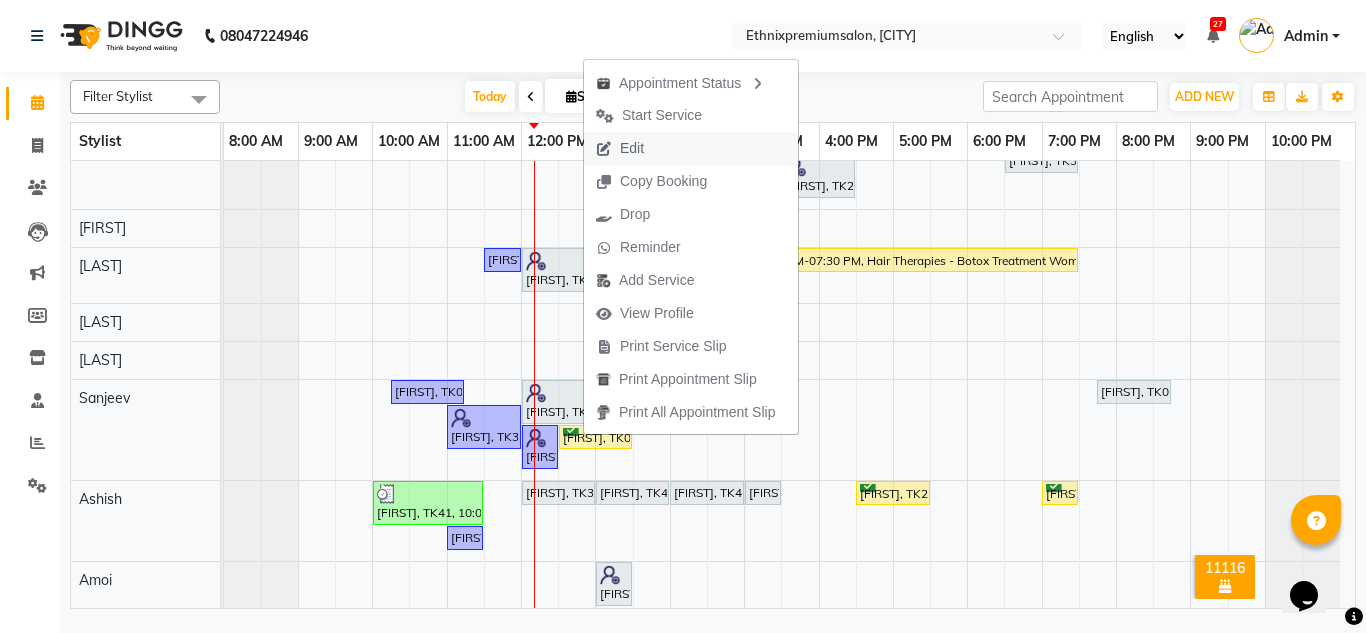 click on "Edit" at bounding box center (632, 148) 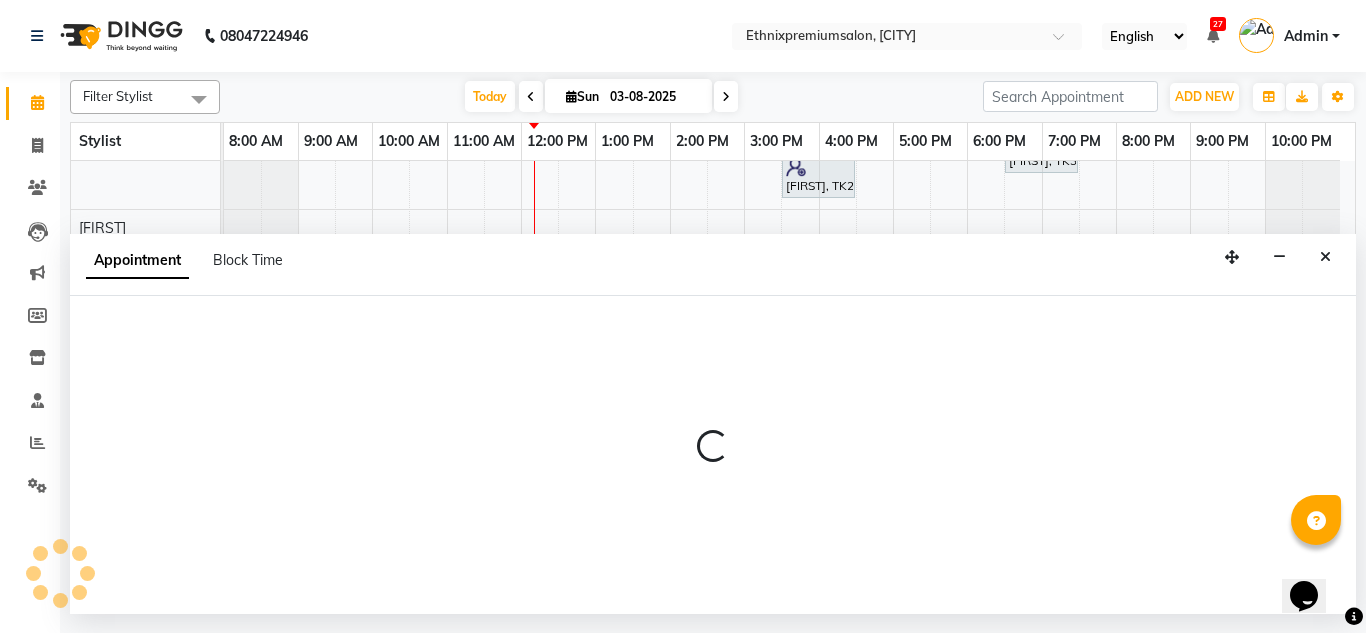 select on "confirm booking" 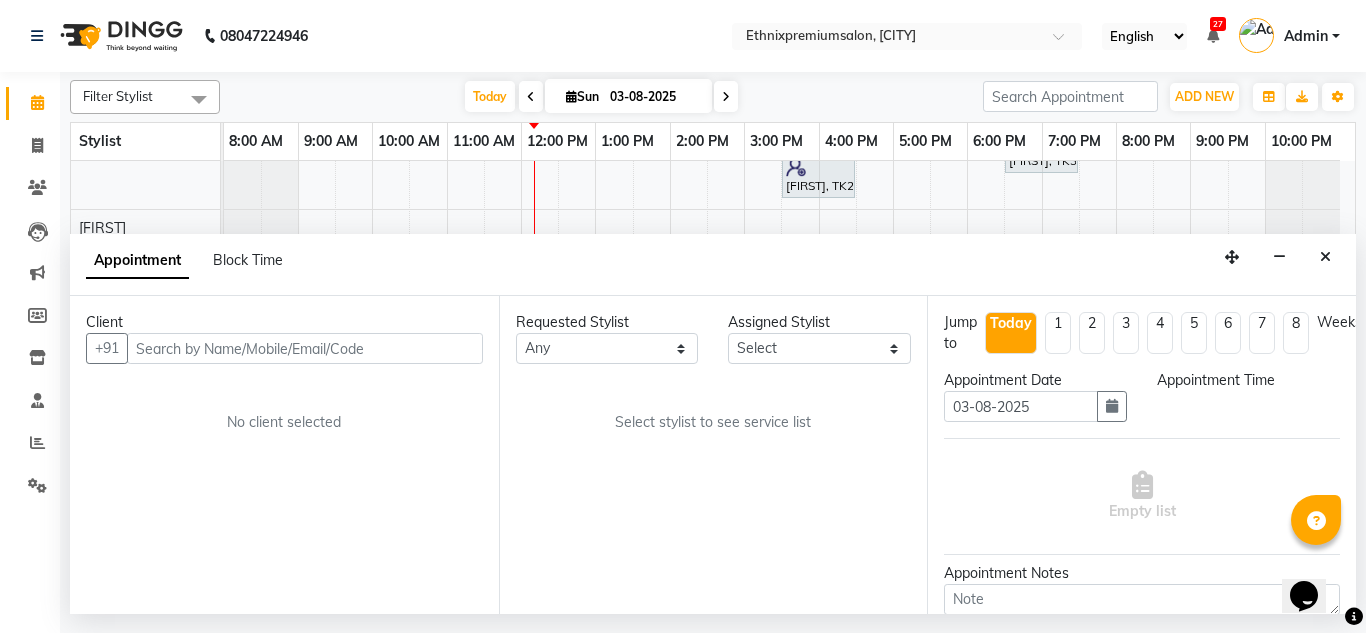 select on "750" 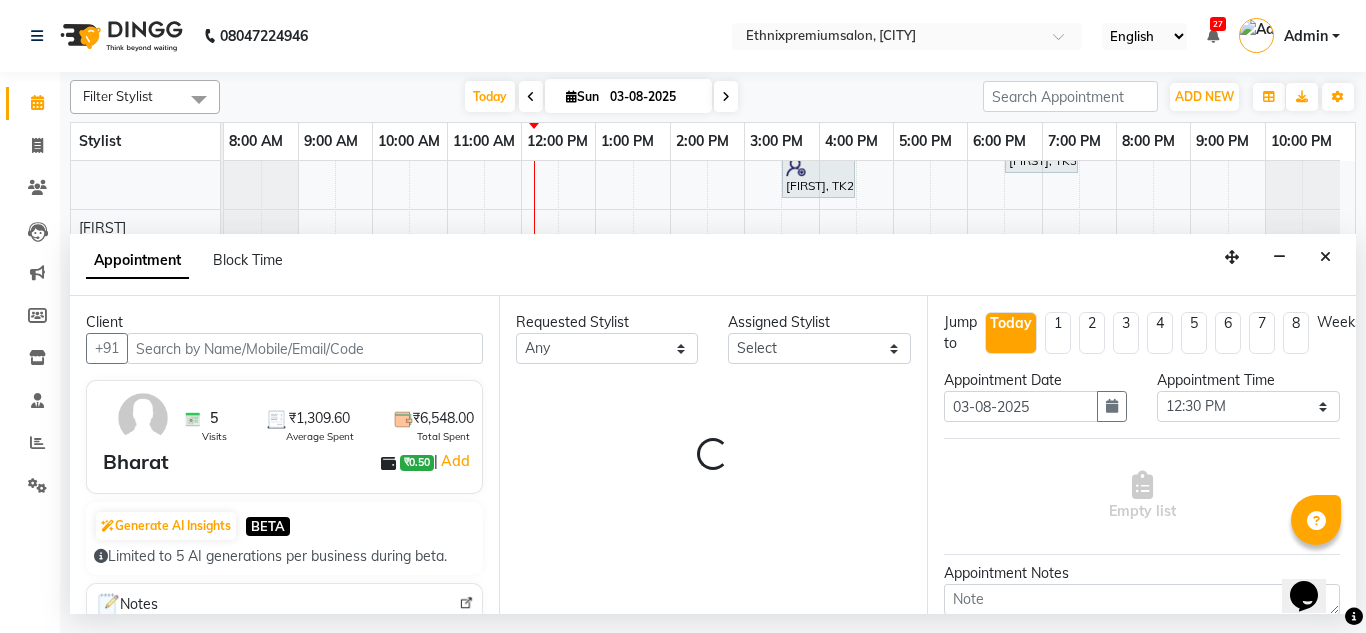 select on "61549" 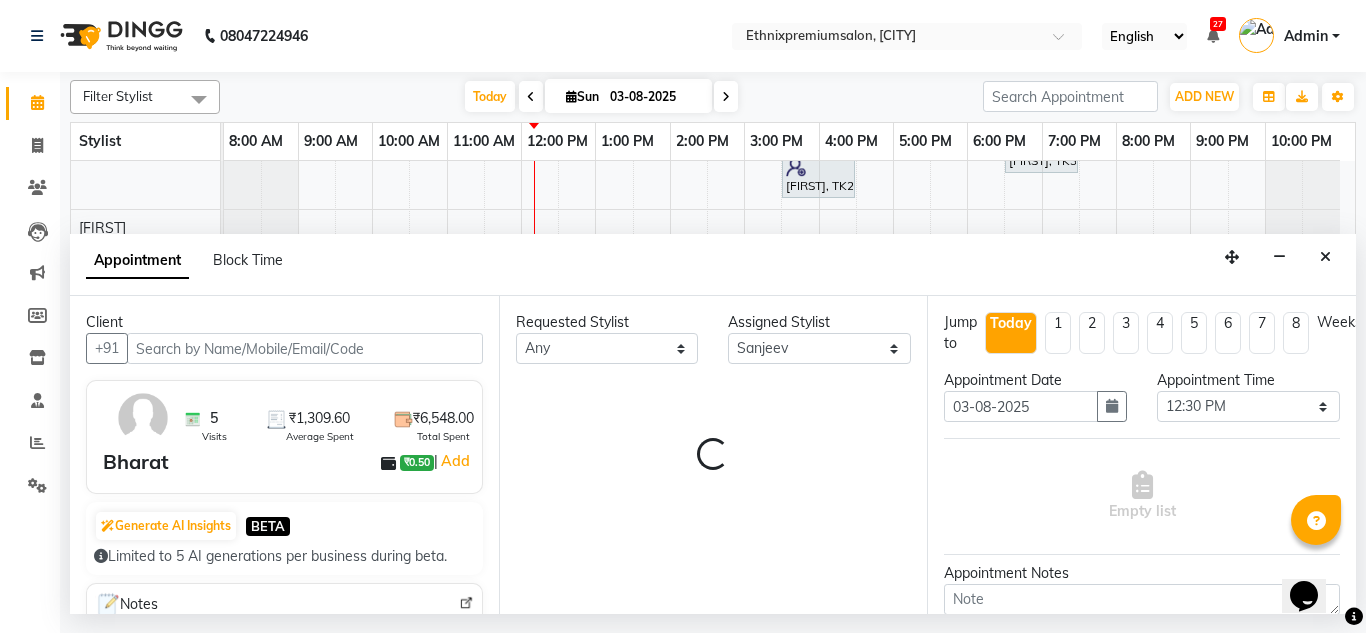 select on "1479" 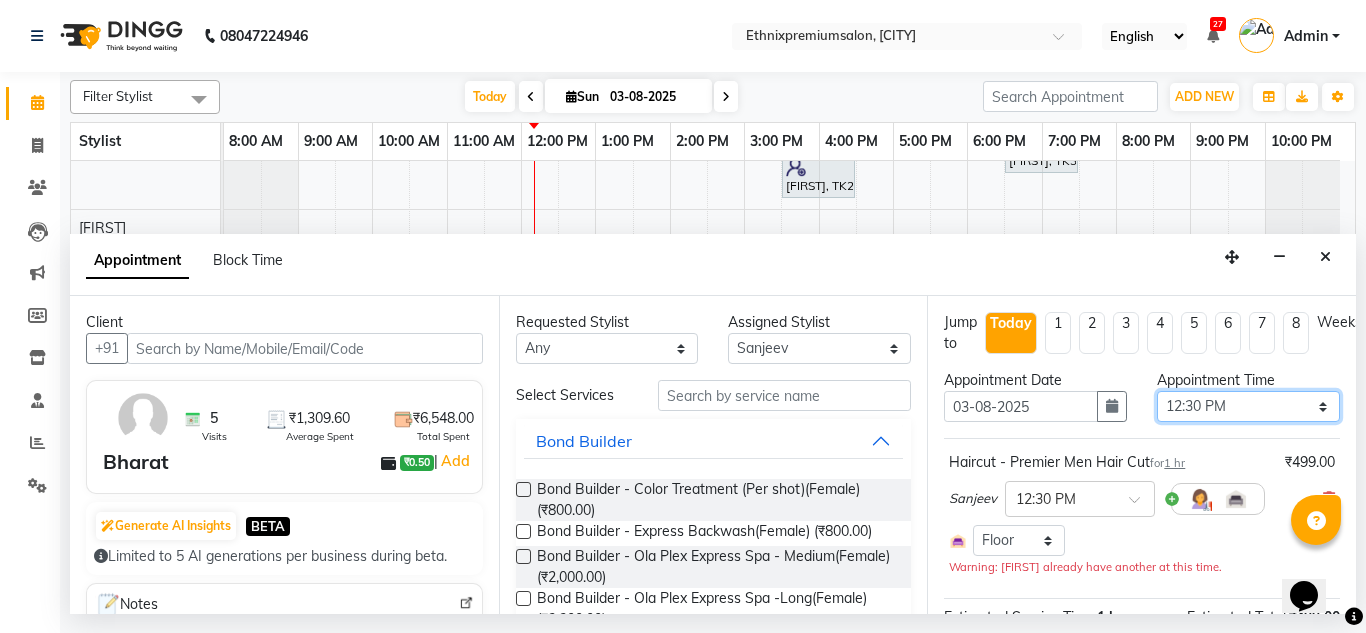 click on "Select 09:00 AM 09:05 AM 09:10 AM 09:15 AM 09:20 AM 09:25 AM 09:30 AM 09:35 AM 09:40 AM 09:45 AM 09:50 AM 09:55 AM 10:00 AM 10:05 AM 10:10 AM 10:15 AM 10:20 AM 10:25 AM 10:30 AM 10:35 AM 10:40 AM 10:45 AM 10:50 AM 10:55 AM 11:00 AM 11:05 AM 11:10 AM 11:15 AM 11:20 AM 11:25 AM 11:30 AM 11:35 AM 11:40 AM 11:45 AM 11:50 AM 11:55 AM 12:00 PM 12:05 PM 12:10 PM 12:15 PM 12:20 PM 12:25 PM 12:30 PM 12:35 PM 12:40 PM 12:45 PM 12:50 PM 12:55 PM 01:00 PM 01:05 PM 01:10 PM 01:15 PM 01:20 PM 01:25 PM 01:30 PM 01:35 PM 01:40 PM 01:45 PM 01:50 PM 01:55 PM 02:00 PM 02:05 PM 02:10 PM 02:15 PM 02:20 PM 02:25 PM 02:30 PM 02:35 PM 02:40 PM 02:45 PM 02:50 PM 02:55 PM 03:00 PM 03:05 PM 03:10 PM 03:15 PM 03:20 PM 03:25 PM 03:30 PM 03:35 PM 03:40 PM 03:45 PM 03:50 PM 03:55 PM 04:00 PM 04:05 PM 04:10 PM 04:15 PM 04:20 PM 04:25 PM 04:30 PM 04:35 PM 04:40 PM 04:45 PM 04:50 PM 04:55 PM 05:00 PM 05:05 PM 05:10 PM 05:15 PM 05:20 PM 05:25 PM 05:30 PM 05:35 PM 05:40 PM 05:45 PM 05:50 PM 05:55 PM 06:00 PM 06:05 PM 06:10 PM 06:15 PM 06:20 PM" at bounding box center (1248, 406) 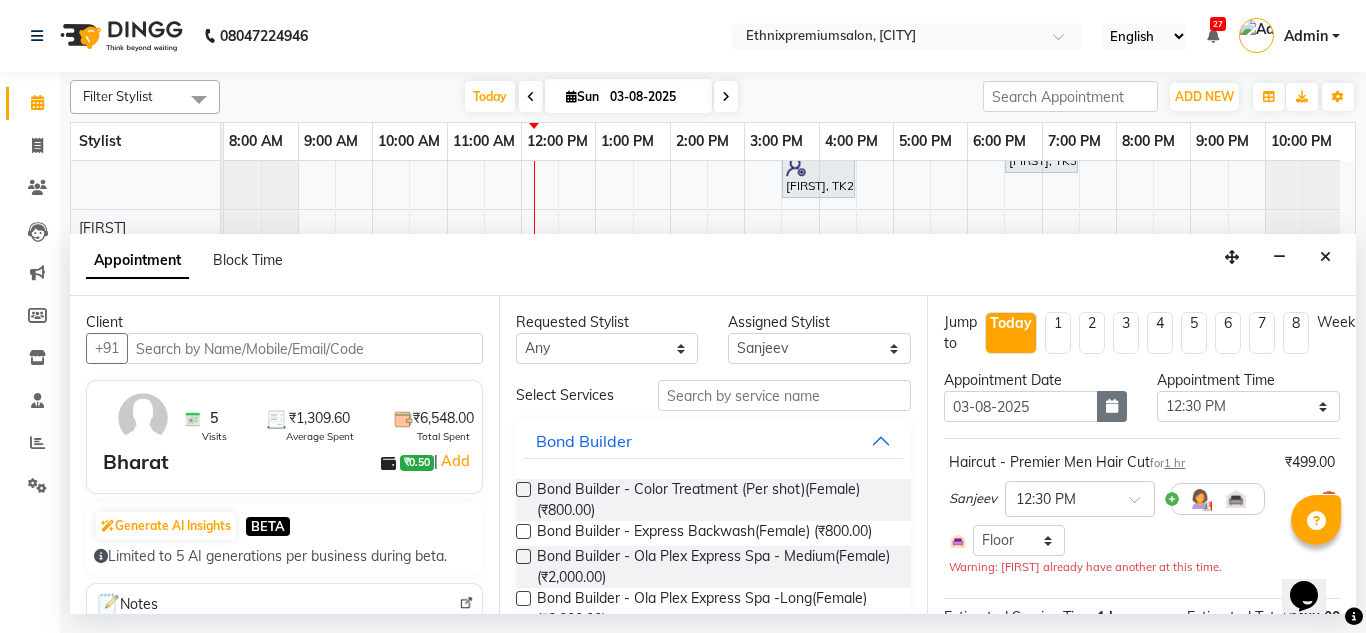 click at bounding box center [1112, 406] 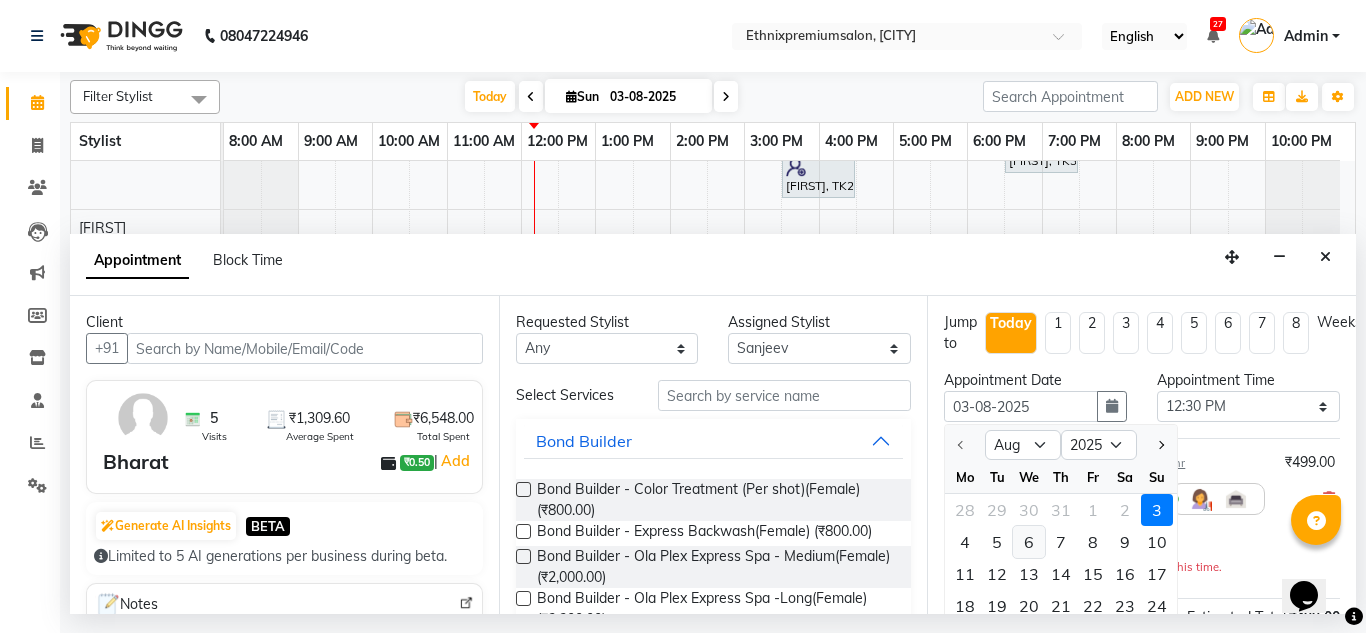 click on "6" at bounding box center [1029, 542] 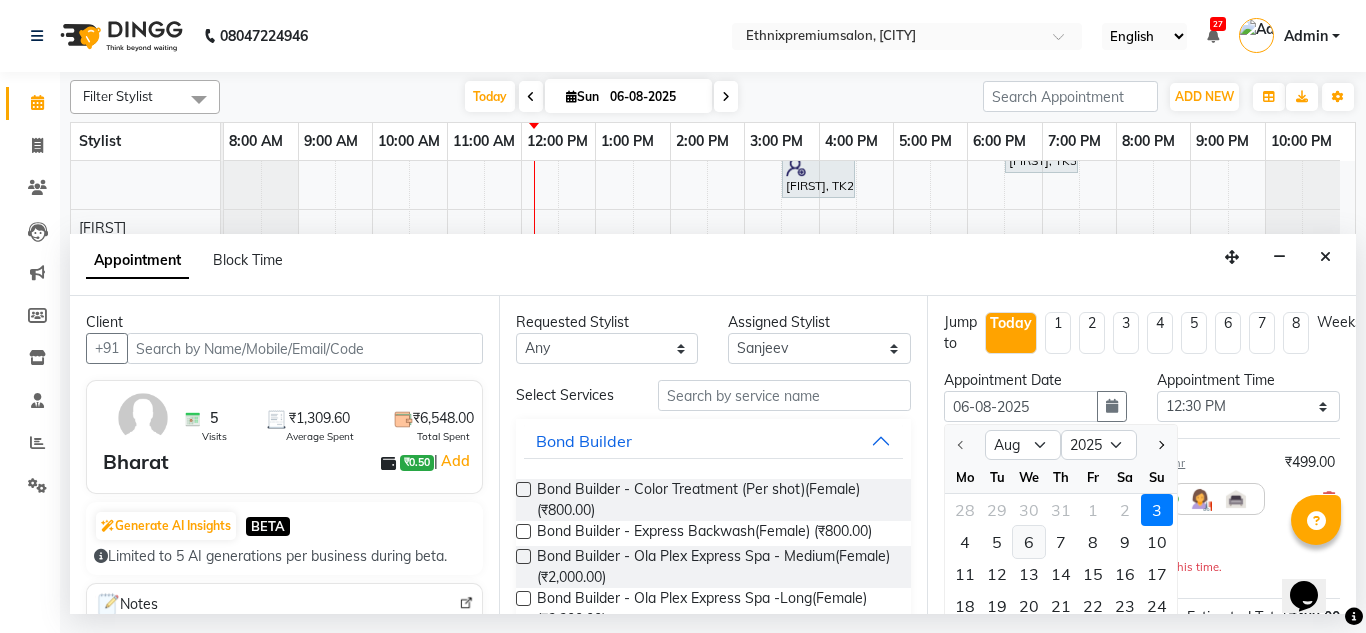 select on "750" 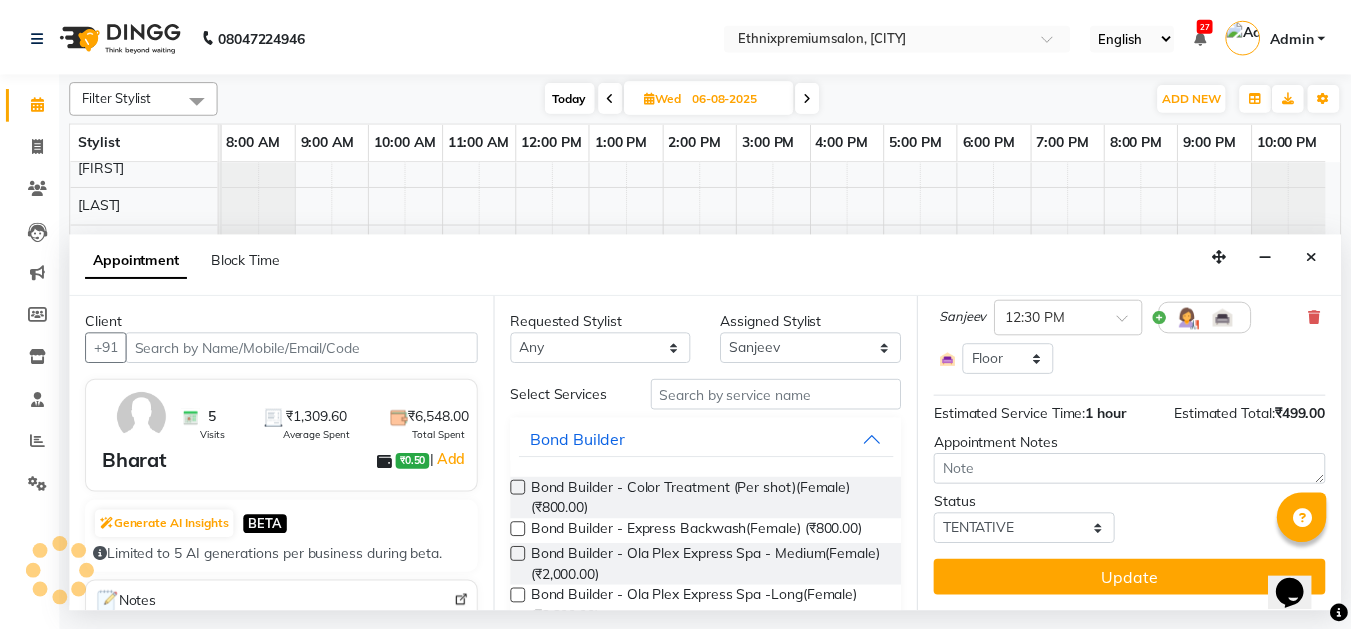 scroll, scrollTop: 192, scrollLeft: 0, axis: vertical 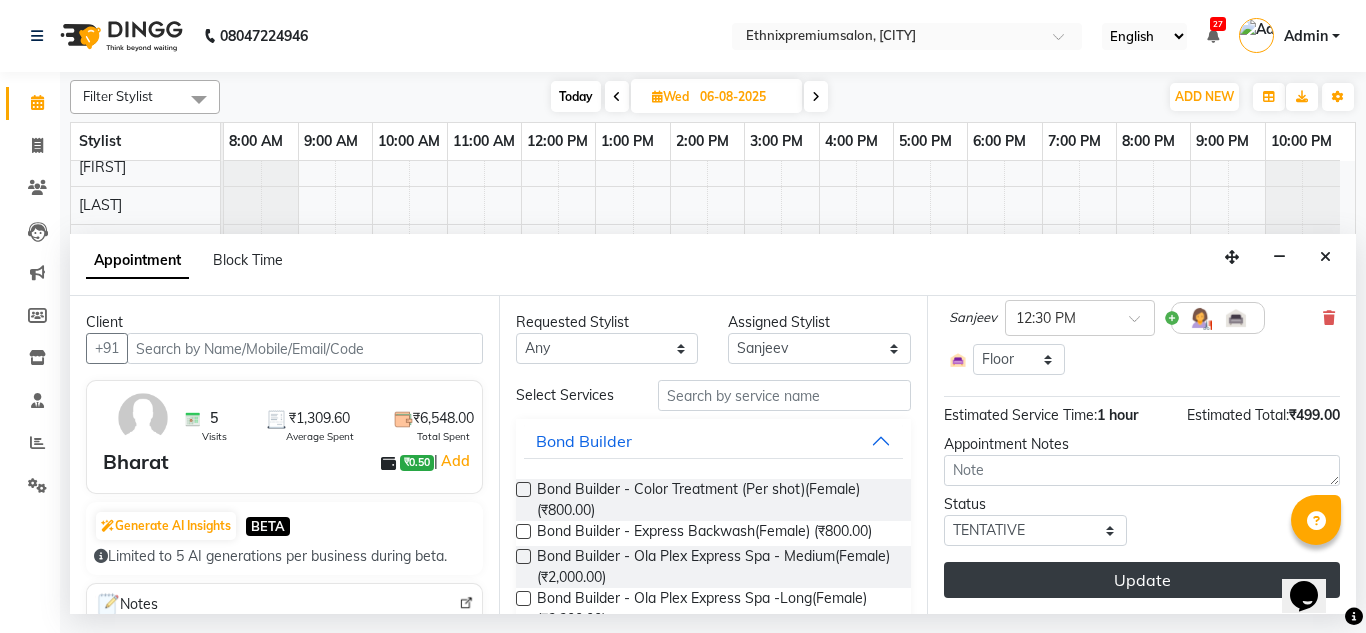 click on "Update" at bounding box center (1142, 580) 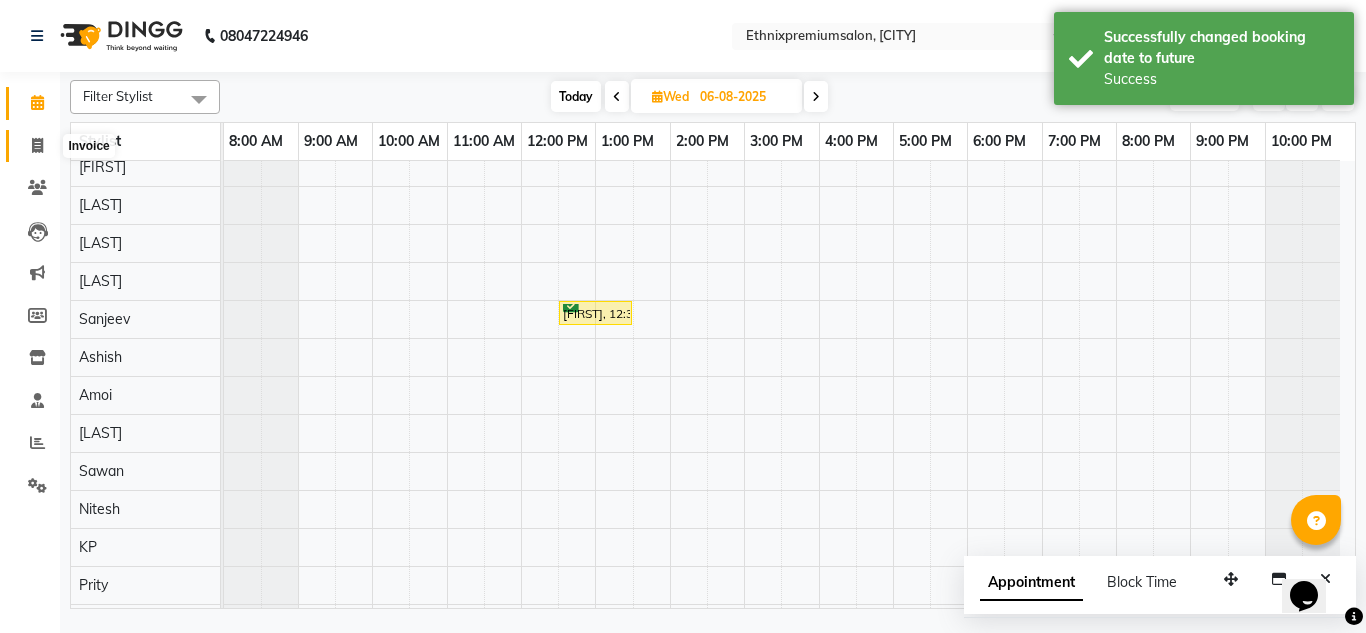 click 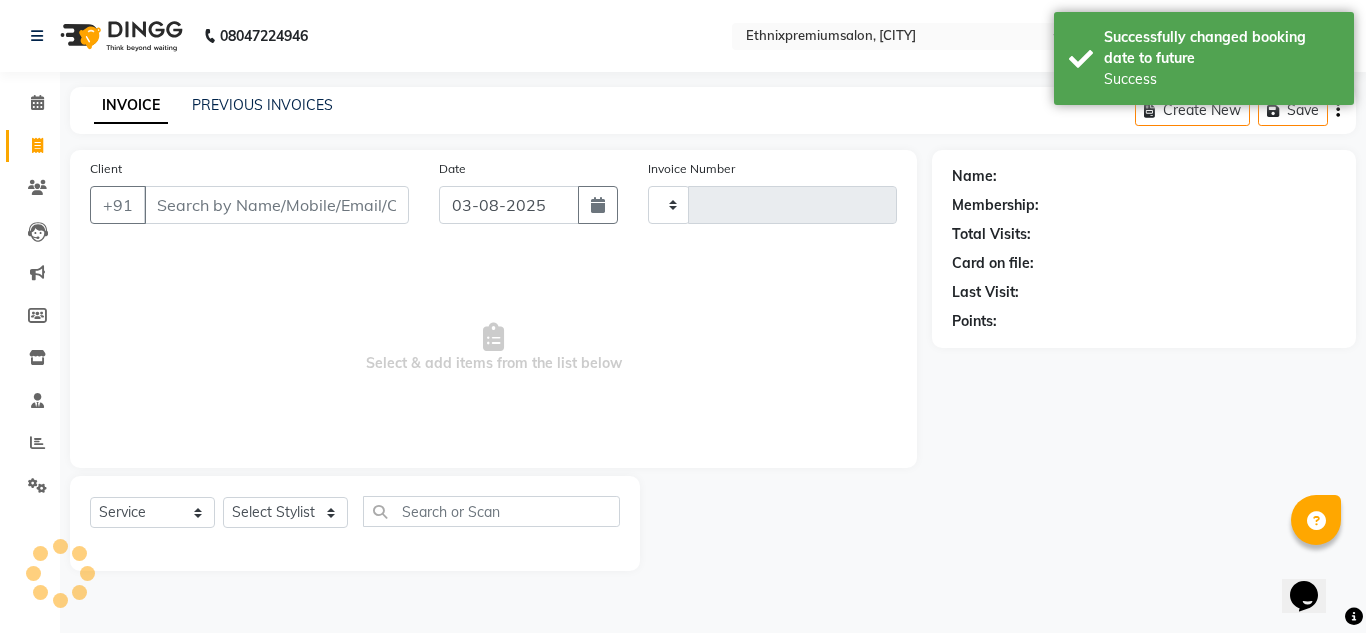 type on "7371" 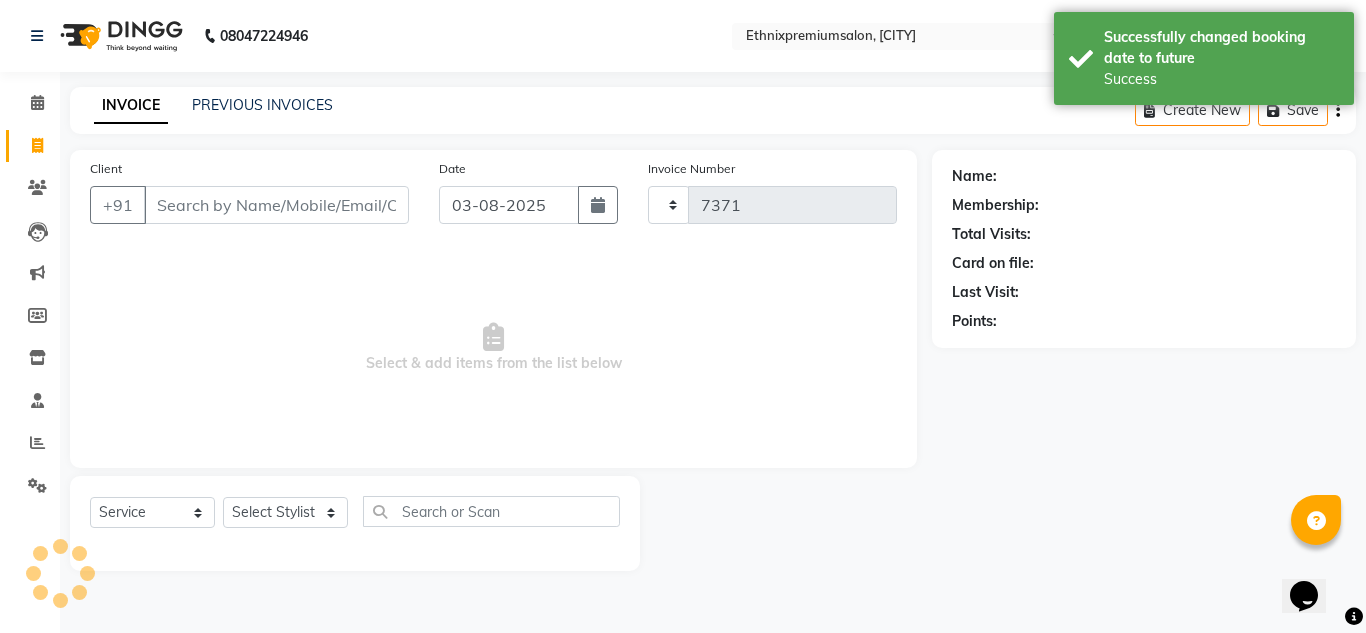 select on "3625" 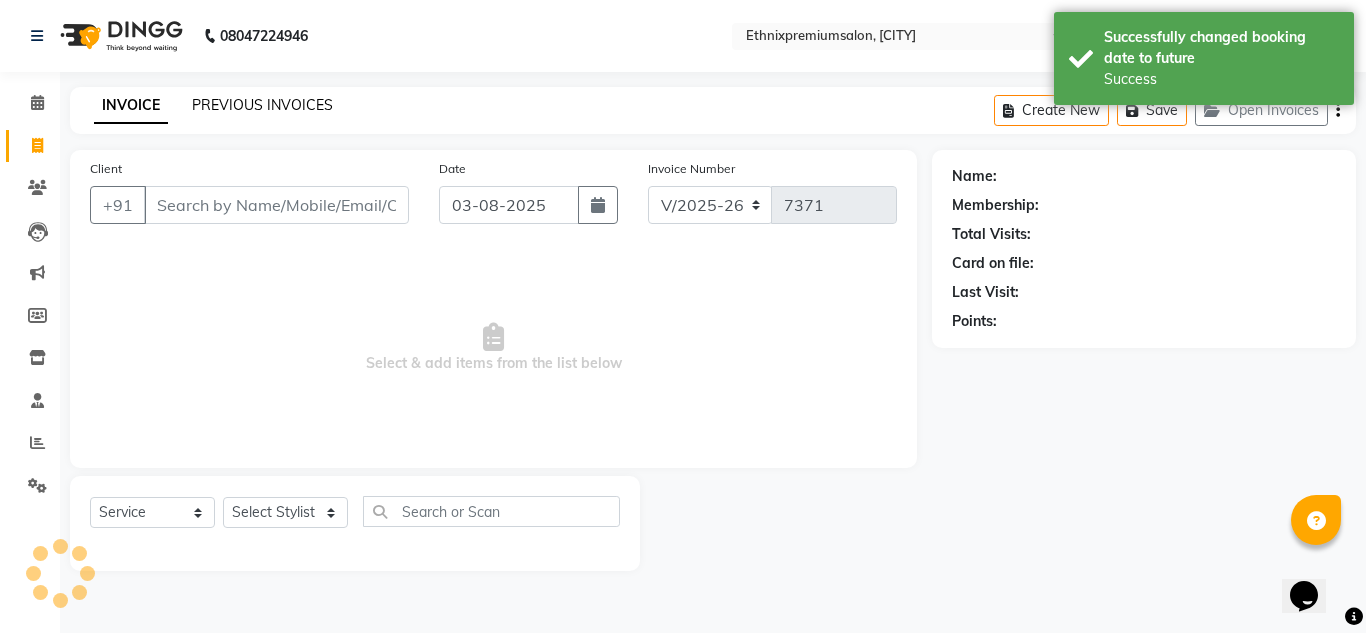 click on "PREVIOUS INVOICES" 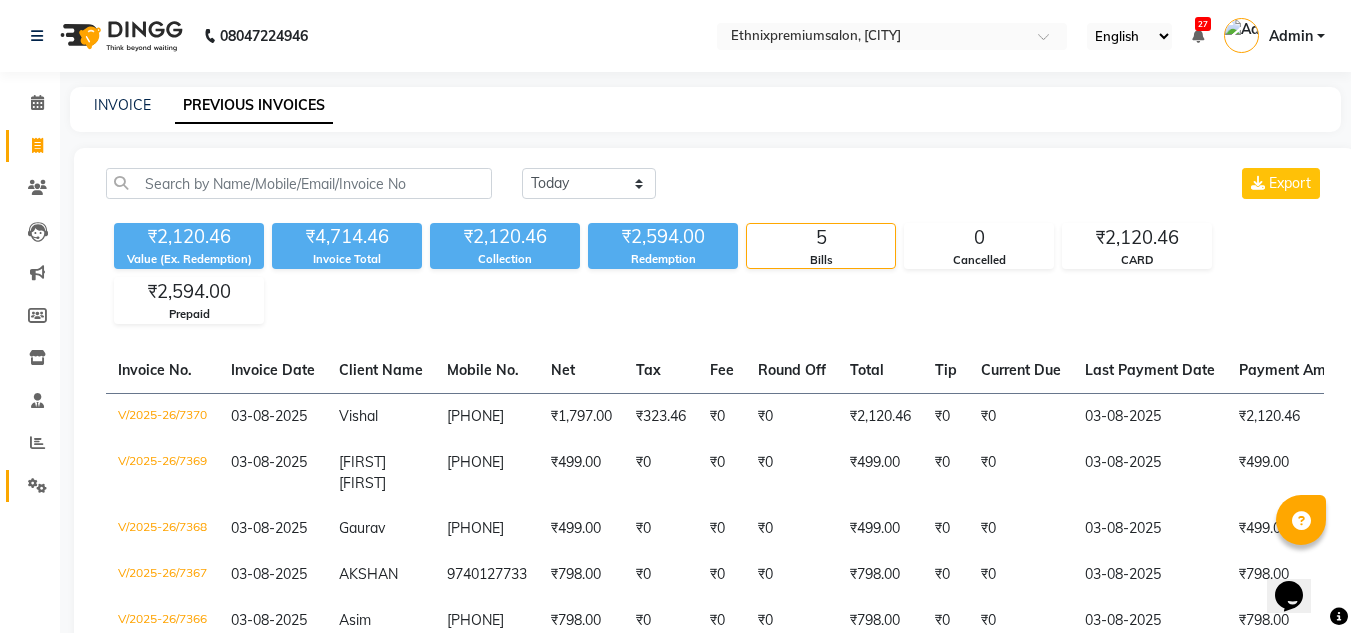 click on "Settings" 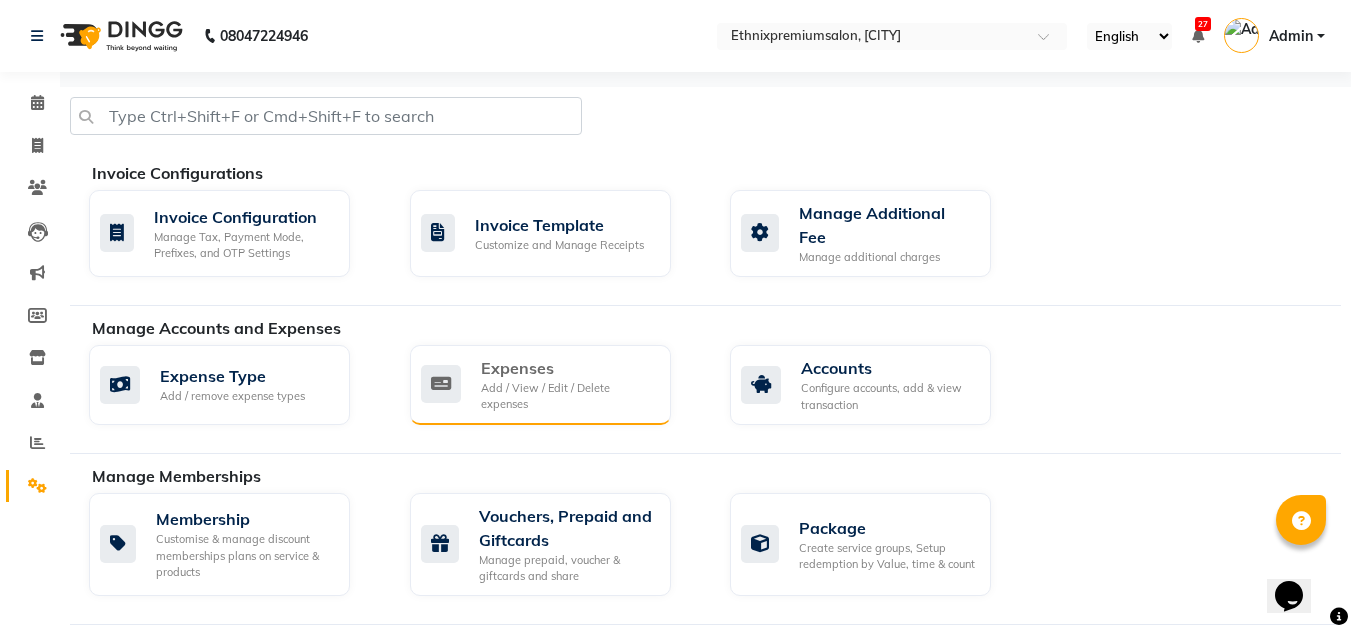 click on "Expenses Add / View / Edit / Delete expenses" 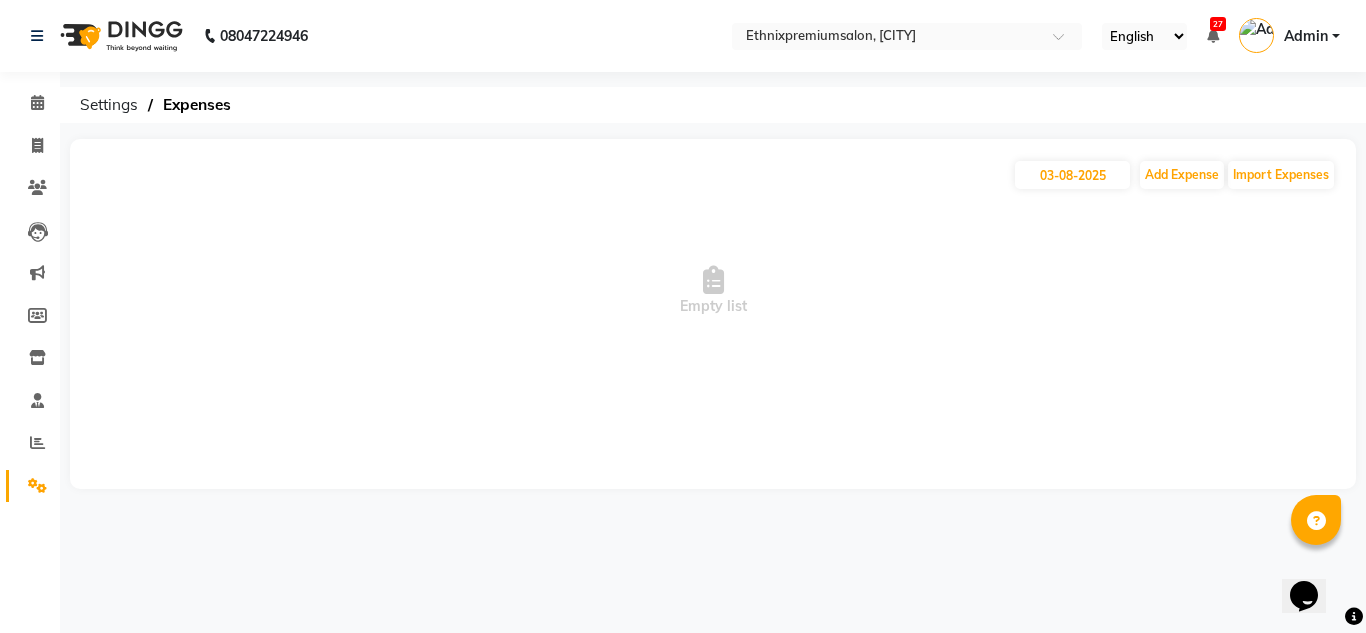 click on "Reports" 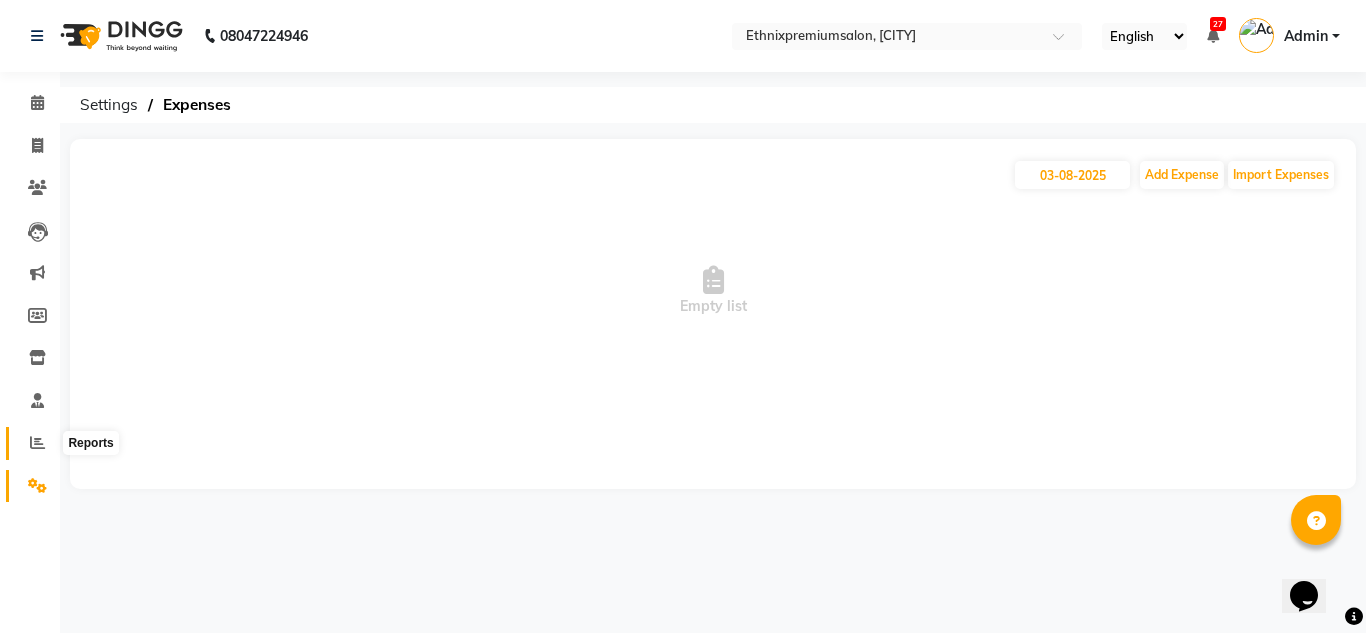 click 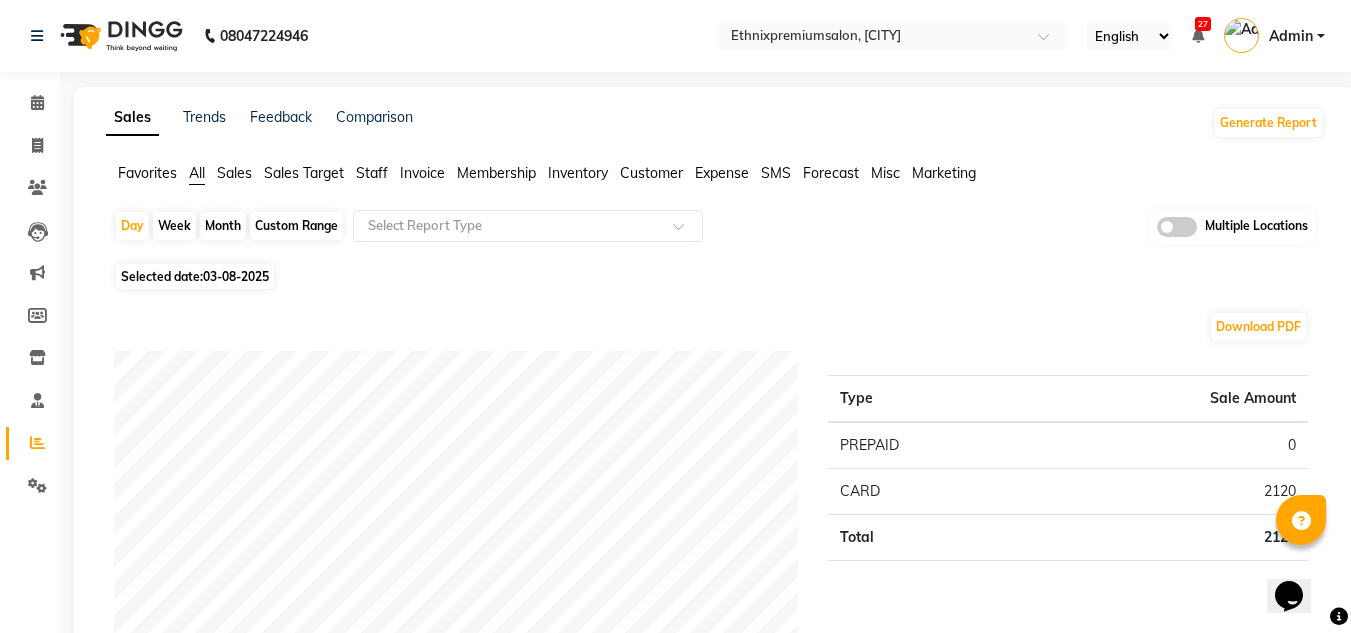 click on "Staff" 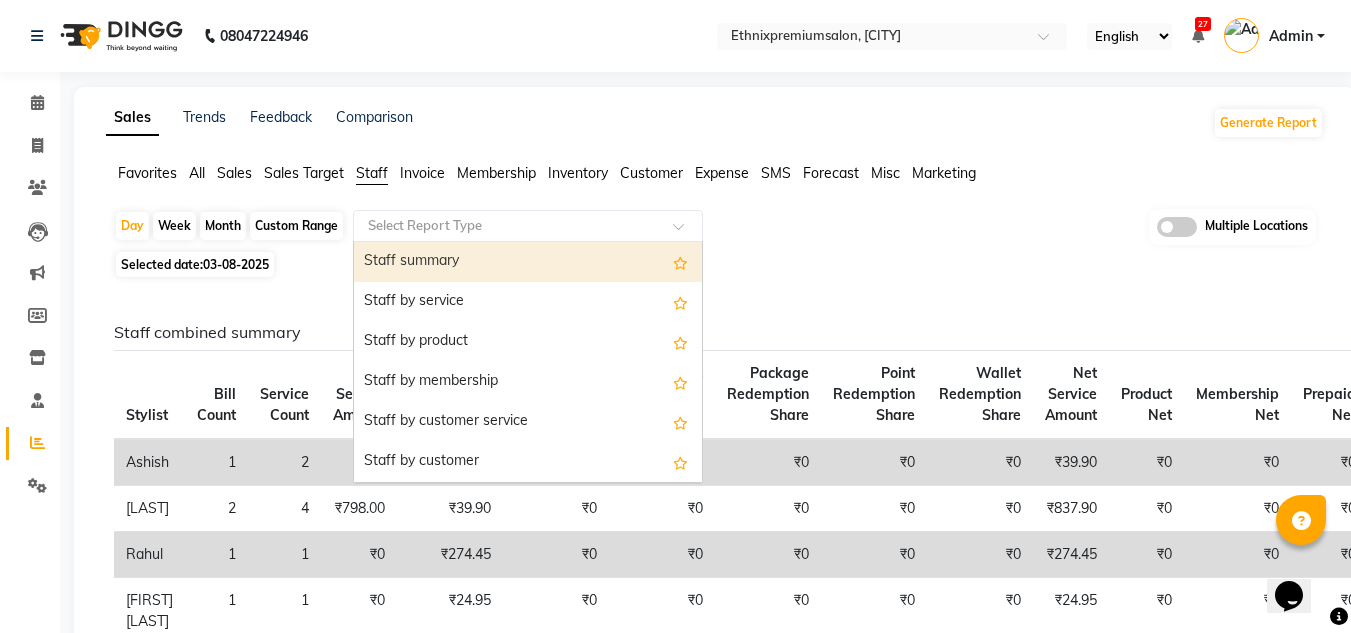 click 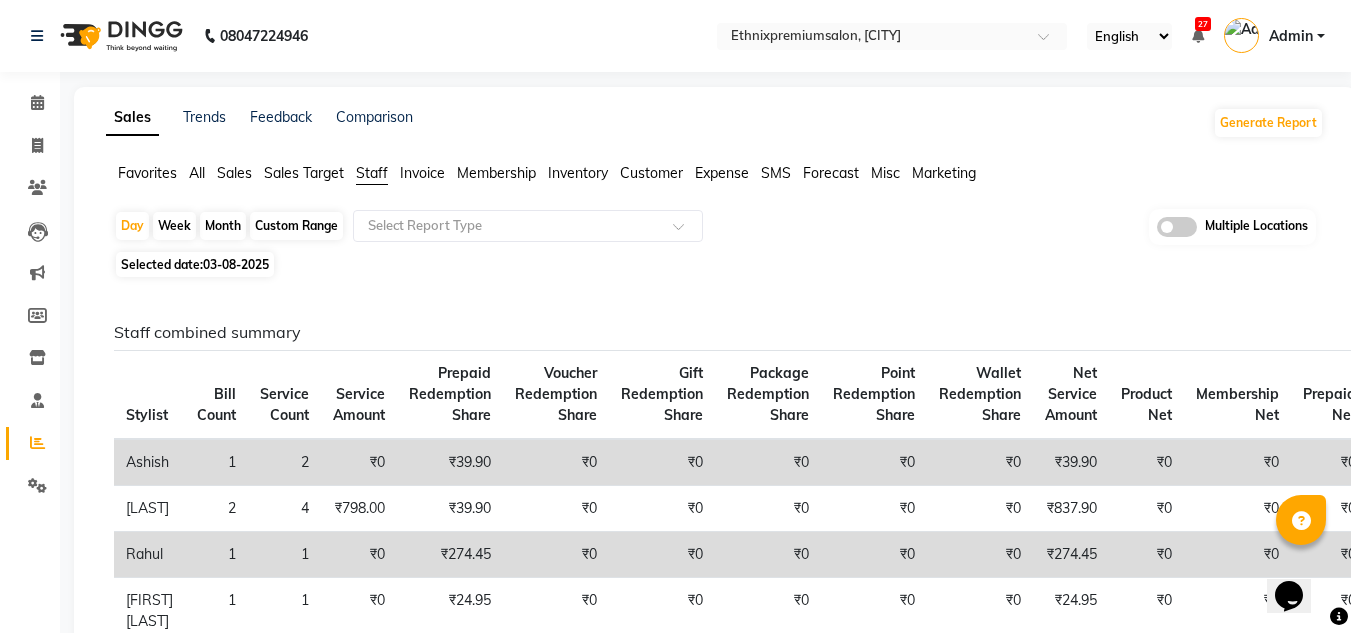 click on "Expense" 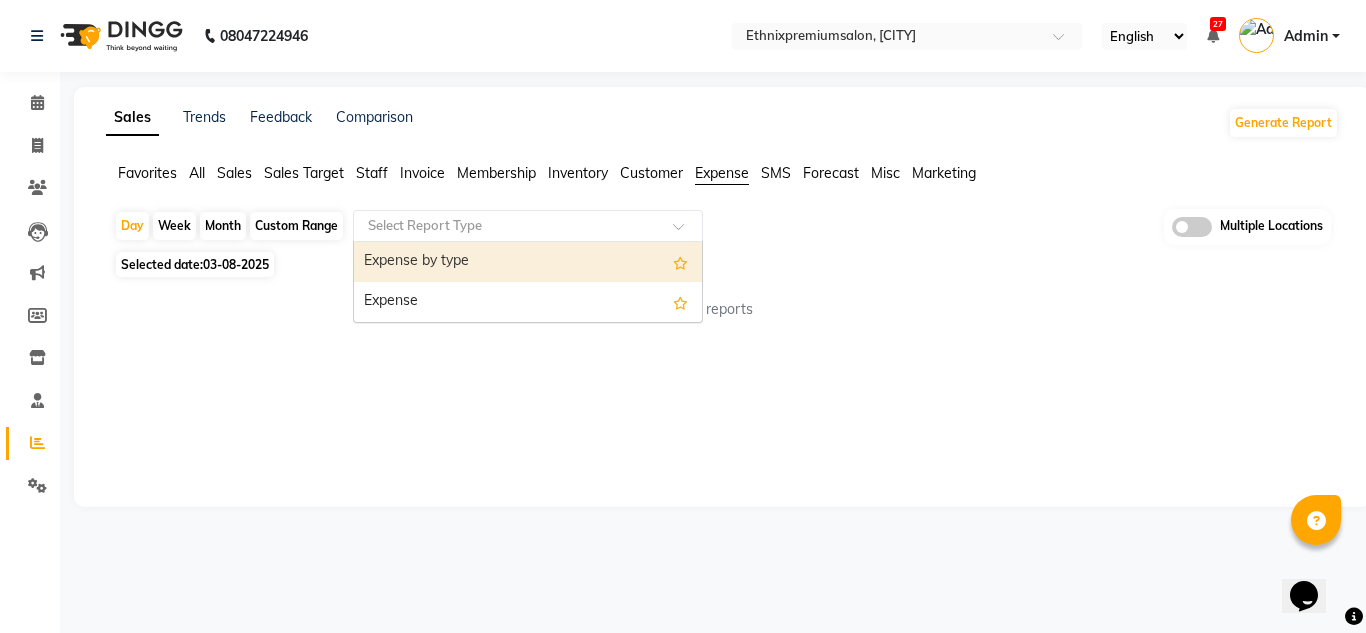 click on "Select Report Type" 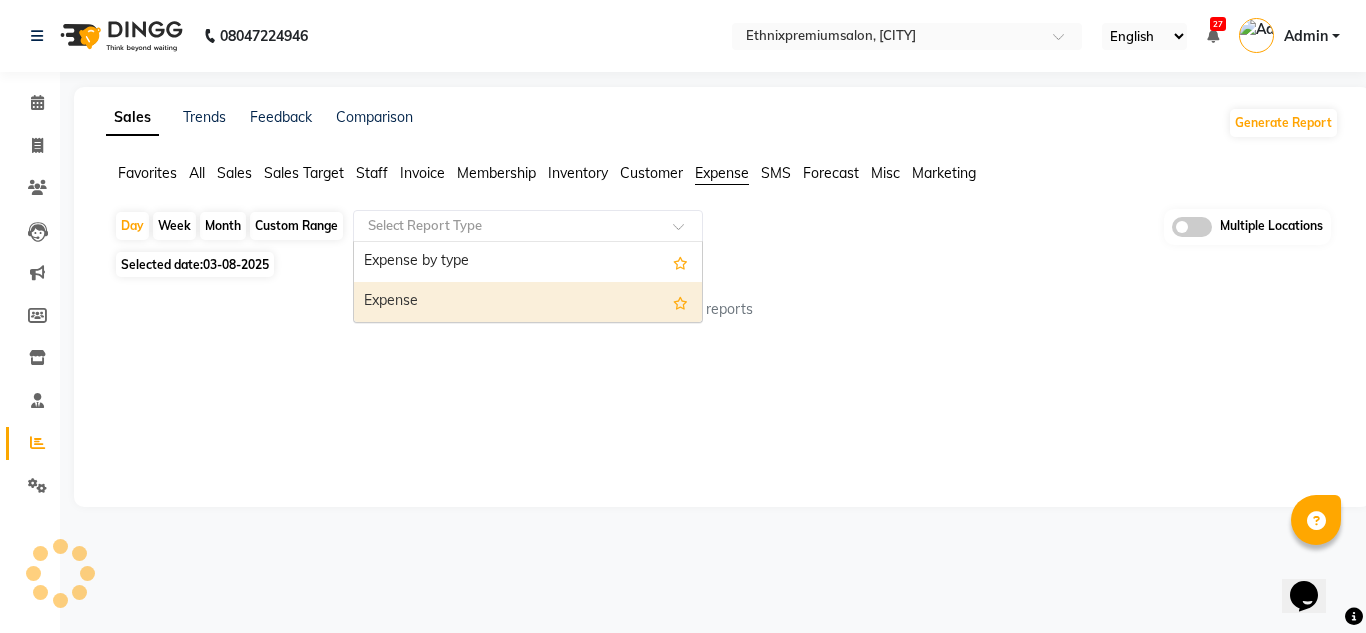 click on "Expense" at bounding box center (528, 302) 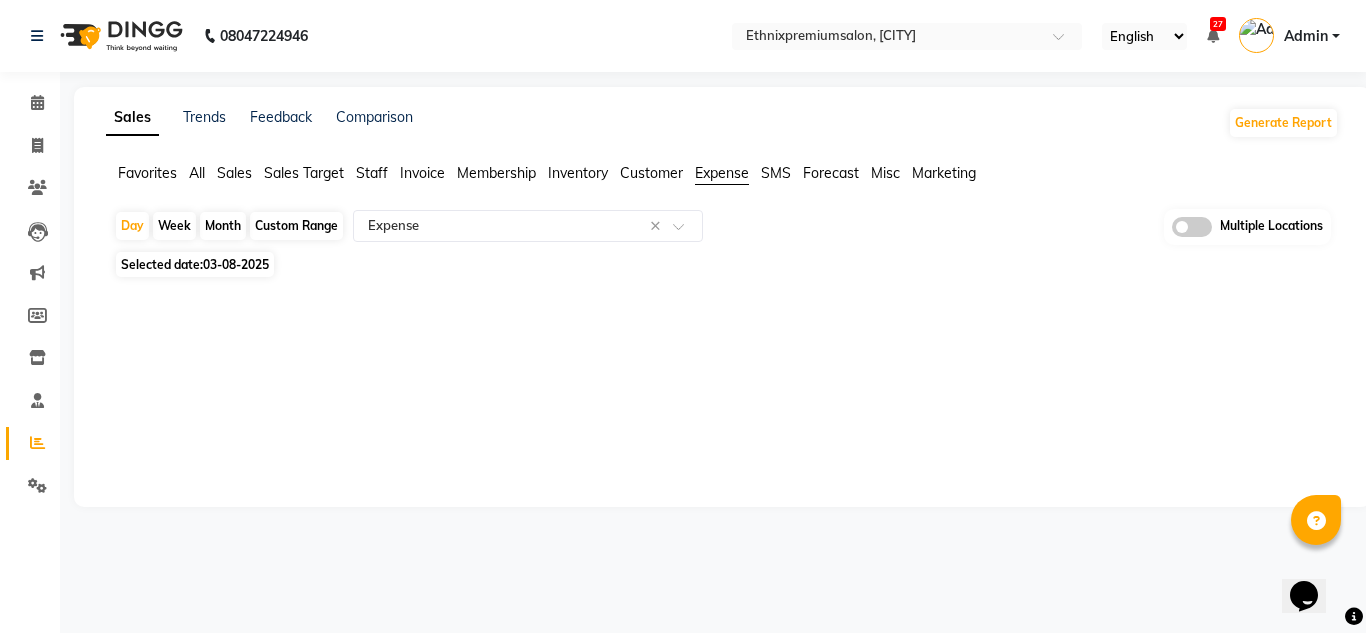 click on "Month" 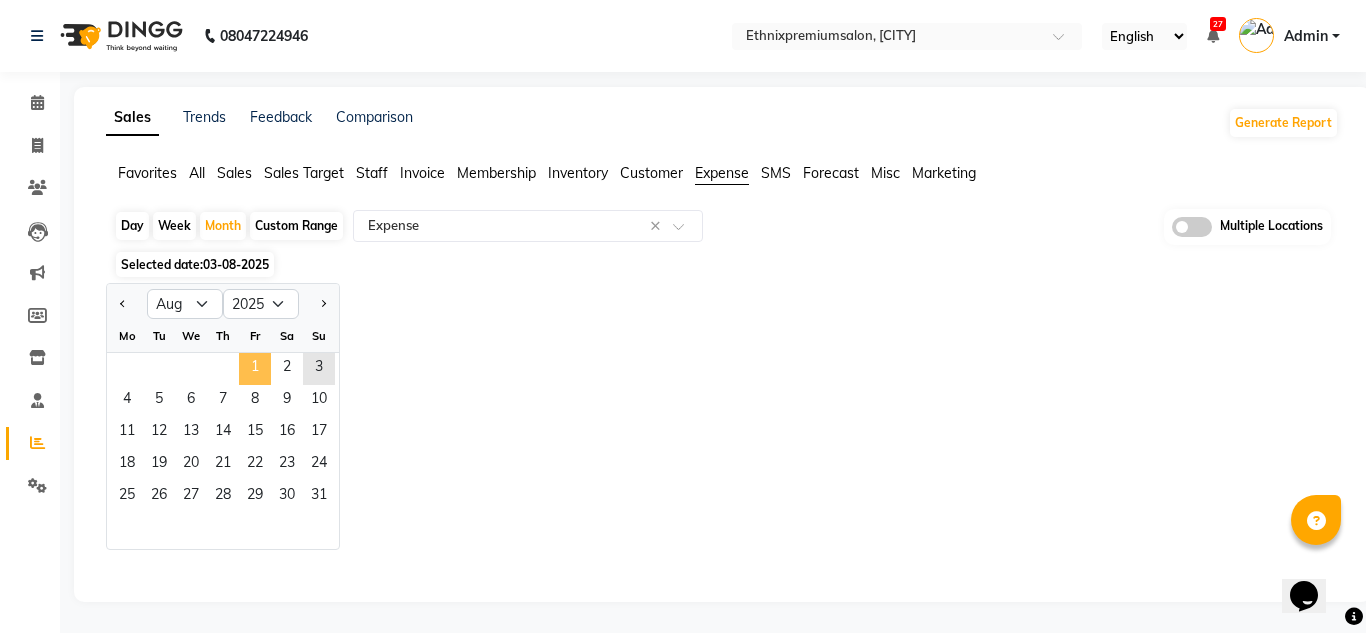 click on "1" 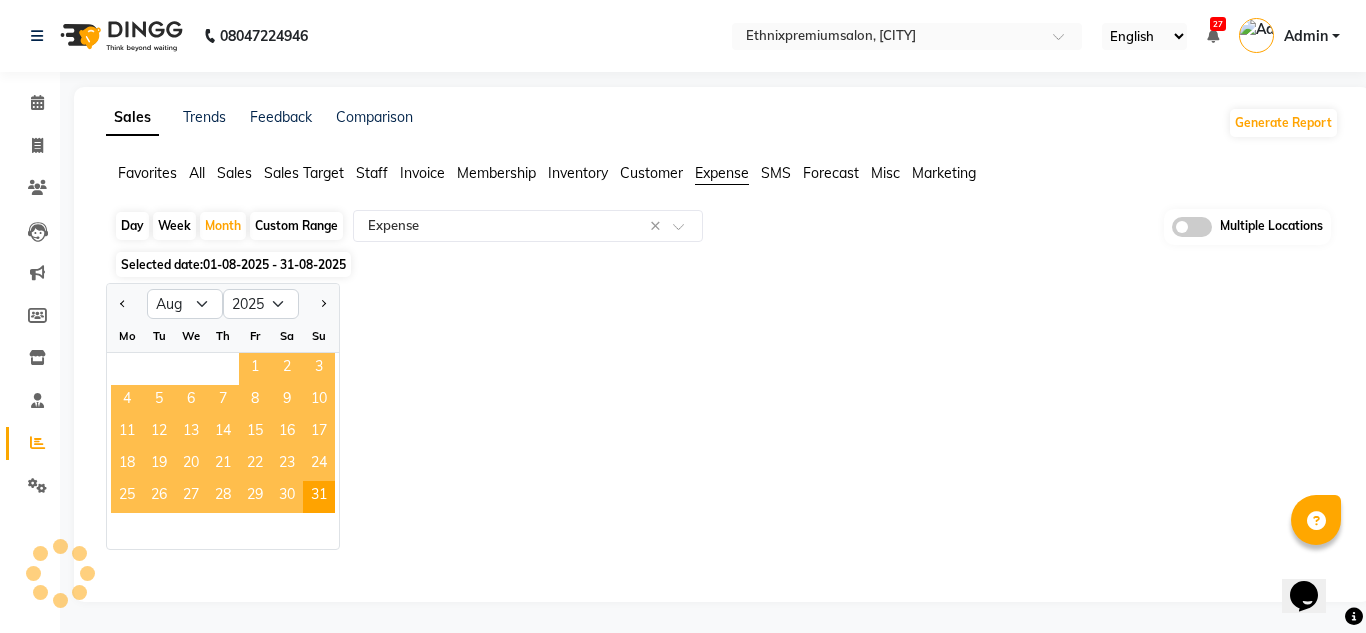 select on "full_report" 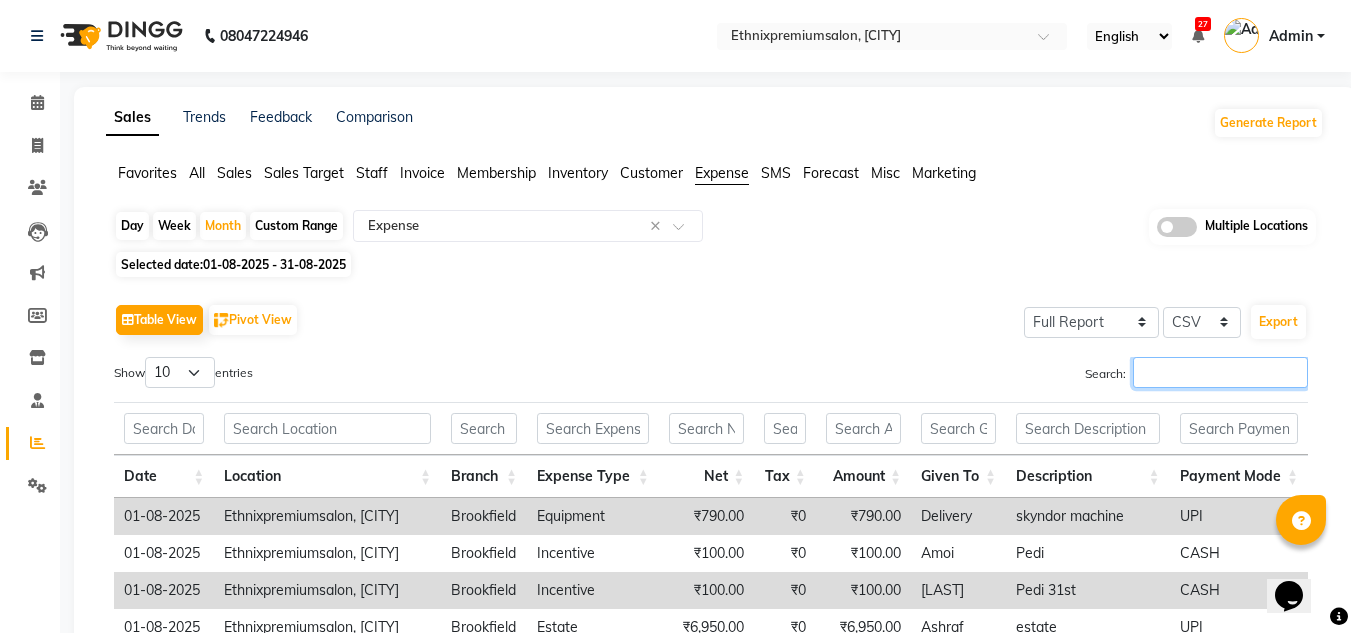 click on "Search:" at bounding box center [1220, 372] 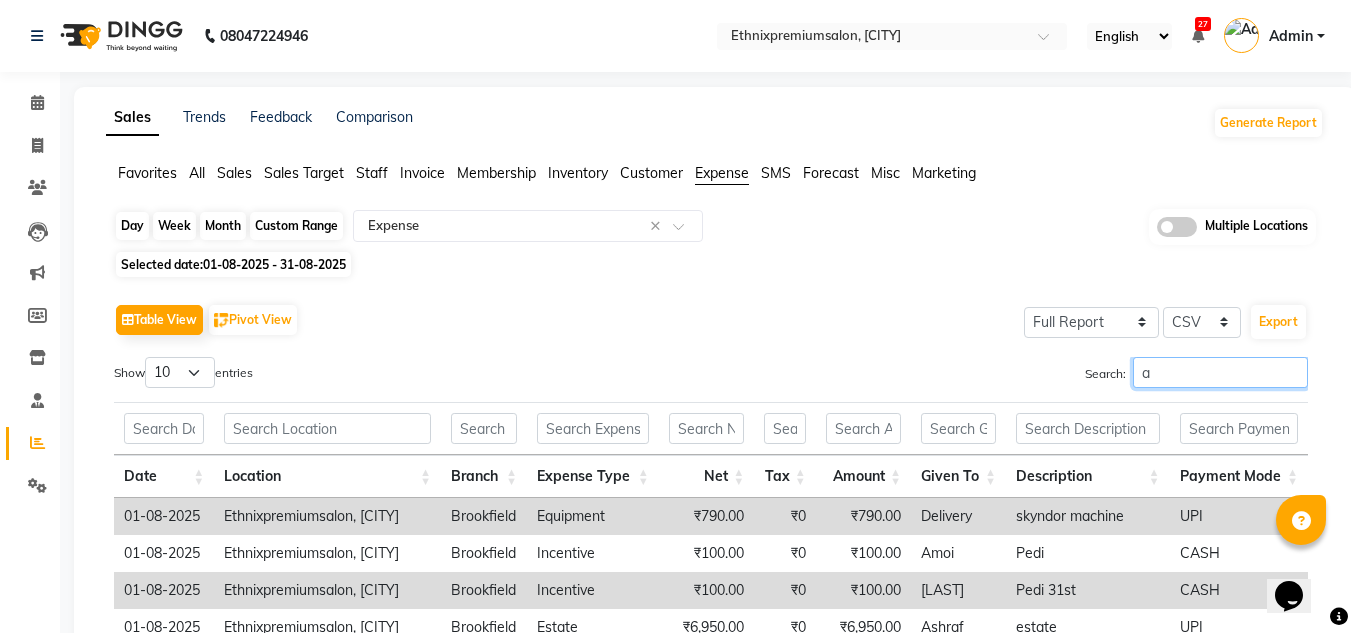 type on "a" 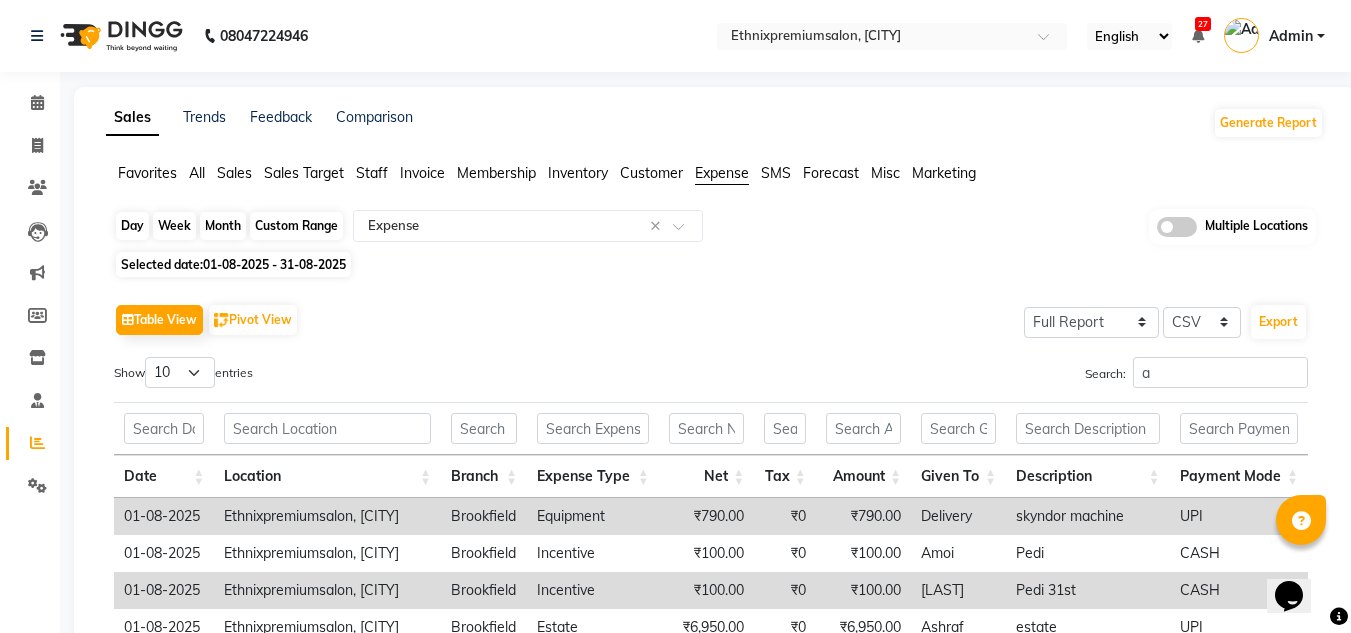 click on "Month" 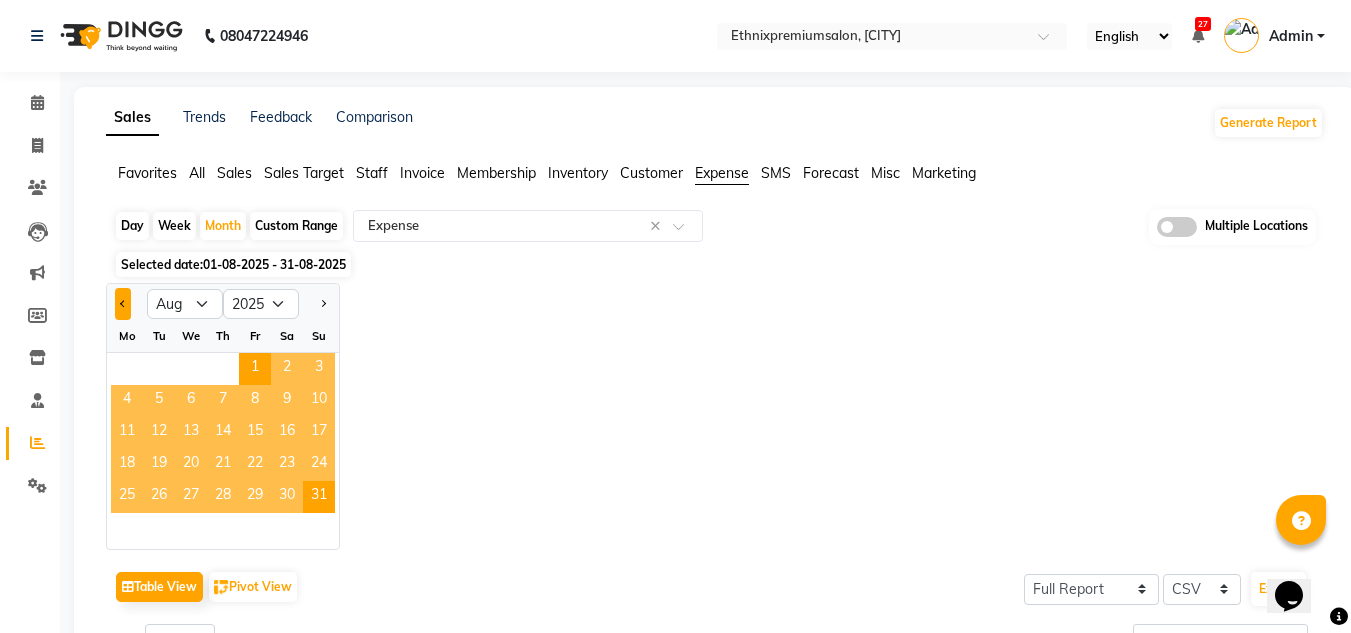 click 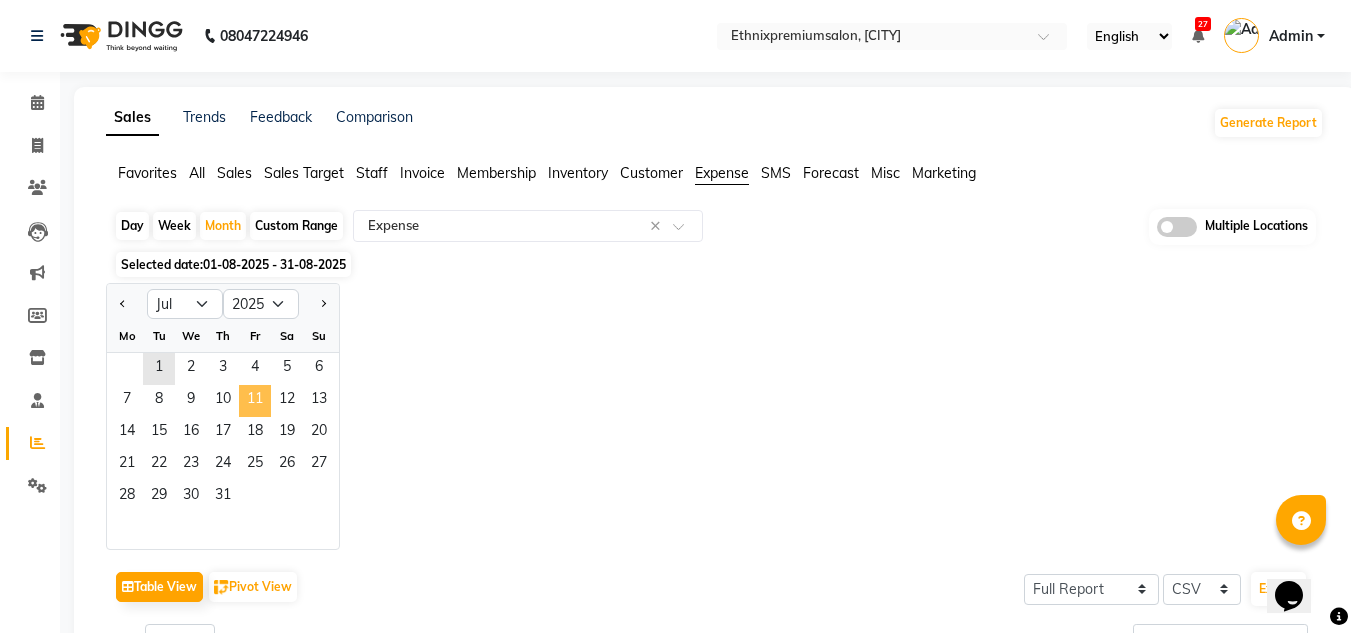 click on "11" 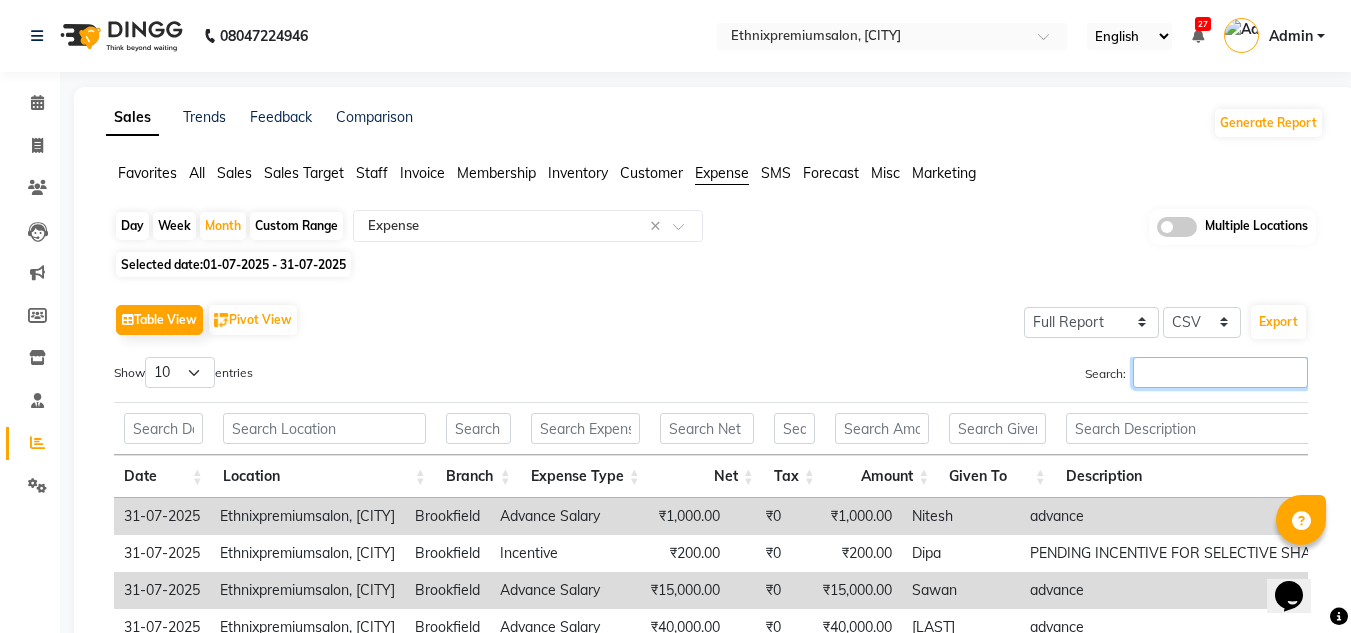 click on "Search:" at bounding box center [1220, 372] 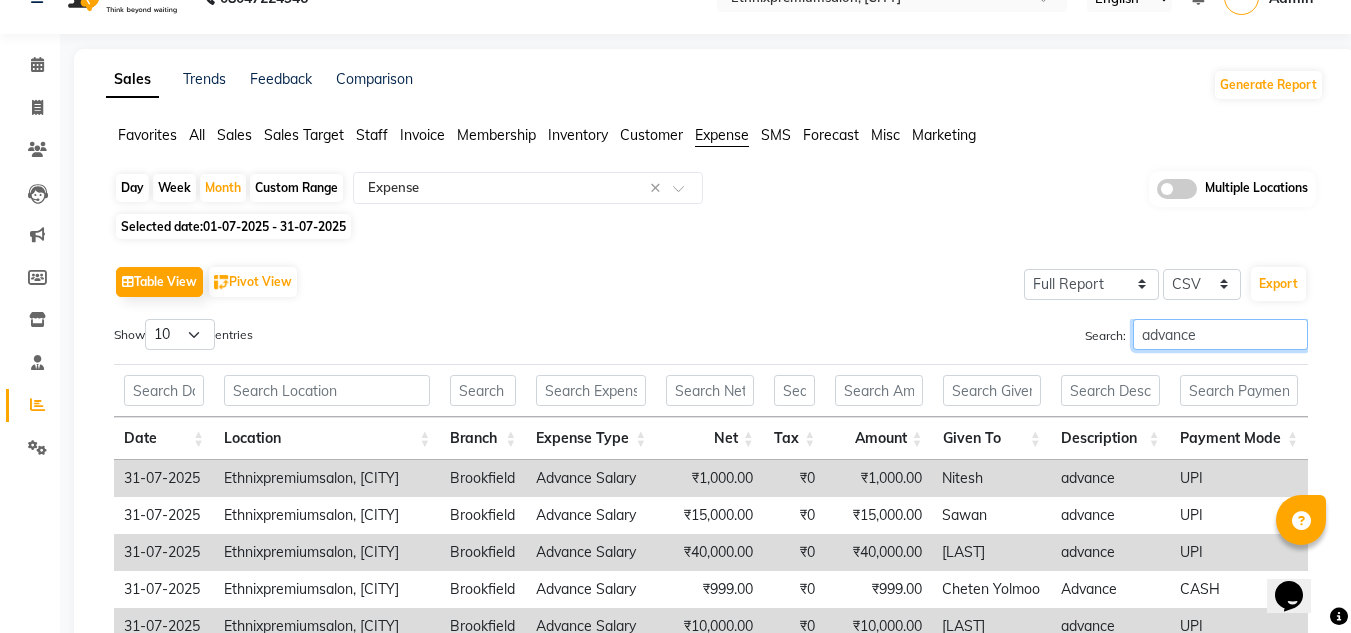 scroll, scrollTop: 33, scrollLeft: 0, axis: vertical 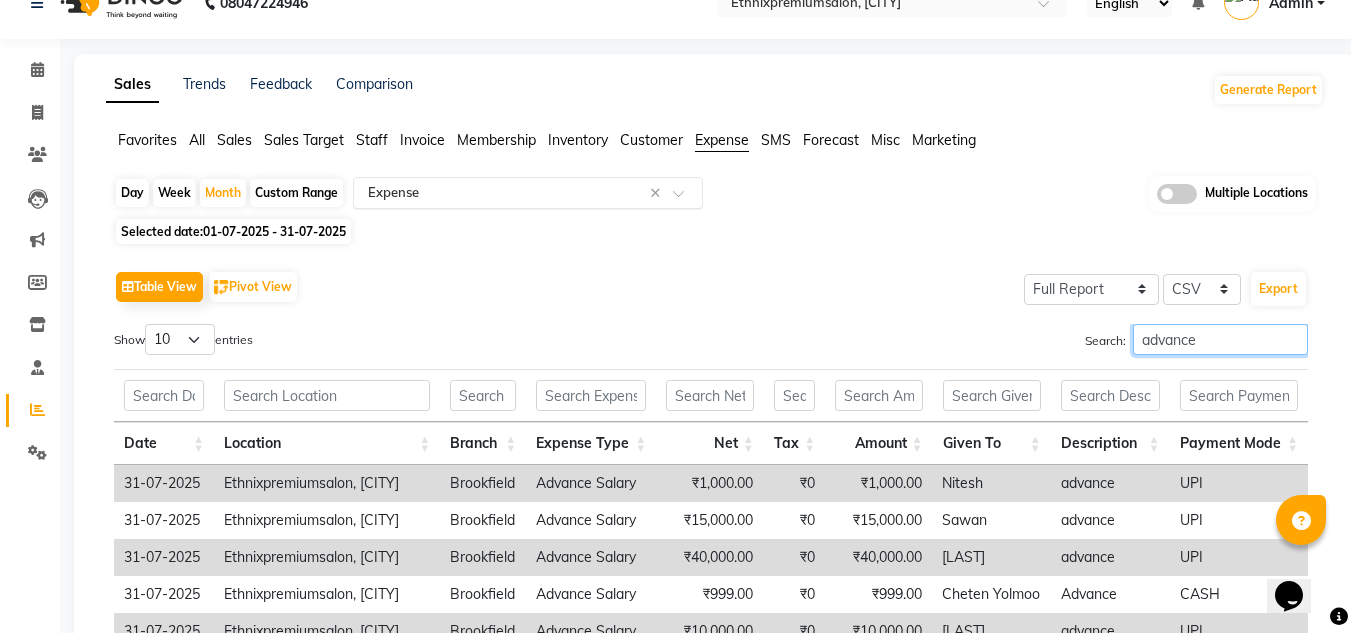 type on "advance" 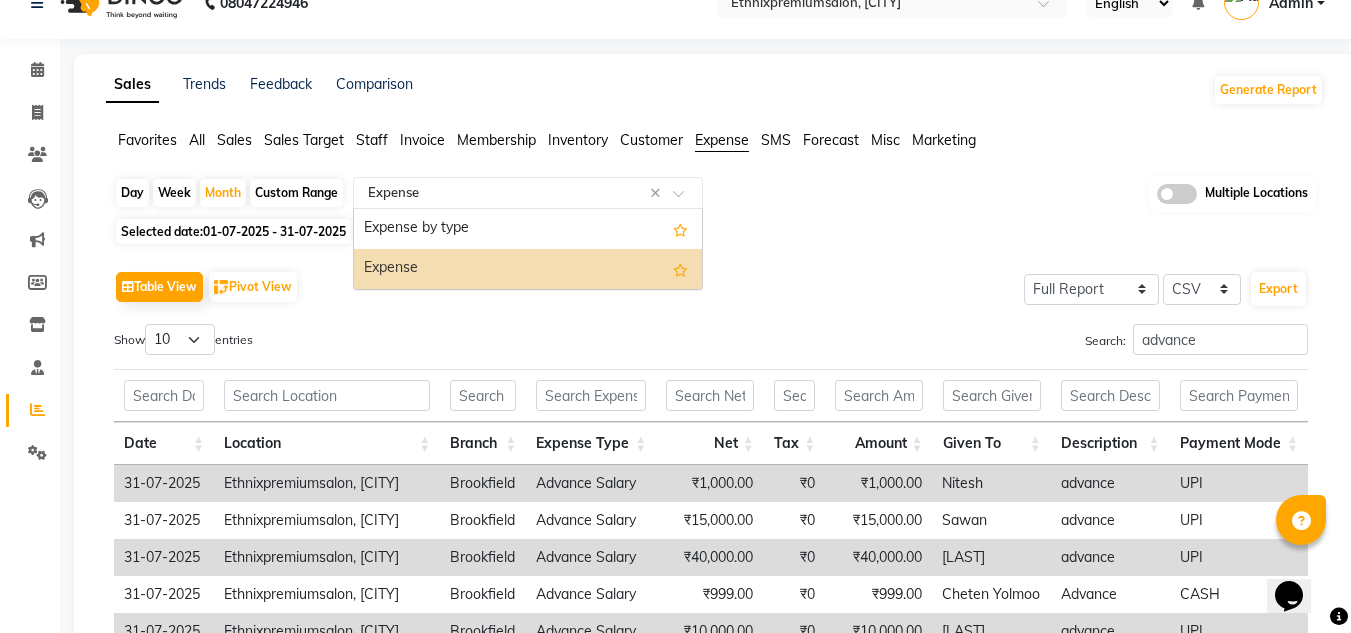 click 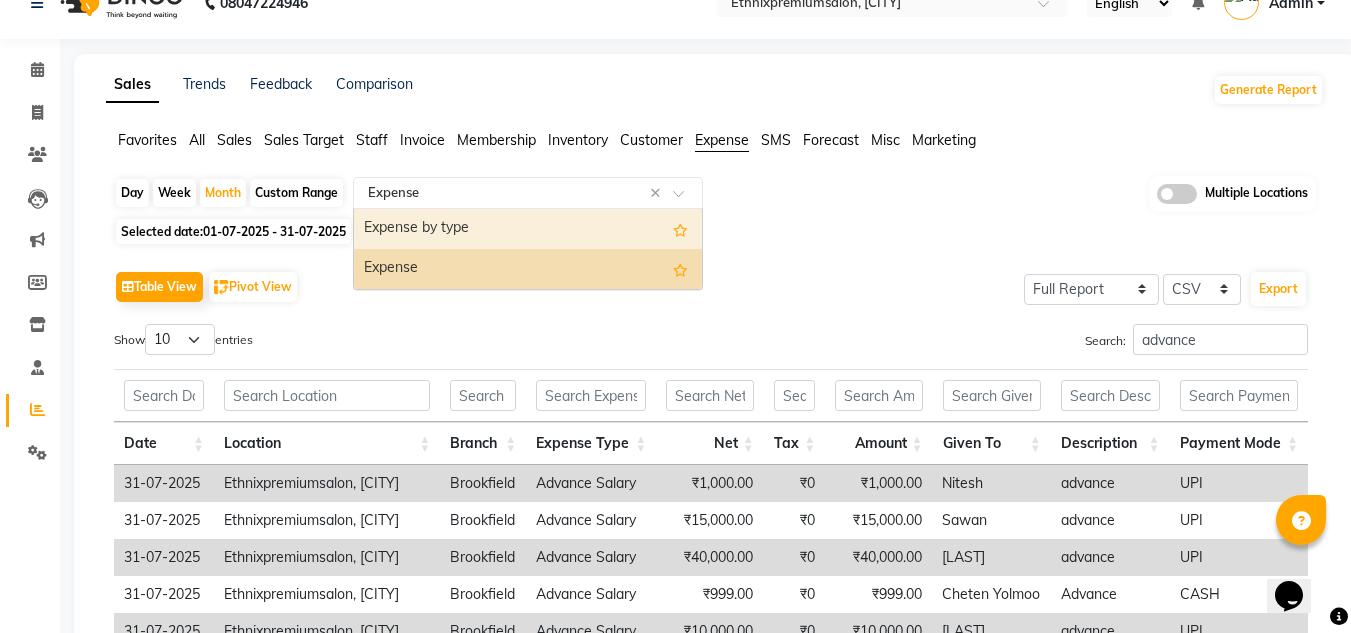 click on "Expense by type" at bounding box center [528, 229] 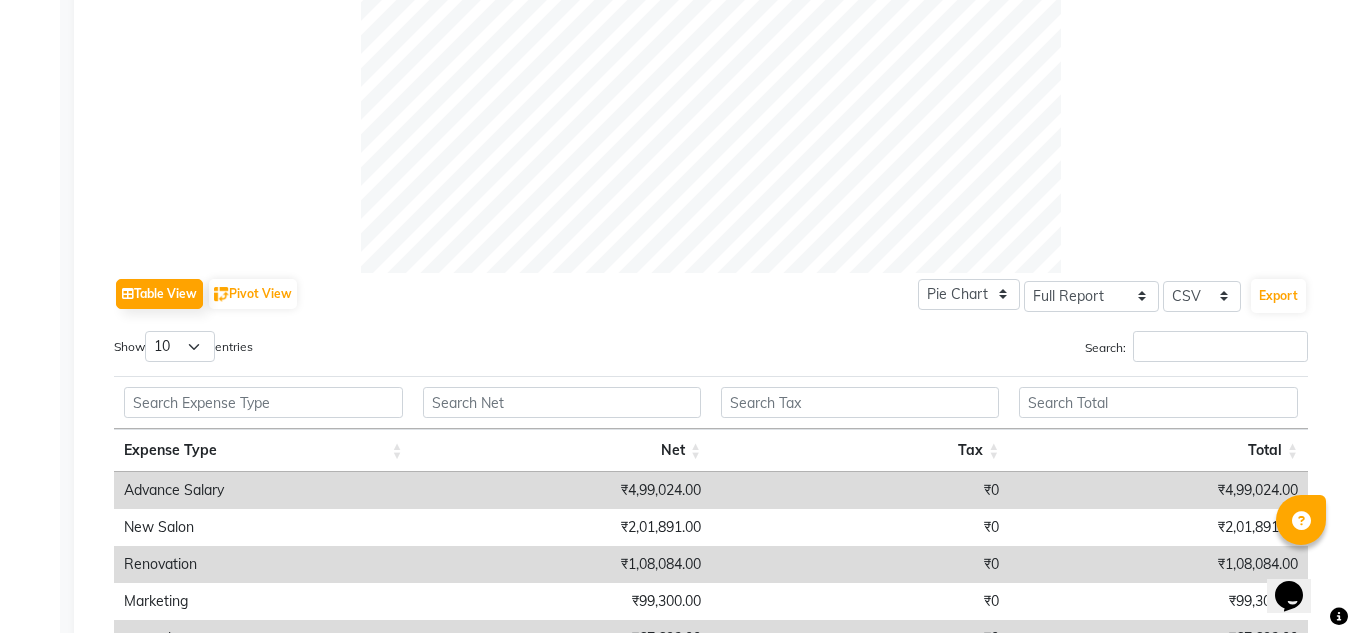 scroll, scrollTop: 751, scrollLeft: 0, axis: vertical 